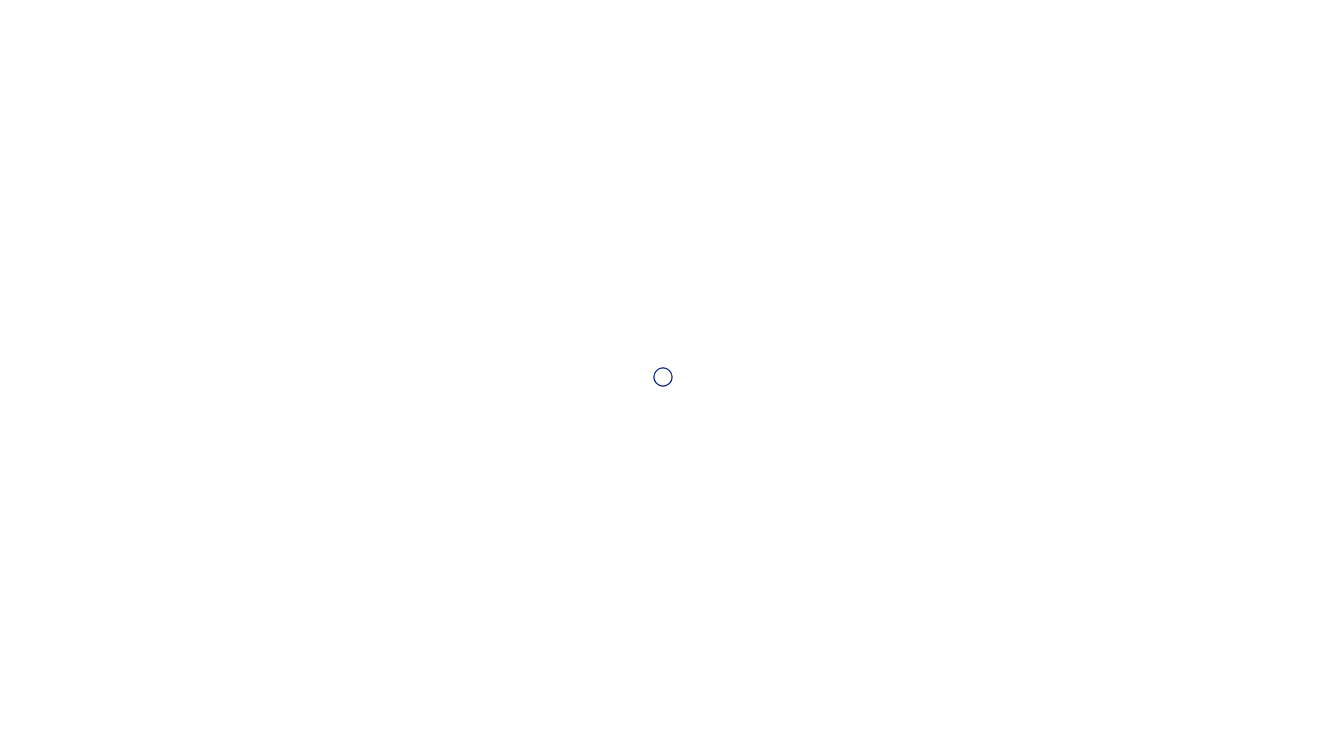 scroll, scrollTop: 0, scrollLeft: 0, axis: both 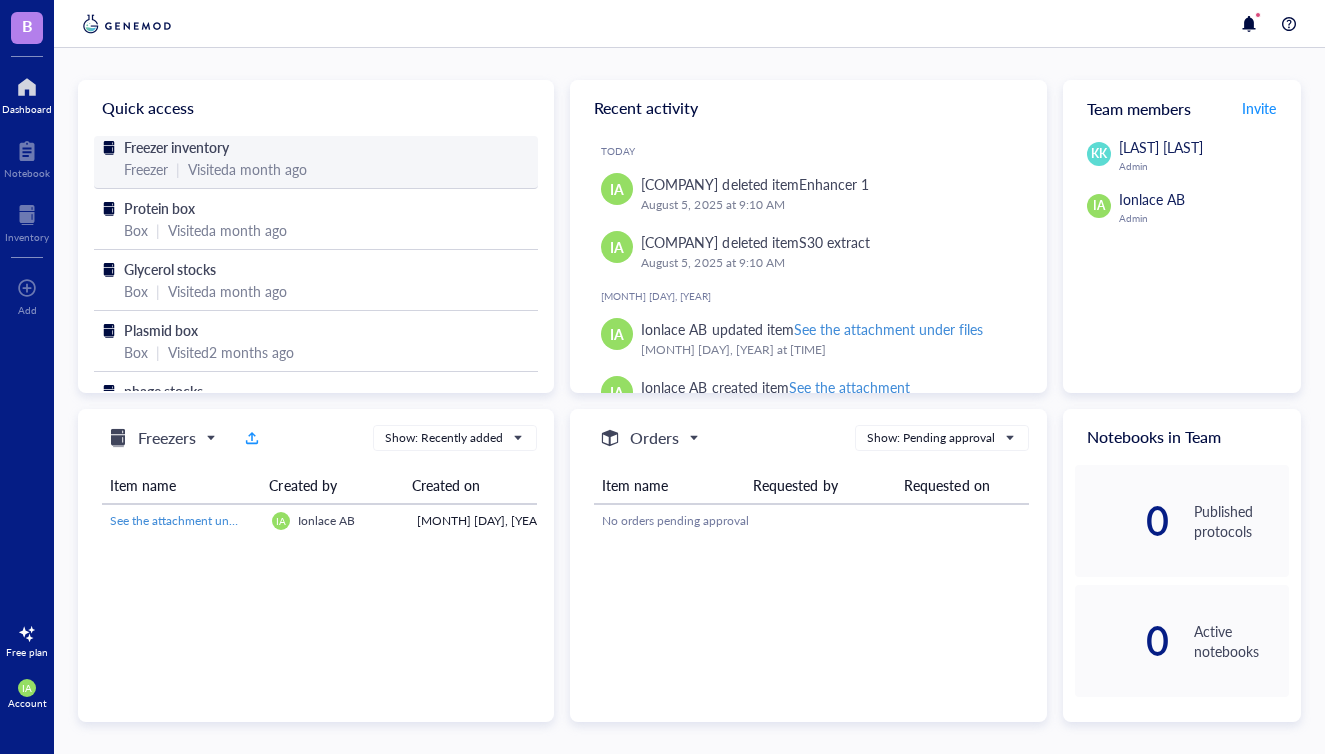 click on "Visited  a month ago" at bounding box center (247, 169) 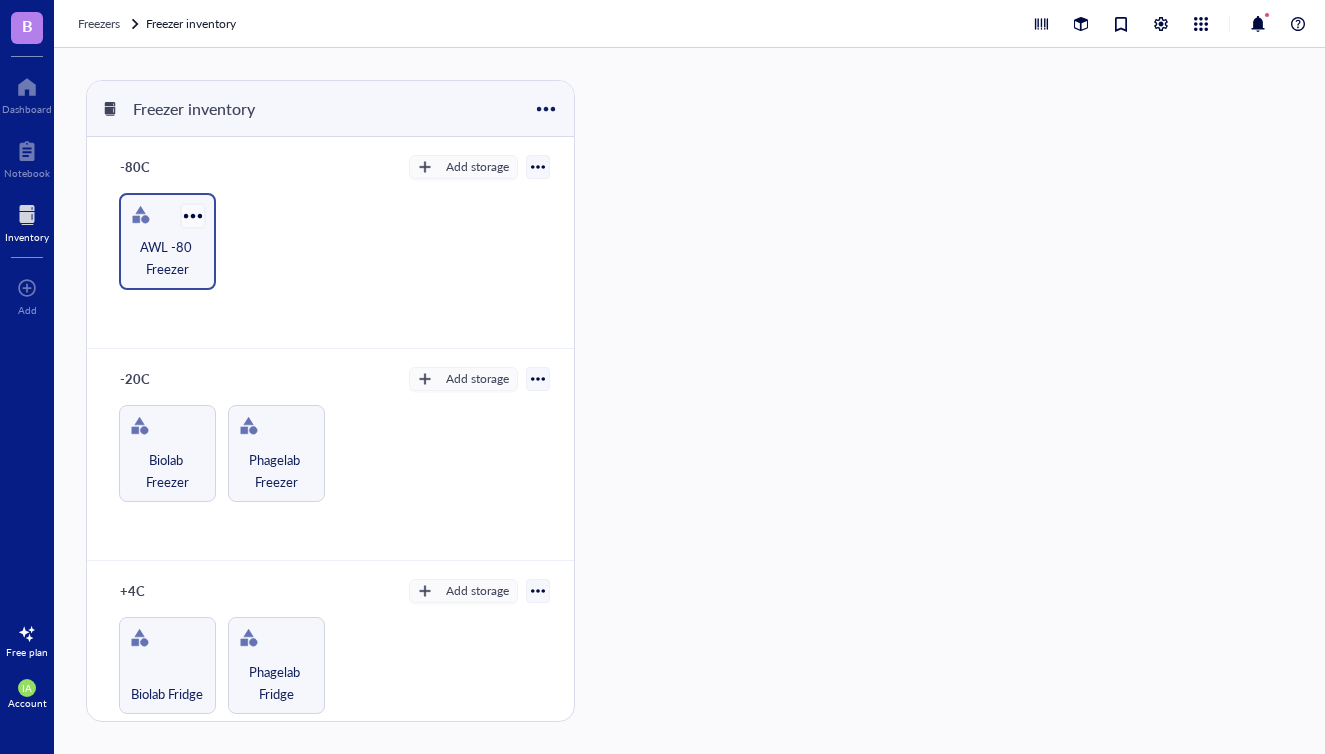 click at bounding box center [192, 215] 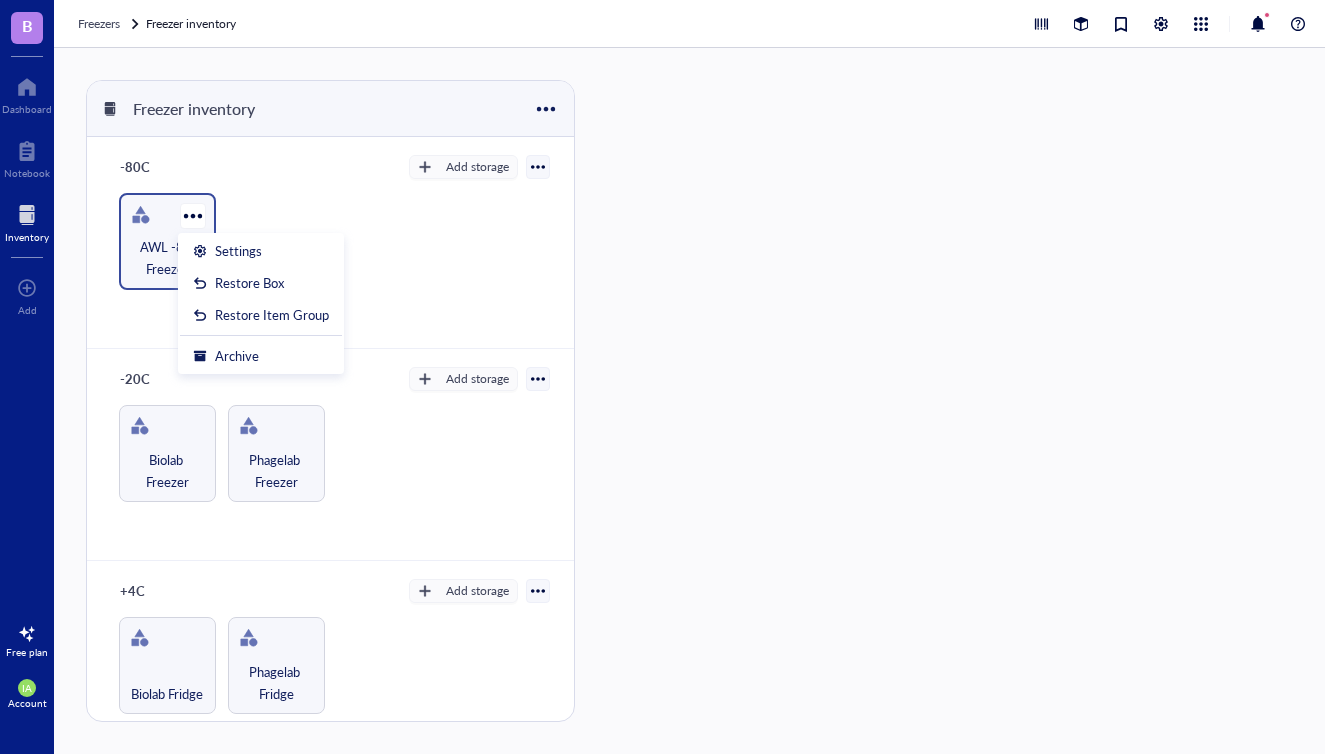 click on "AWL -80 Freezer" at bounding box center [167, 258] 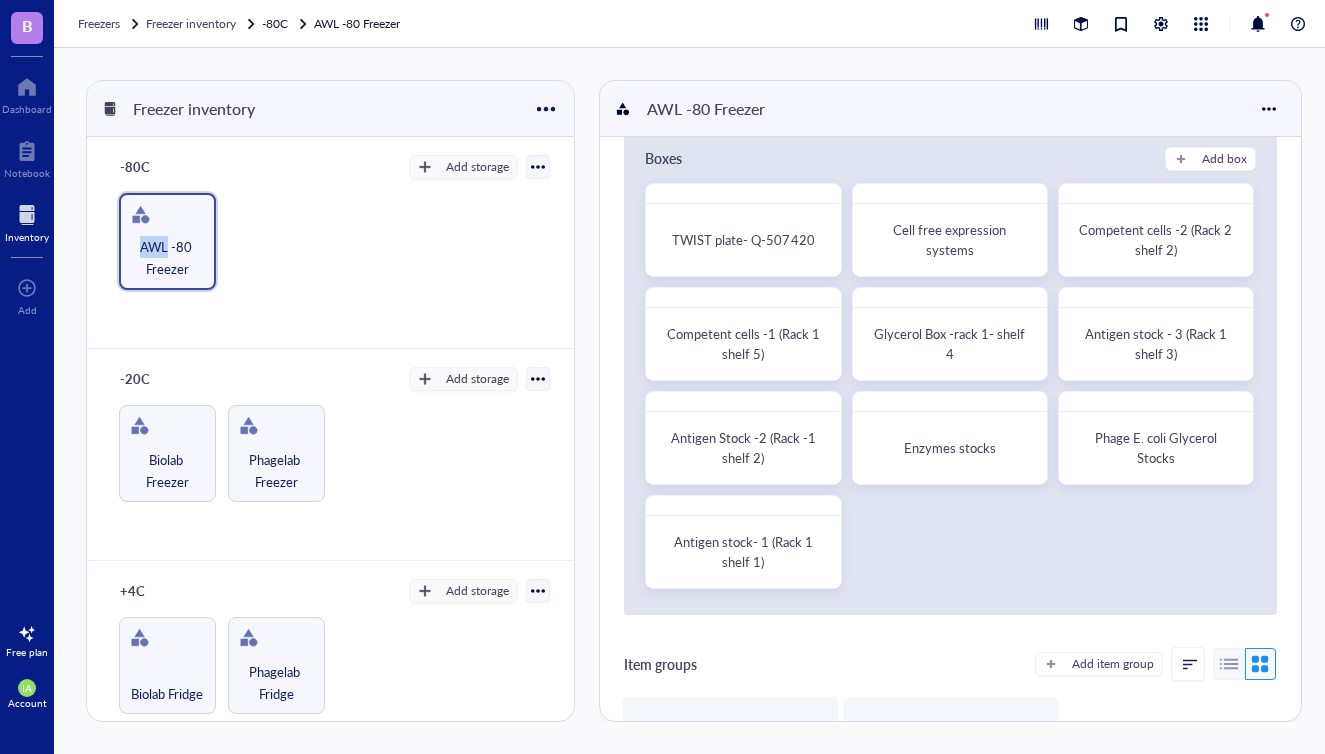 scroll, scrollTop: 39, scrollLeft: 0, axis: vertical 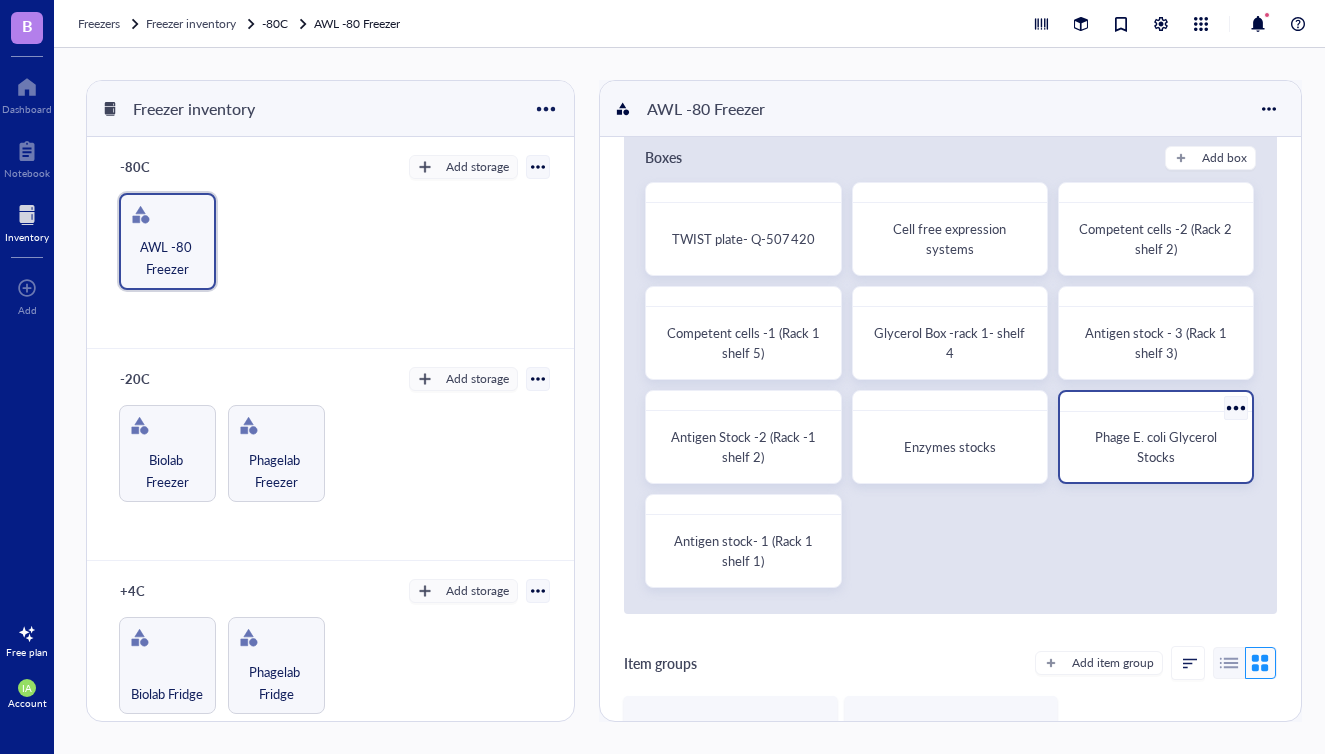 click at bounding box center (1235, 407) 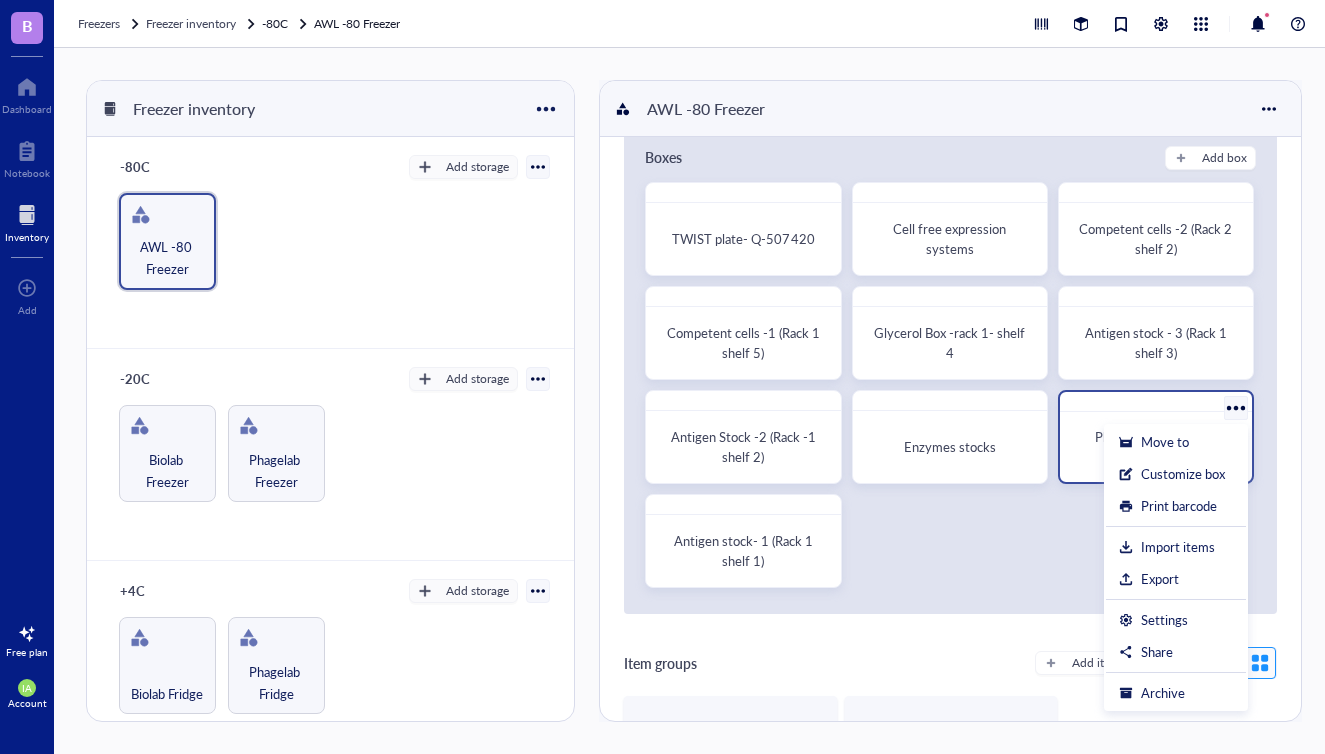 click on "Phage E. coli Glycerol Stocks" at bounding box center [1156, 447] 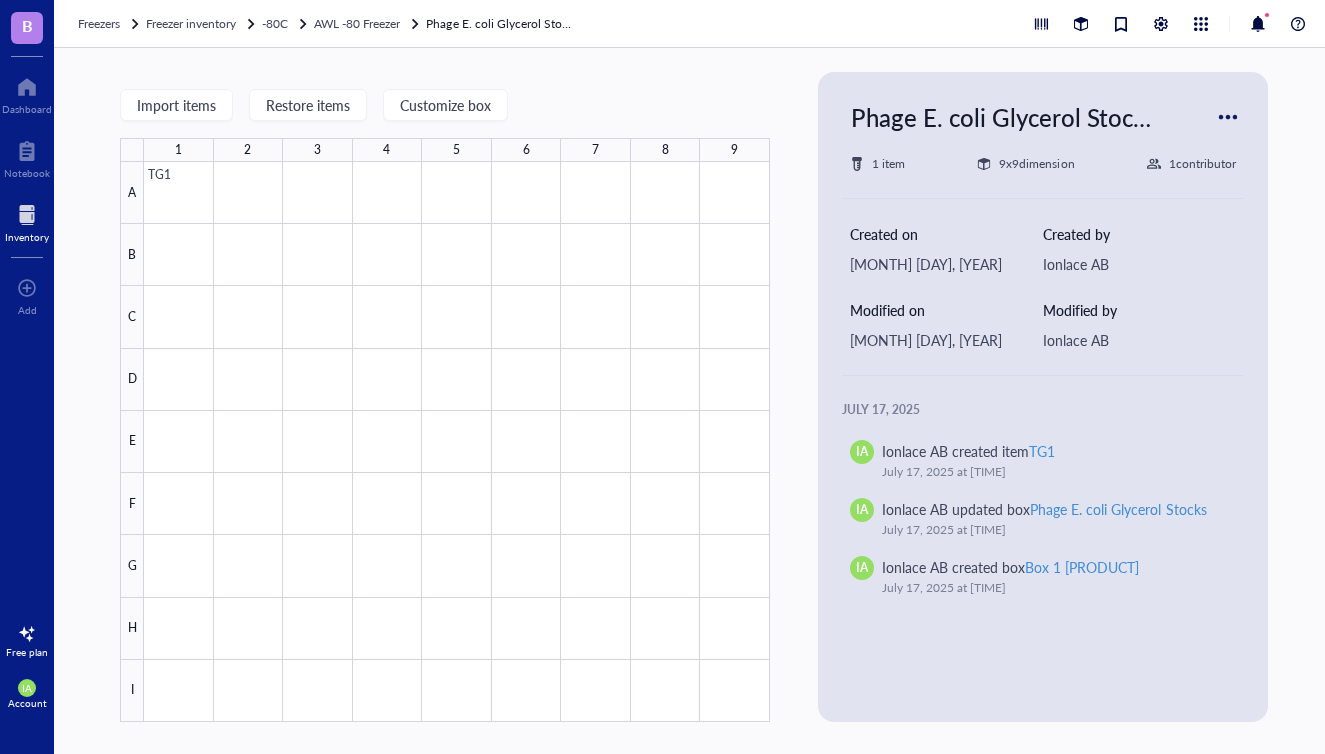 click at bounding box center [1228, 117] 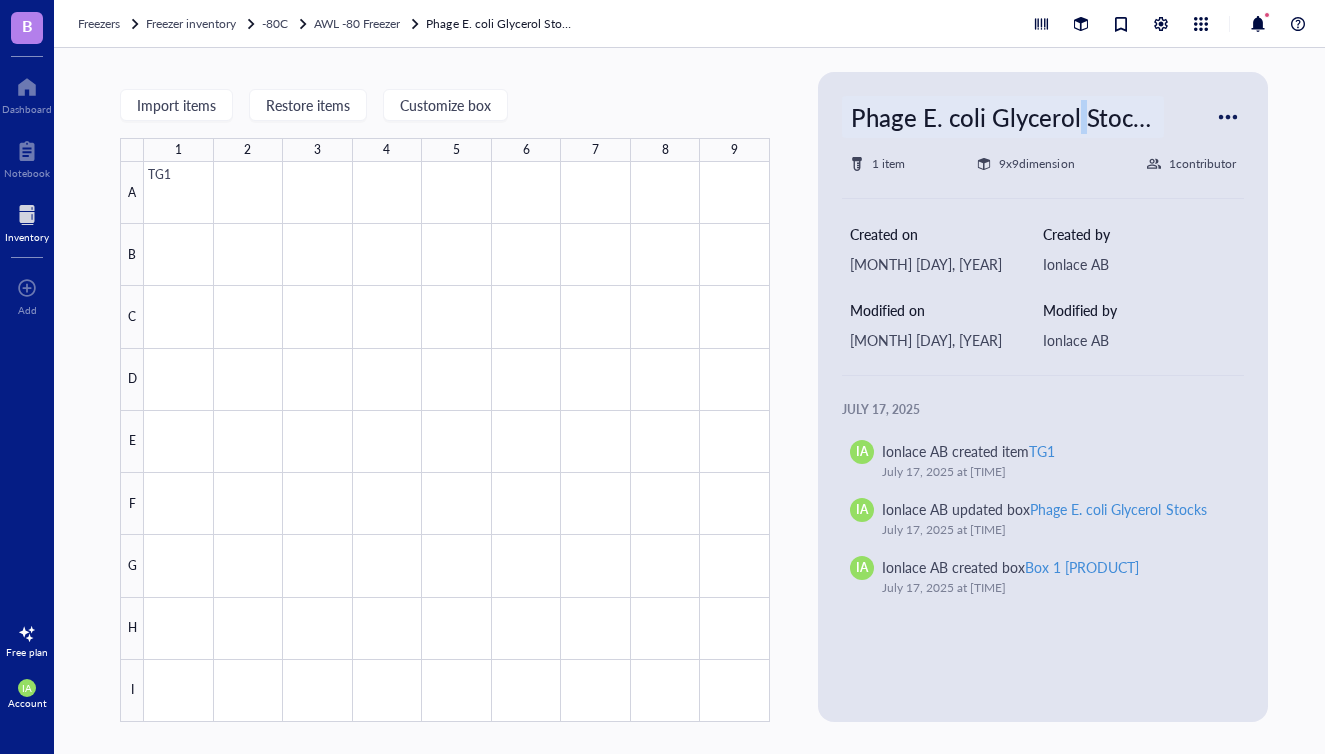 click on "Phage E. coli Glycerol Stocks" at bounding box center [1003, 117] 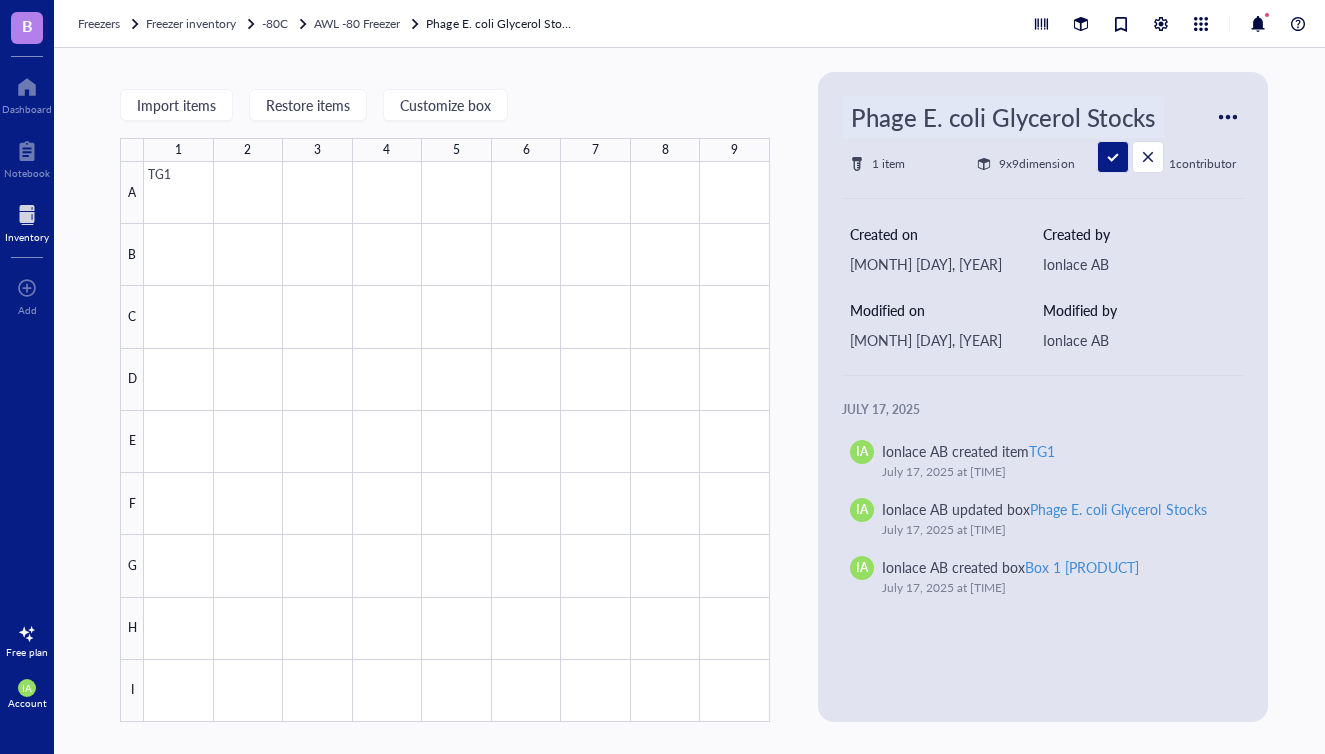 click on "Phage E. coli Glycerol Stocks" at bounding box center [1003, 117] 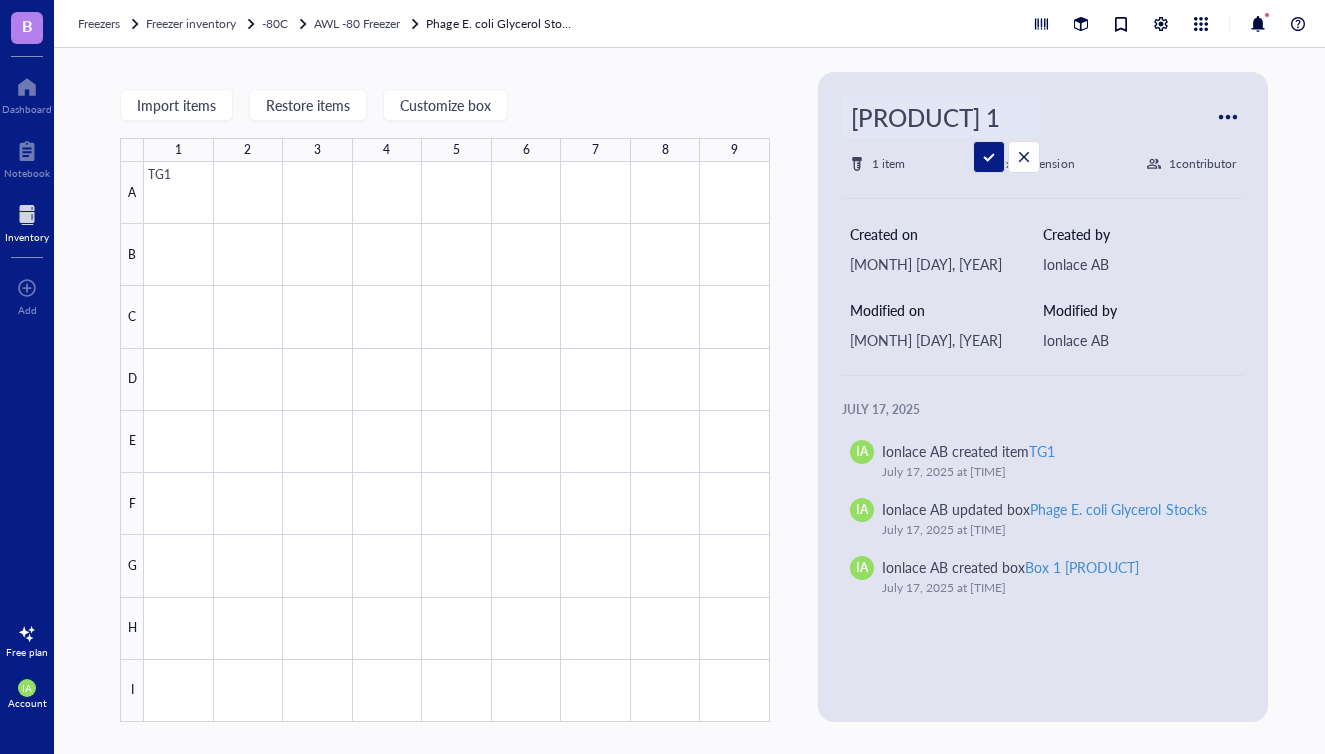 drag, startPoint x: 1005, startPoint y: 117, endPoint x: 797, endPoint y: 117, distance: 208 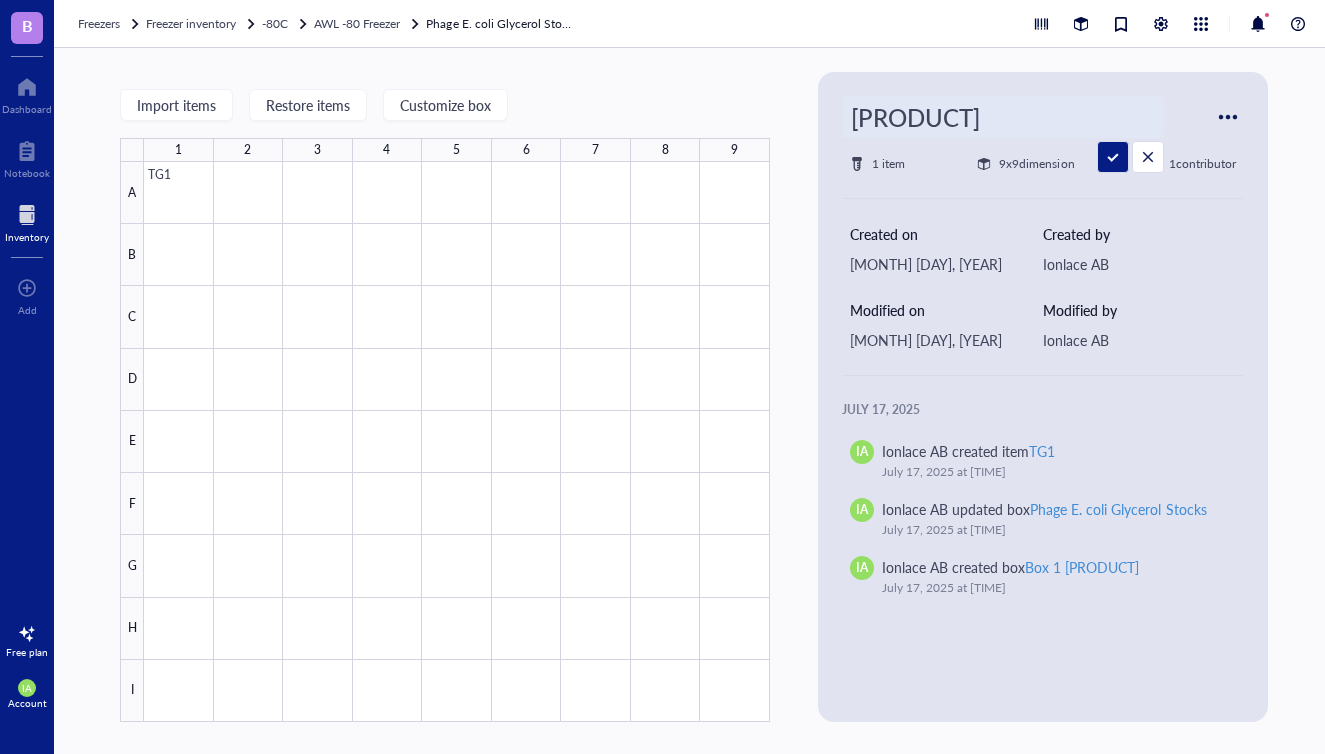click on "[PRODUCT]" at bounding box center (1003, 117) 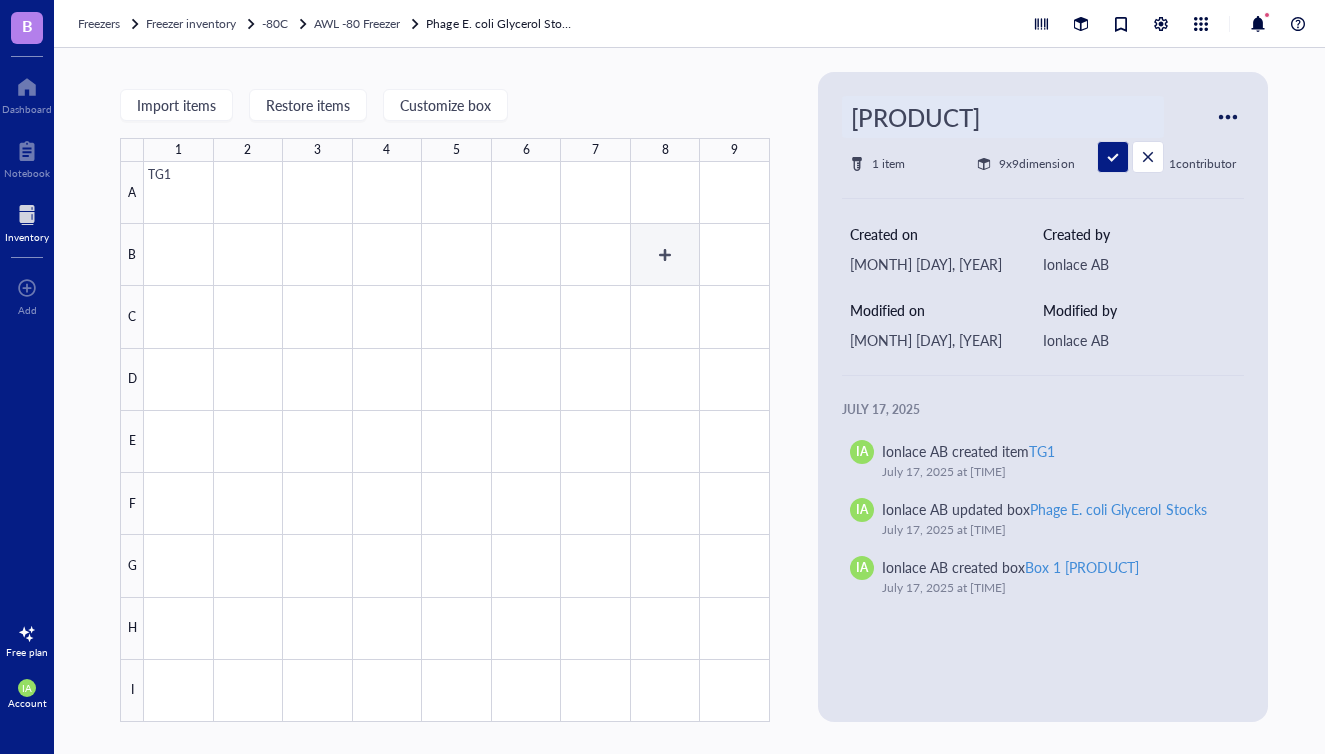 click at bounding box center [457, 442] 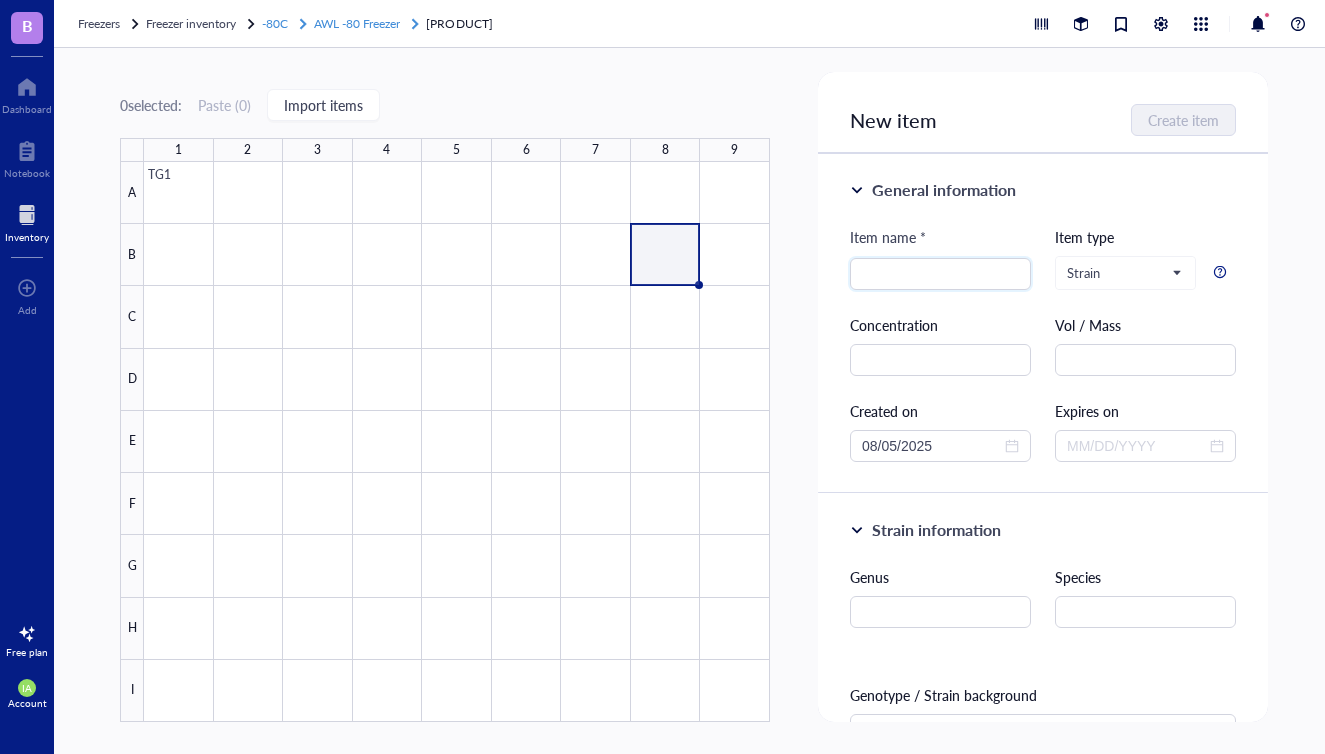 click on "AWL -80 Freezer" at bounding box center (357, 23) 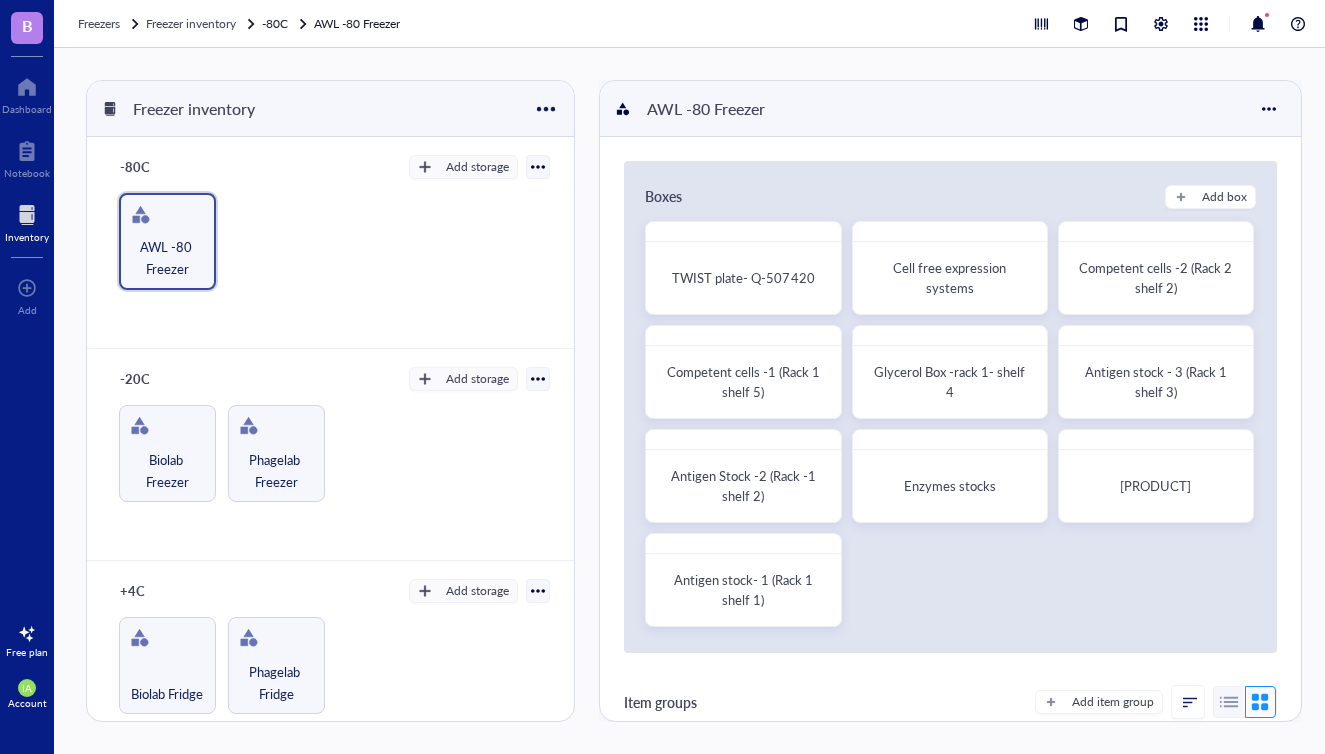 click on "[PRODUCT] Competent cells -2 (Rack 2 shelf 2) Competent cells -1 (Rack 1 shelf 5) Glycerol Box -rack 1- shelf 4 Antigen stock - 3 (Rack 1 shelf 3) Antigen Stock -2 (Rack -1 shelf 2) Enzymes stocks [PRODUCT] Antigen stock- 1 (Rack 1 shelf 1)" at bounding box center [950, 425] 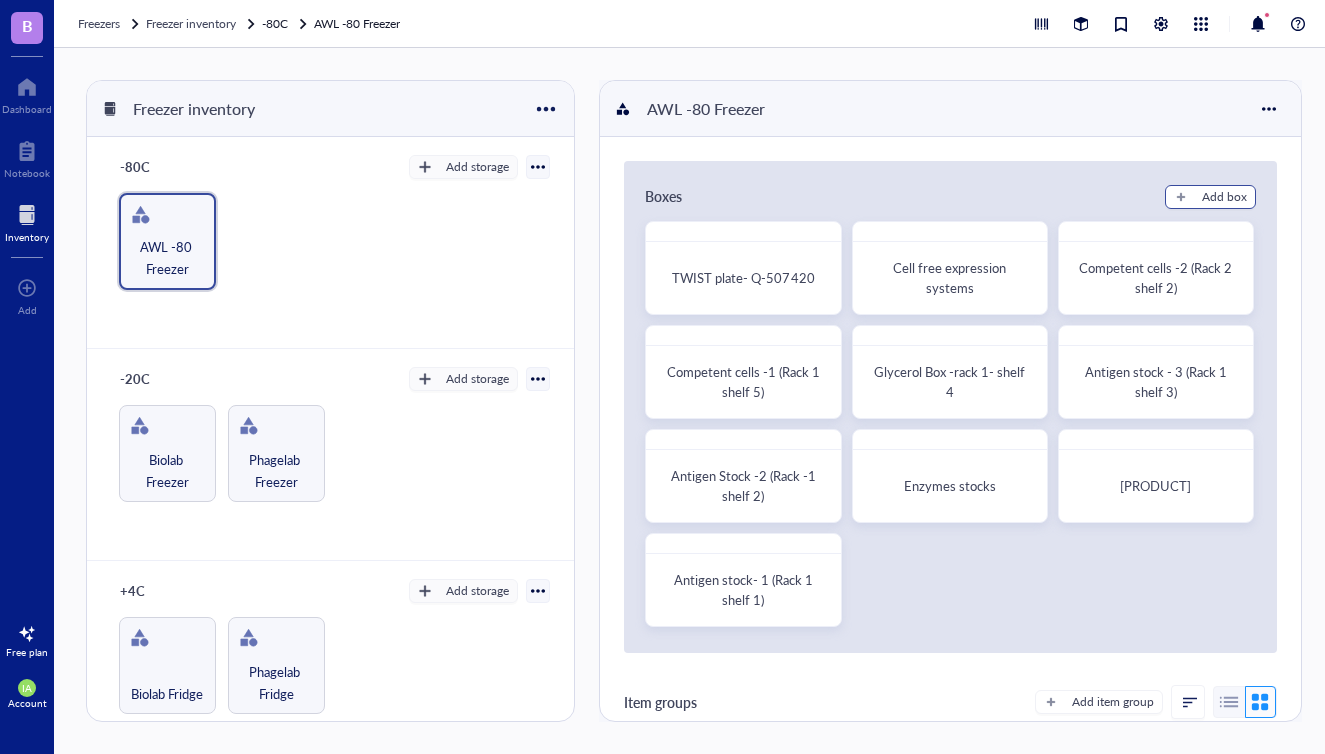 click on "Add box" at bounding box center [1224, 197] 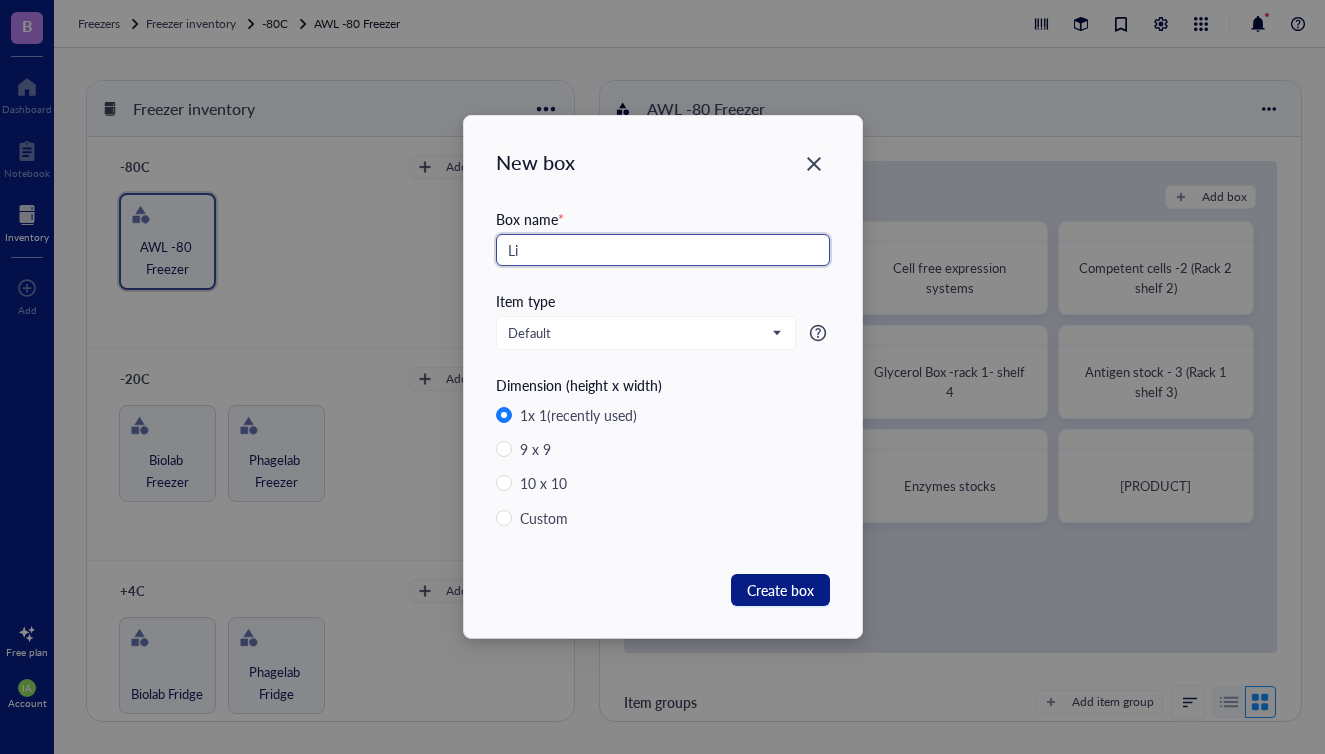 type on "L" 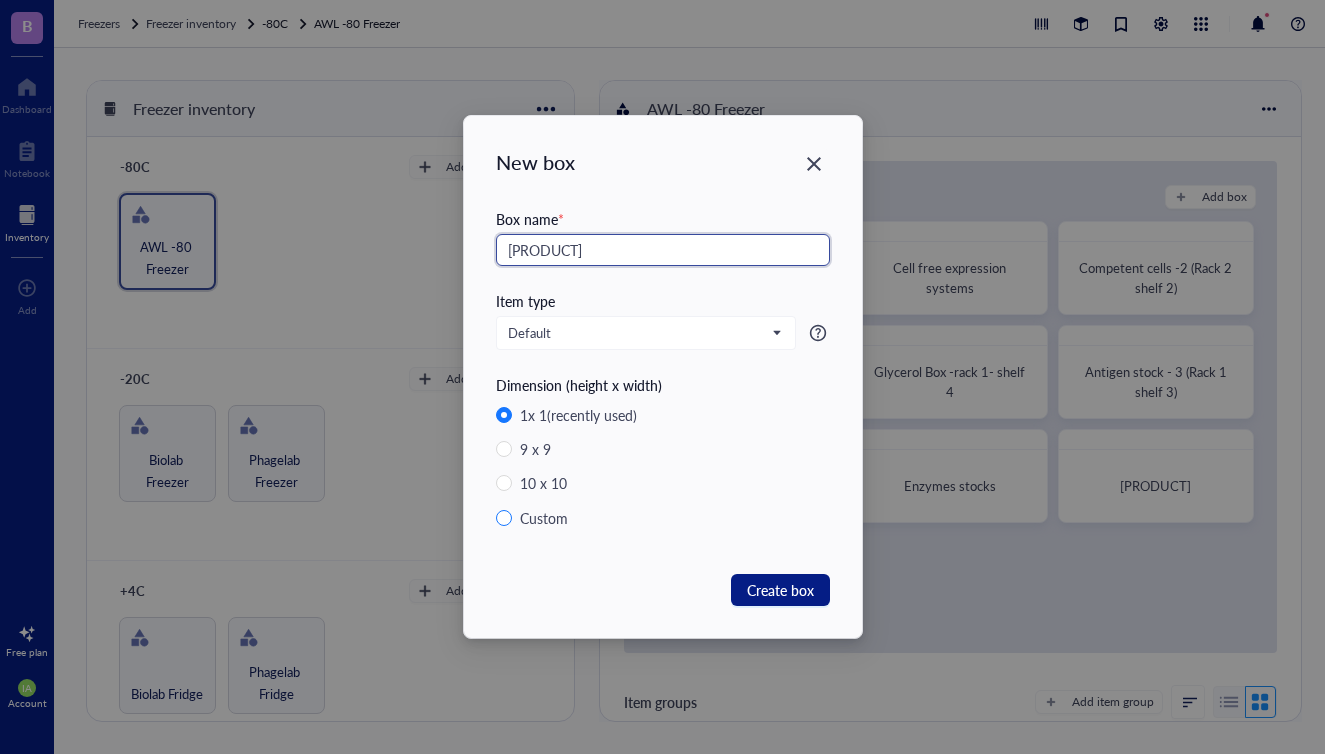 scroll, scrollTop: 0, scrollLeft: 0, axis: both 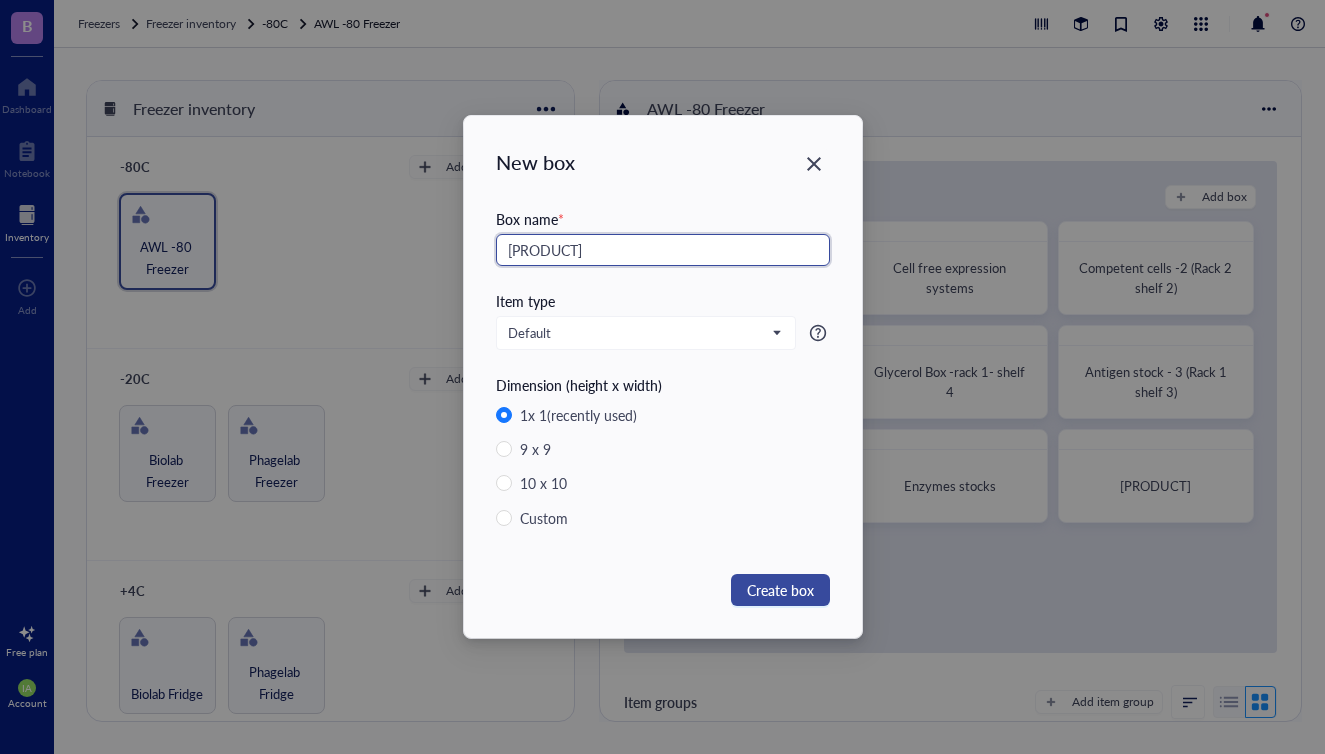 type on "[PRODUCT]" 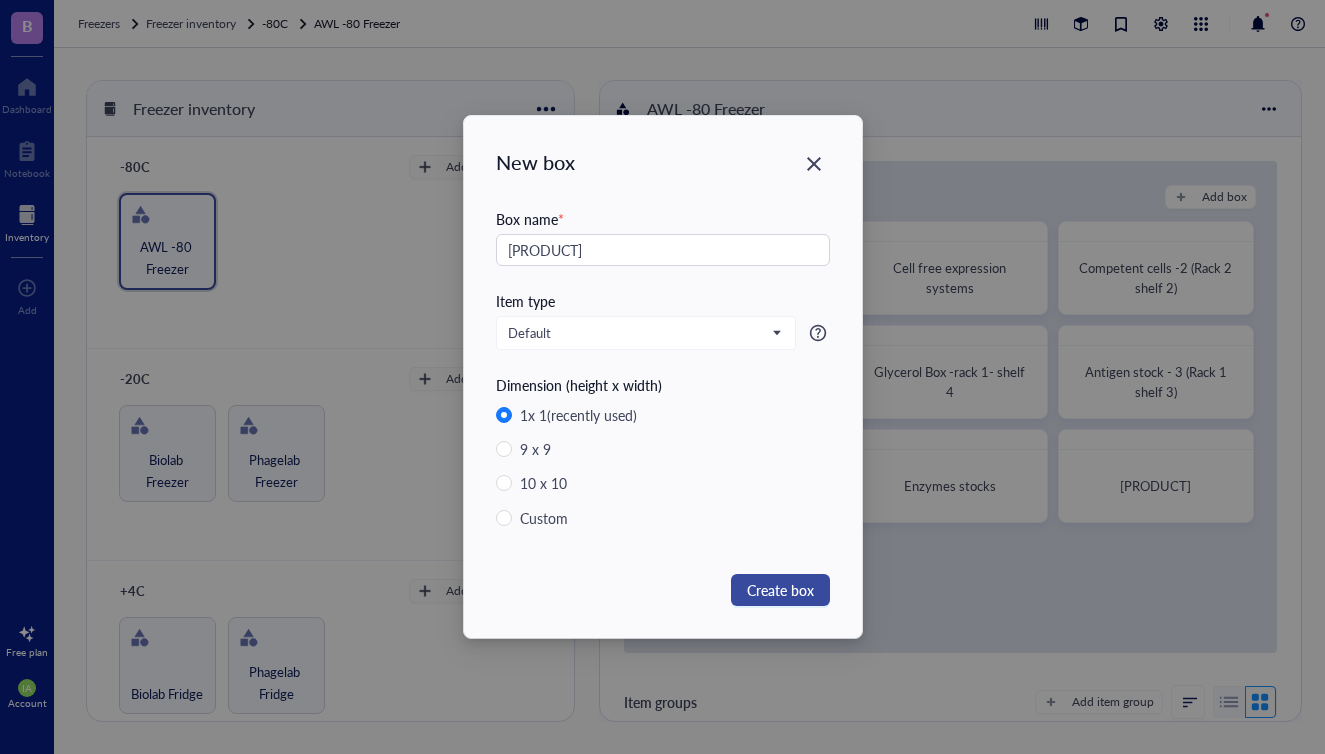 click on "Create box" at bounding box center (780, 590) 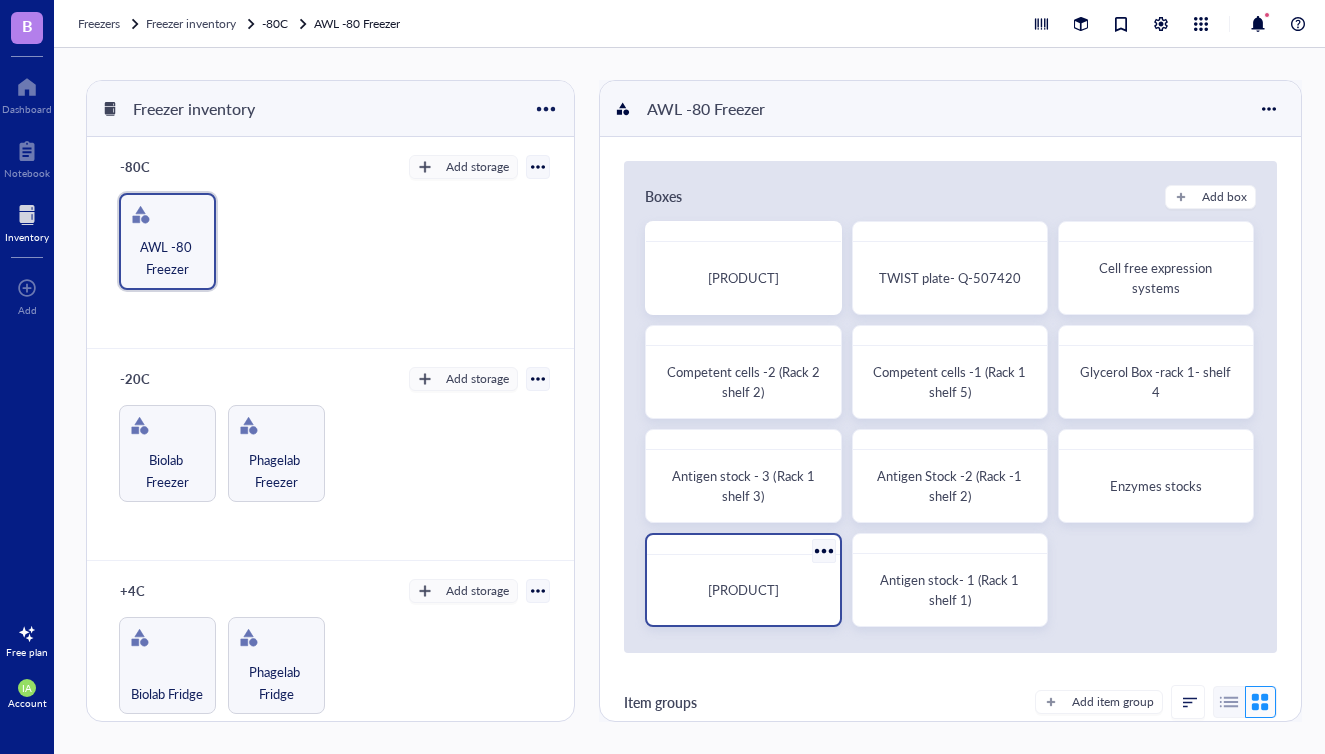 click on "[PRODUCT]" at bounding box center (743, 589) 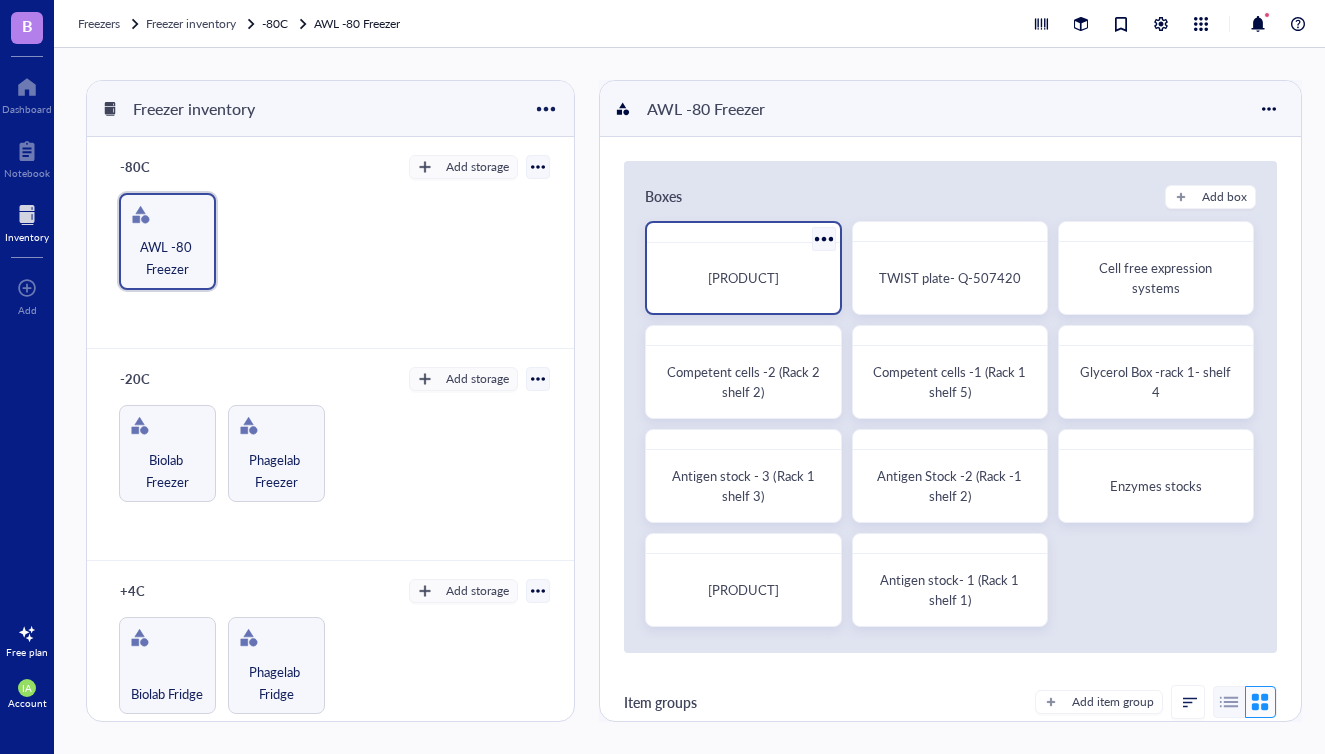 click on "[PRODUCT]" at bounding box center [743, 277] 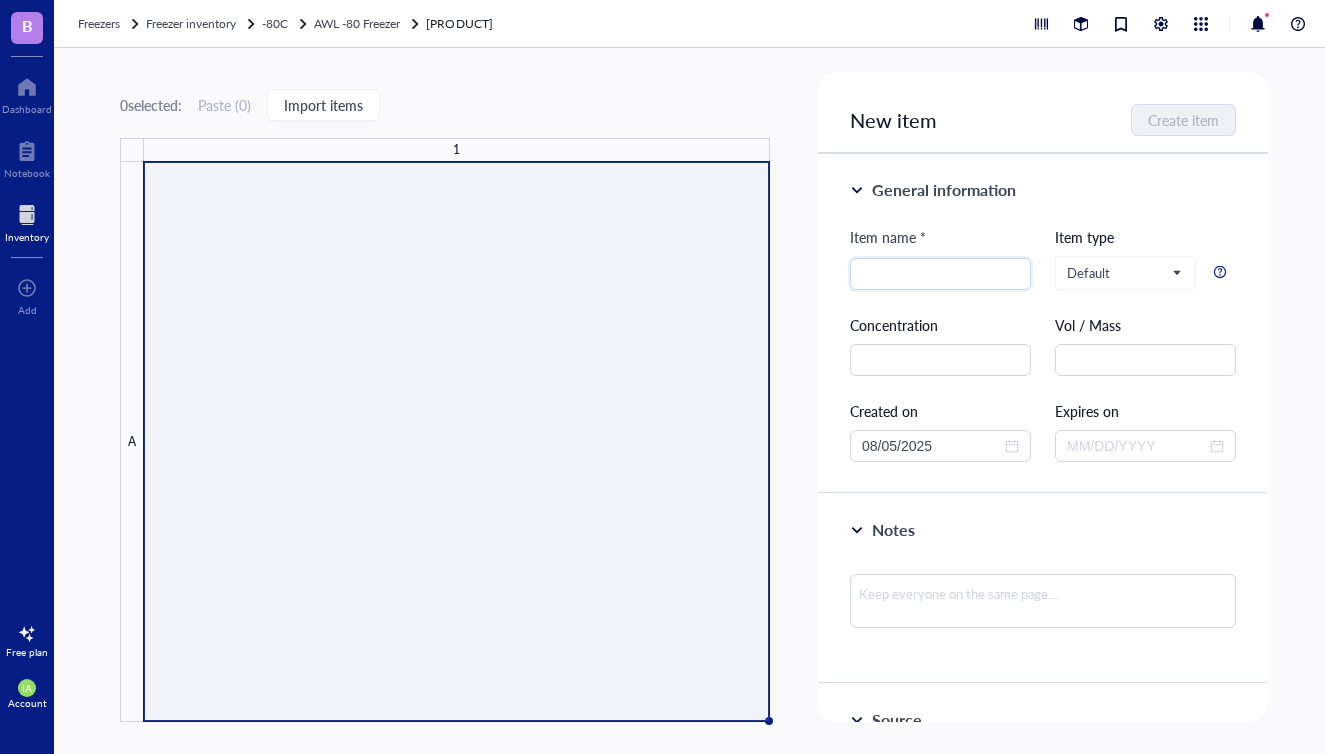 scroll, scrollTop: 0, scrollLeft: 0, axis: both 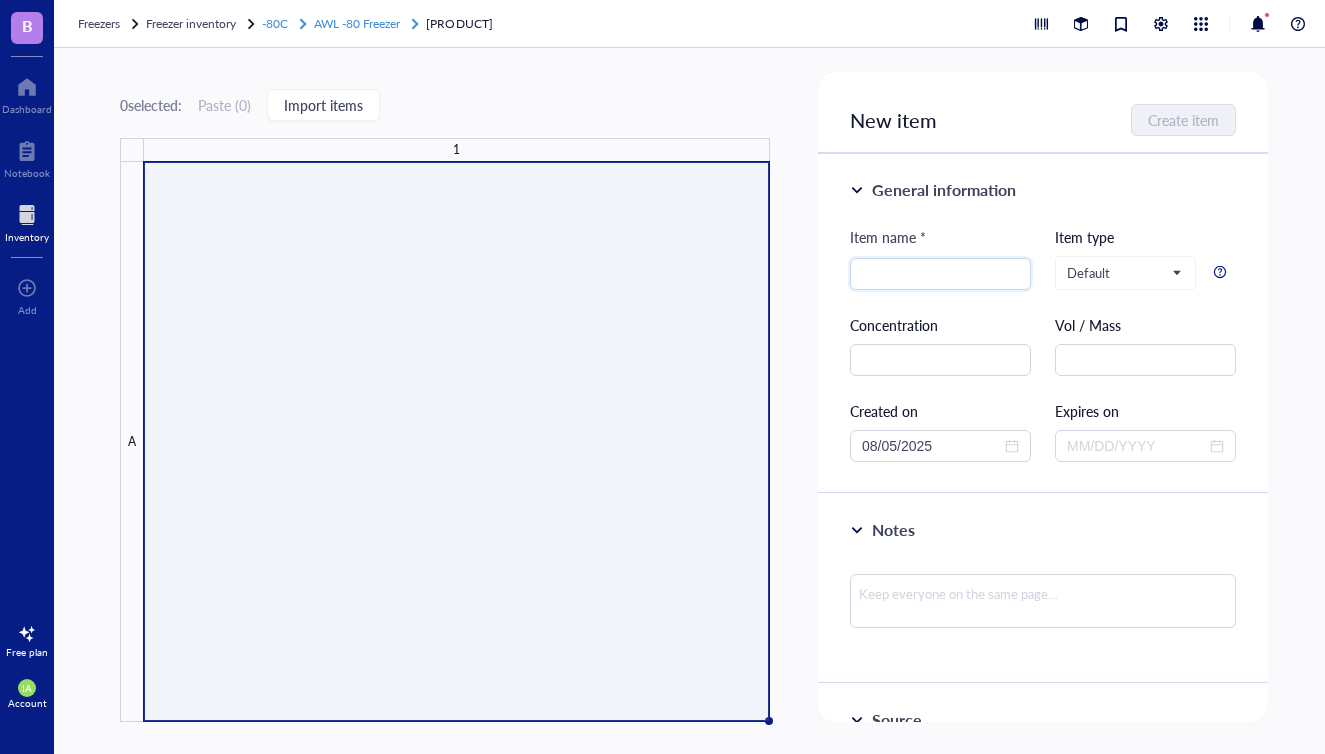 click on "AWL -80 Freezer" at bounding box center [357, 23] 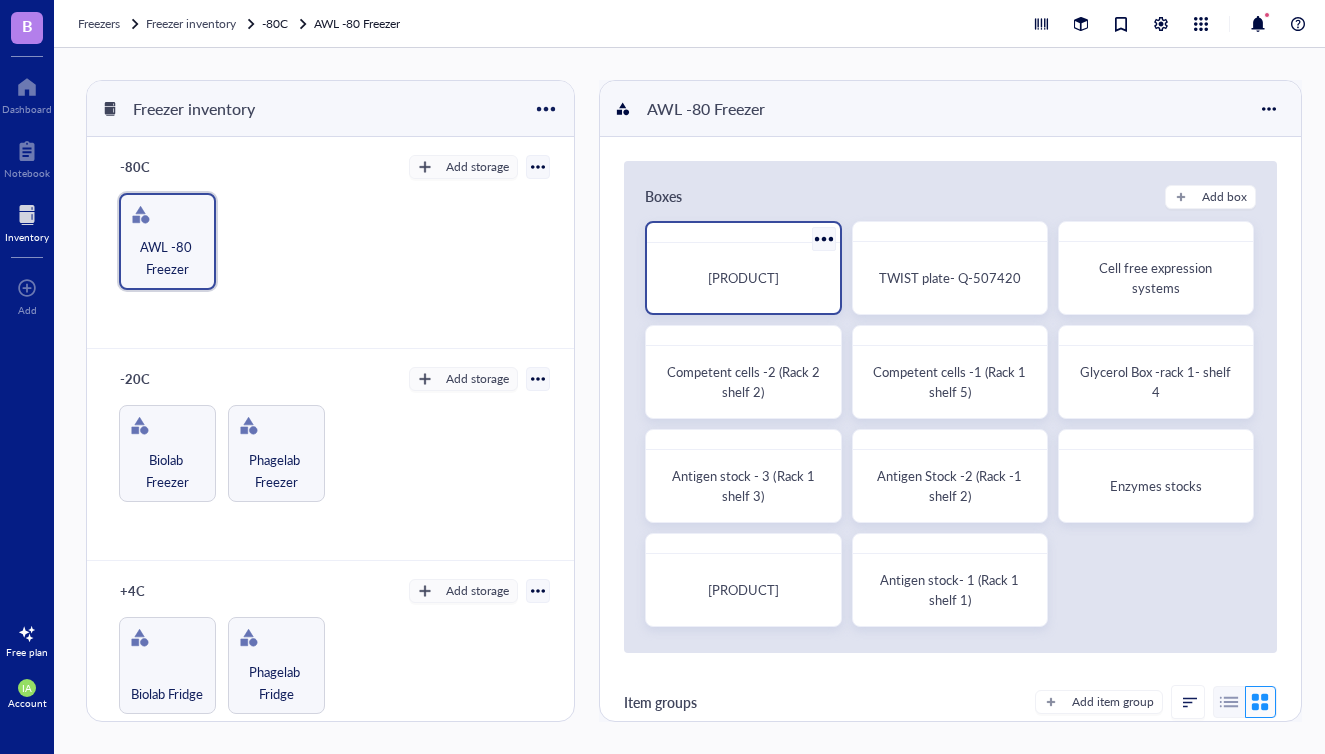 click at bounding box center (823, 238) 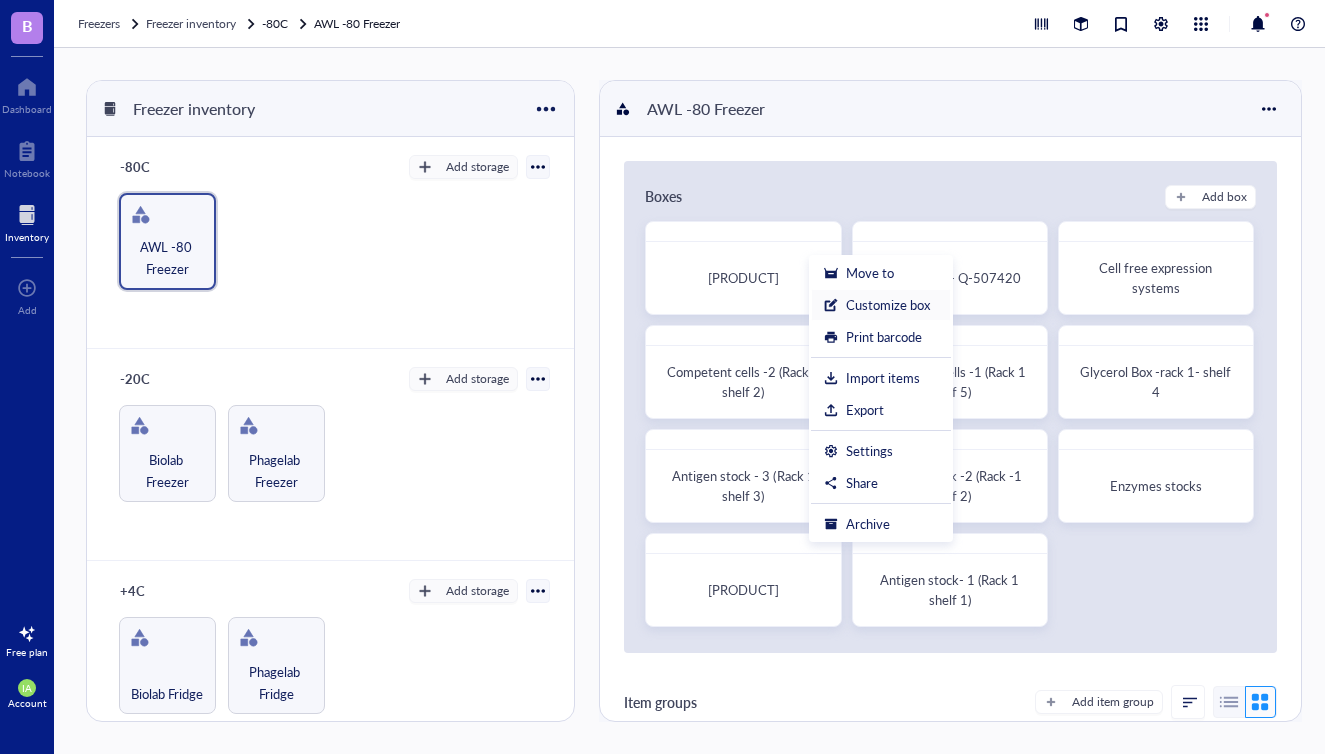 click on "Customize box" at bounding box center (888, 305) 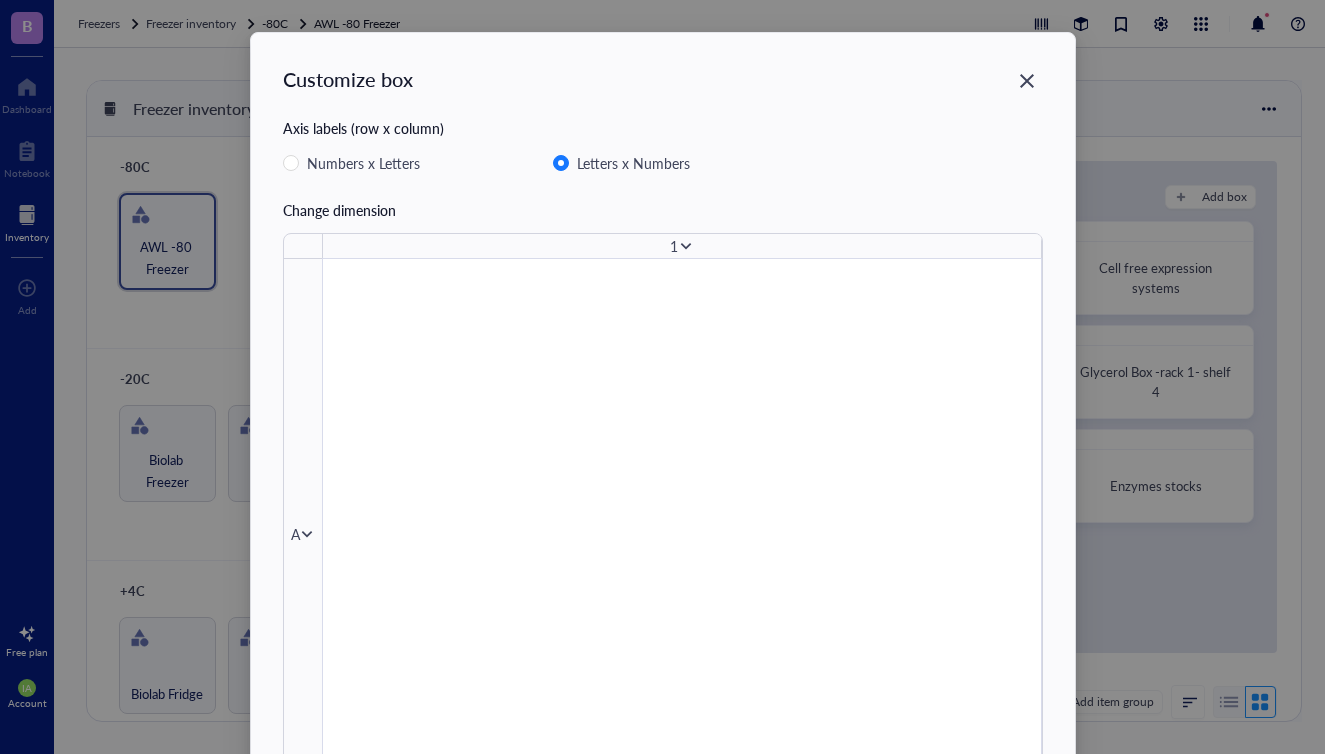 scroll, scrollTop: 24, scrollLeft: 0, axis: vertical 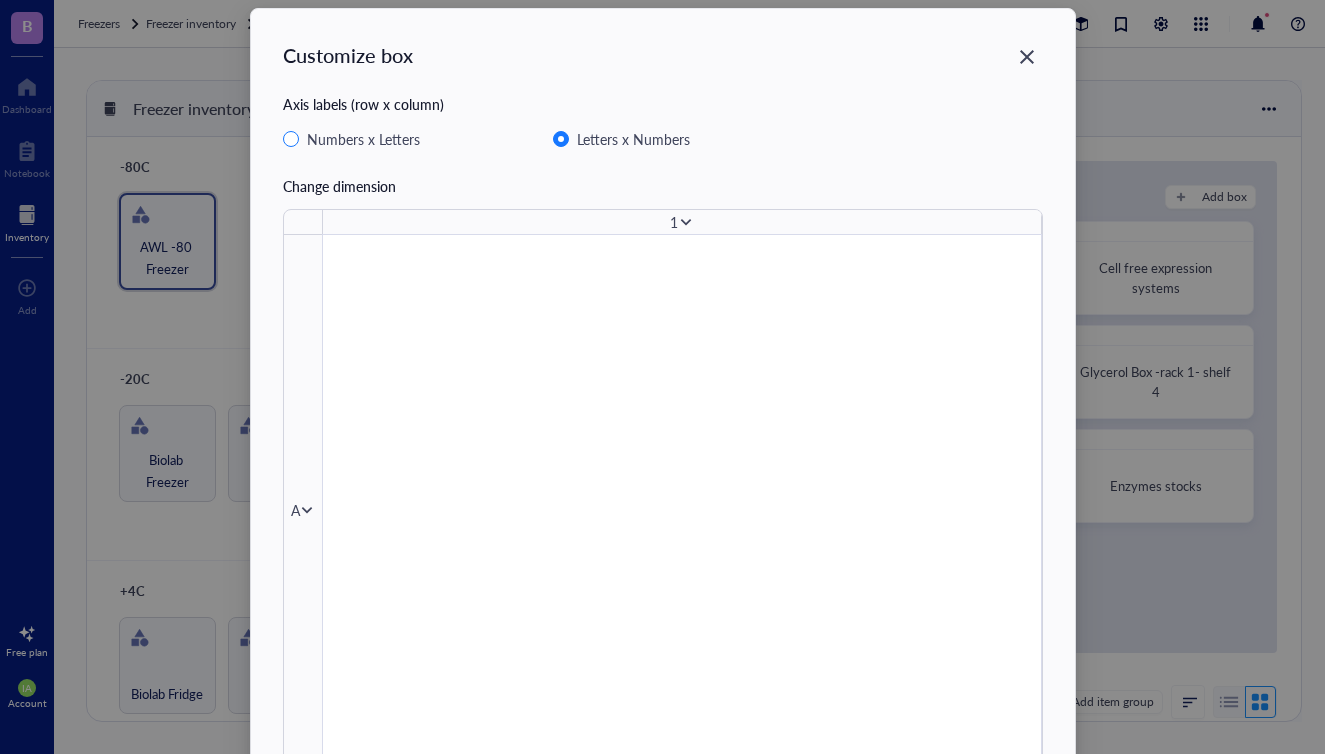 click on "Numbers x Letters" at bounding box center [291, 139] 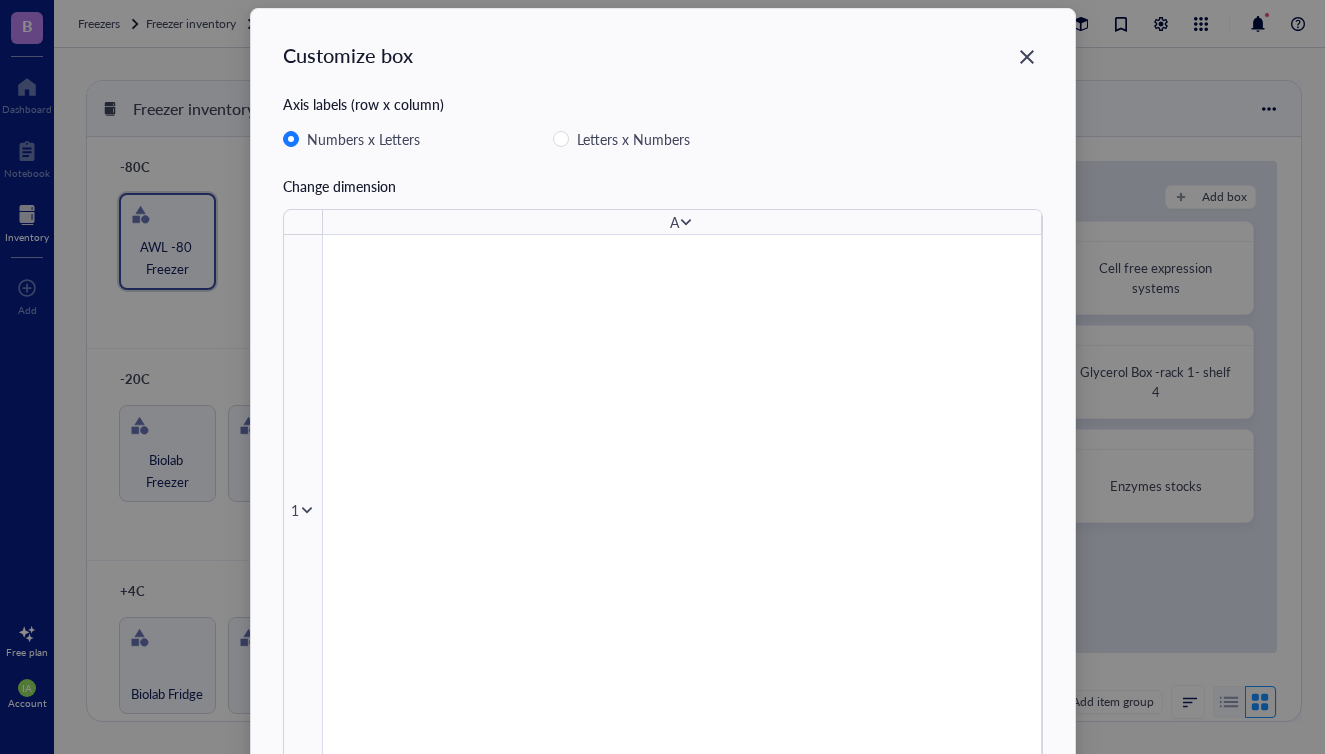 radio on "true" 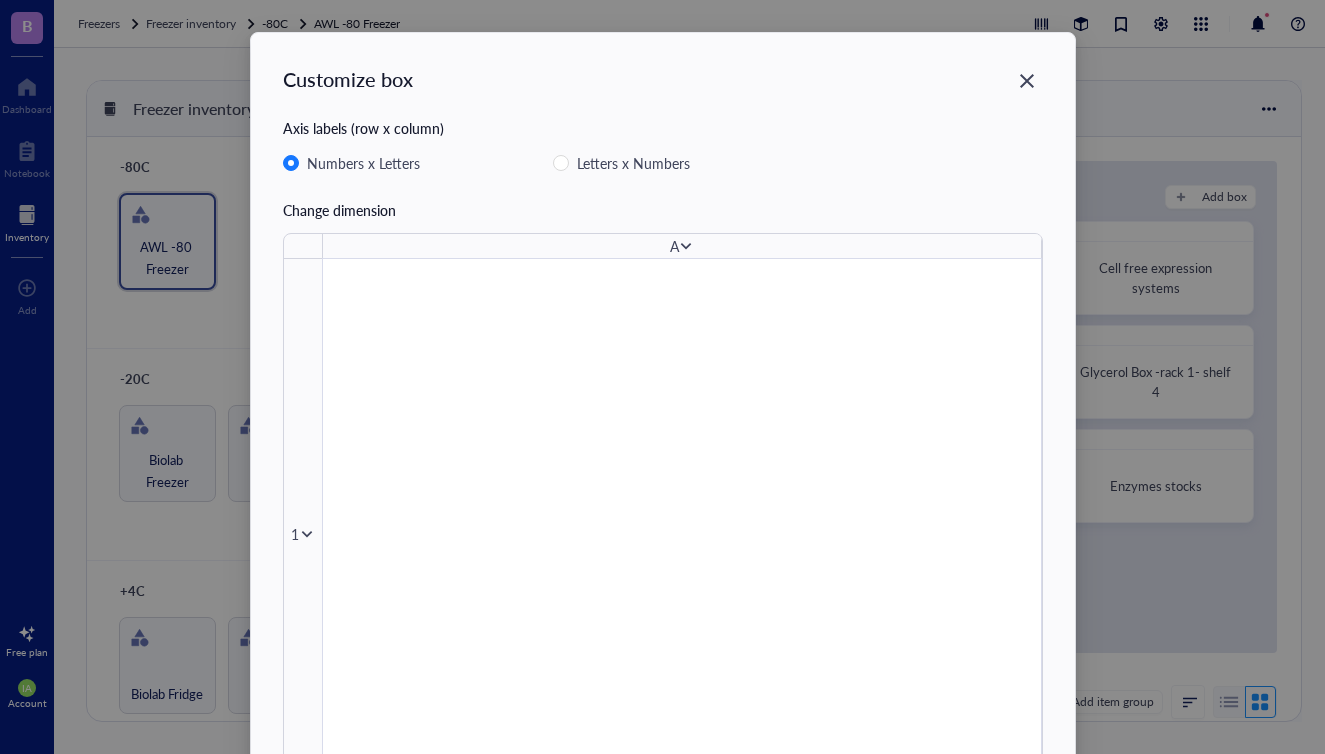scroll, scrollTop: 0, scrollLeft: 0, axis: both 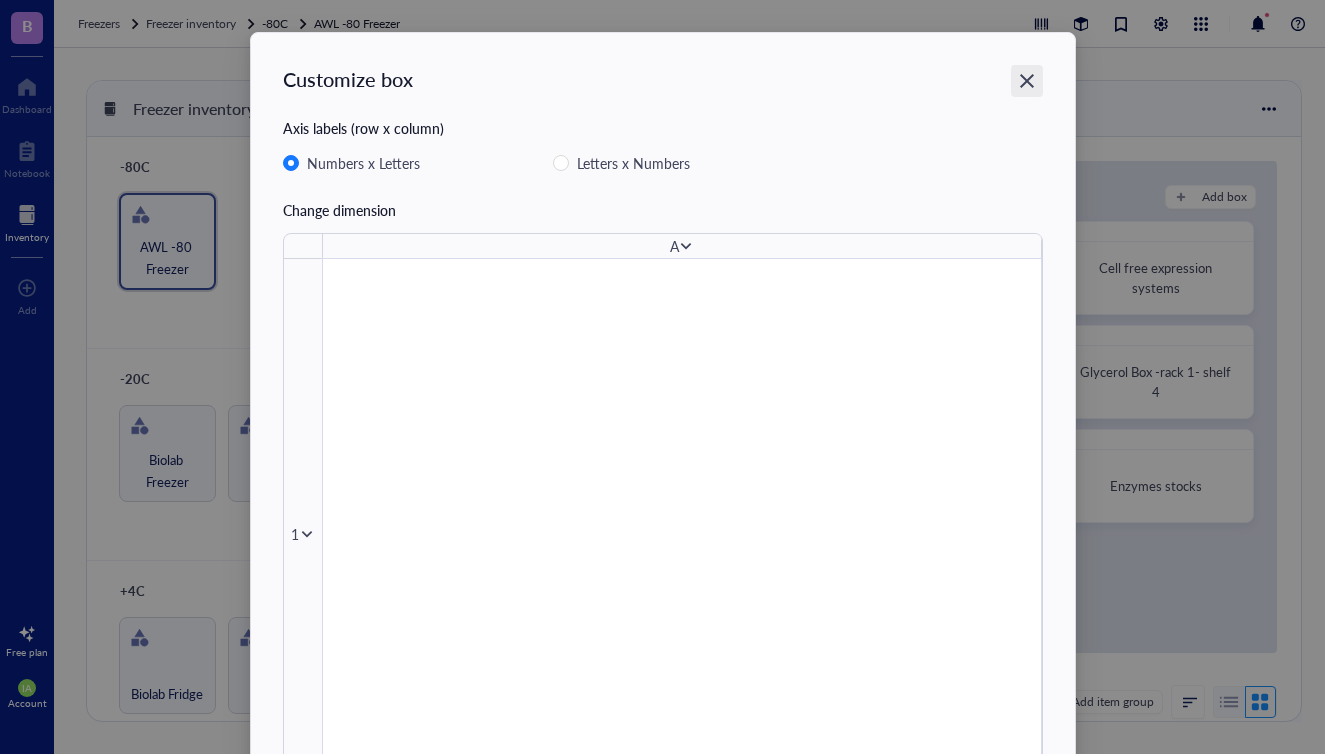 click at bounding box center [1027, 81] 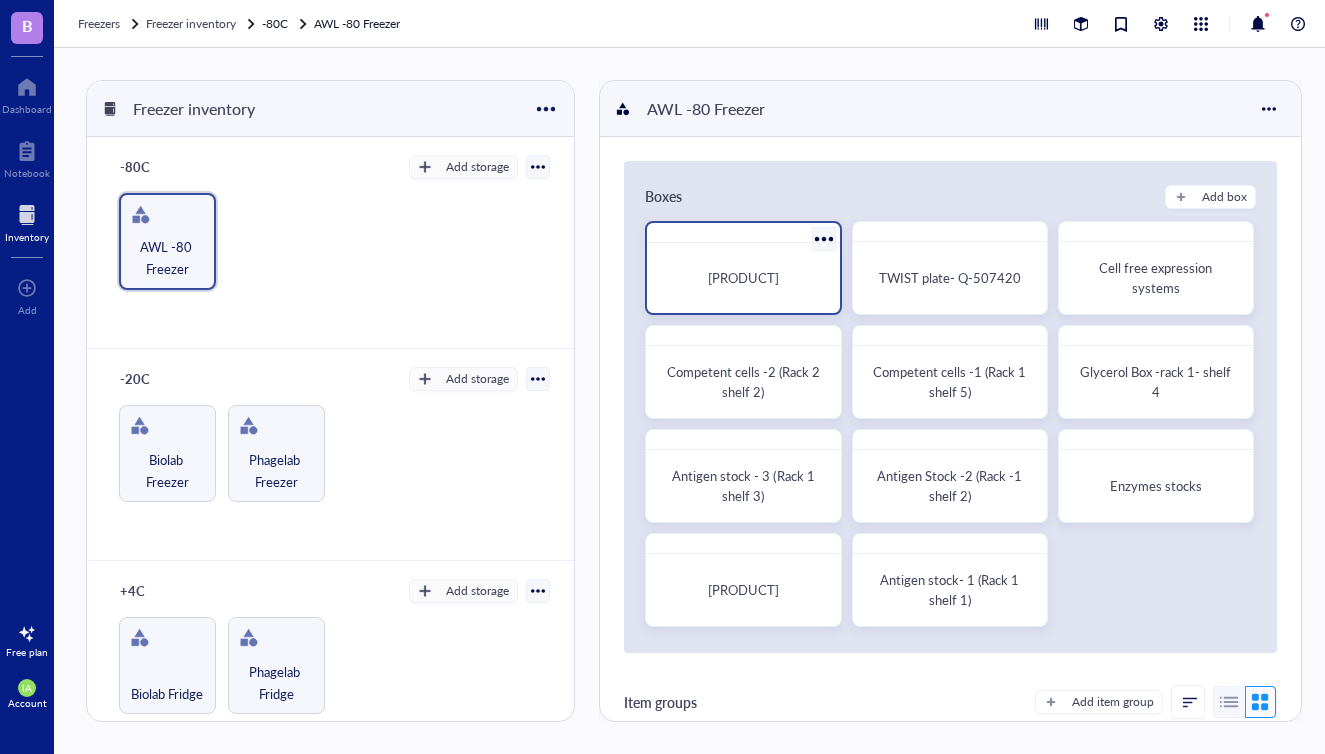 click at bounding box center (823, 238) 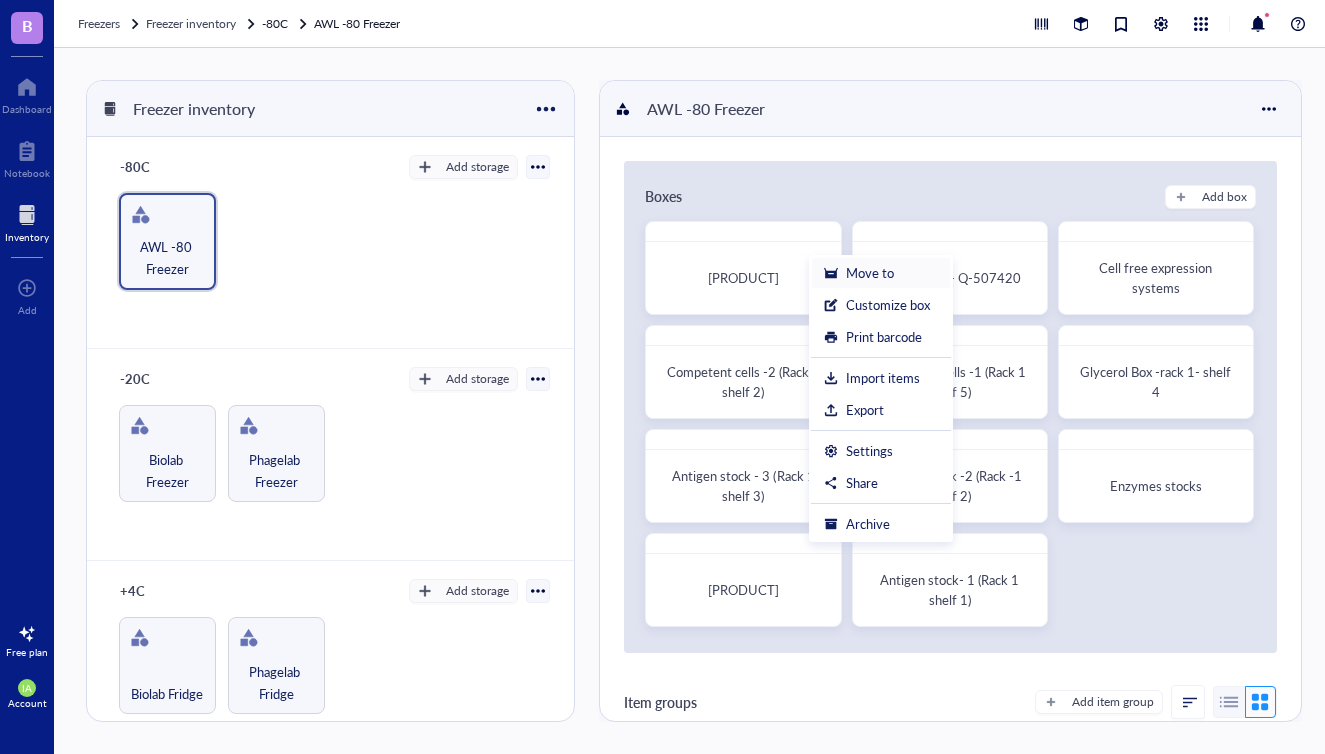 click on "Move to" at bounding box center (881, 273) 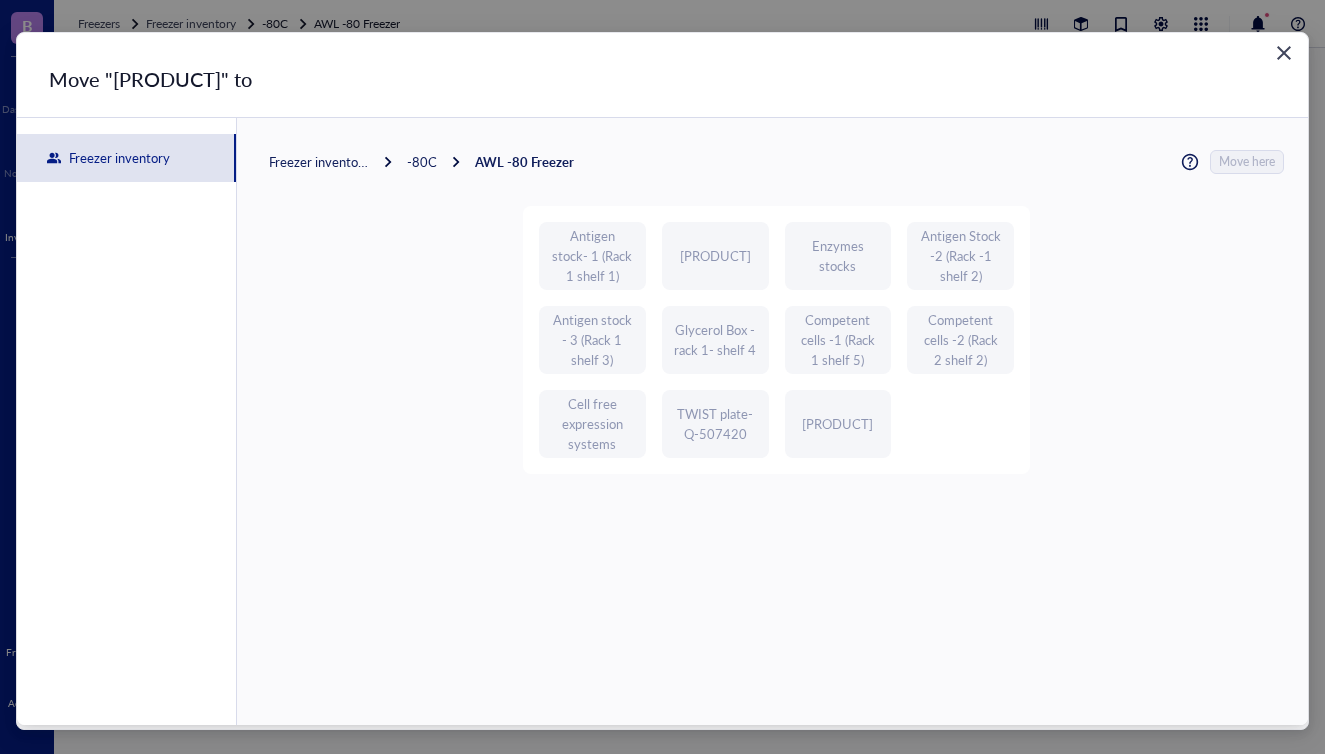 click 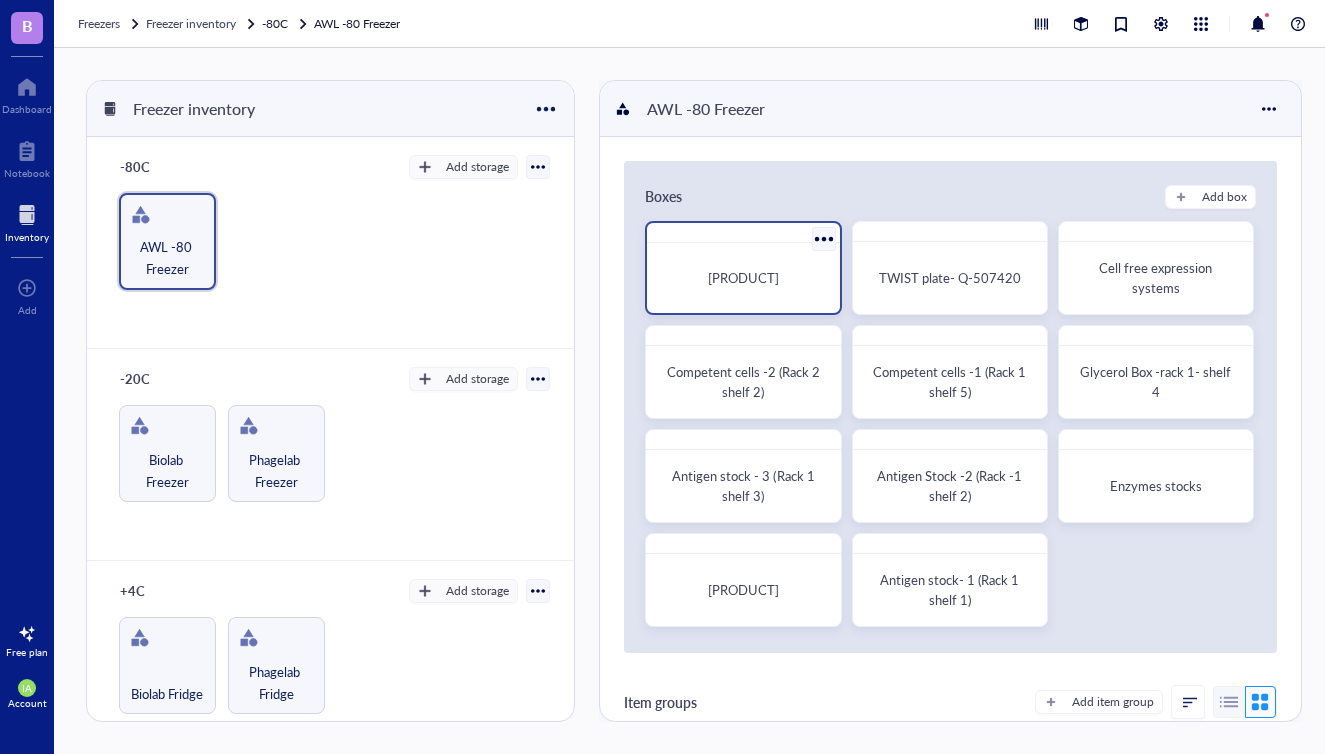 click on "[PRODUCT]" at bounding box center [743, 277] 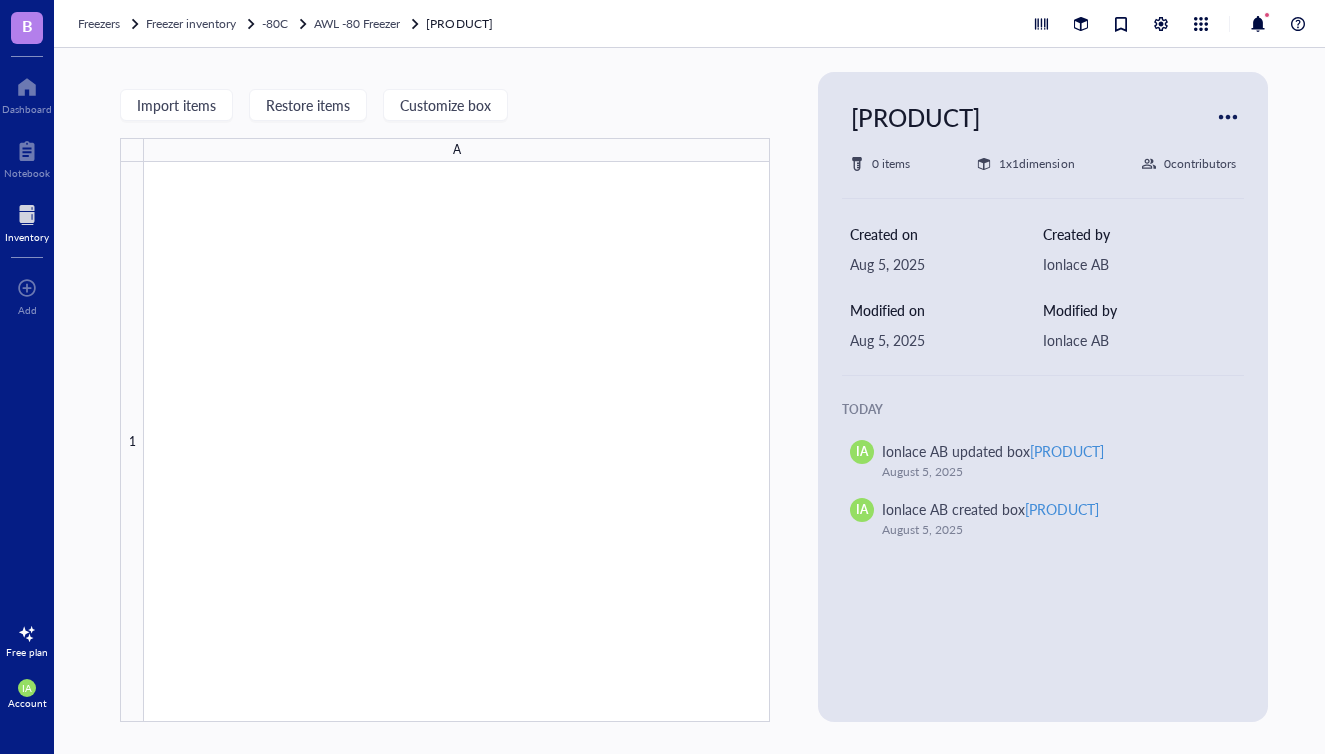 click on "[PRODUCT] 0 items 1  x  1  dimension 0  contributor s Created on [DATE] Created by [COMPANY] Modified on [DATE] Modified by [COMPANY] Today [COMPANY] [COMPANY] updated box  [PRODUCT] [DATE]   [COMPANY] [COMPANY] created box  [PRODUCT] [DATE]" at bounding box center [1043, 397] 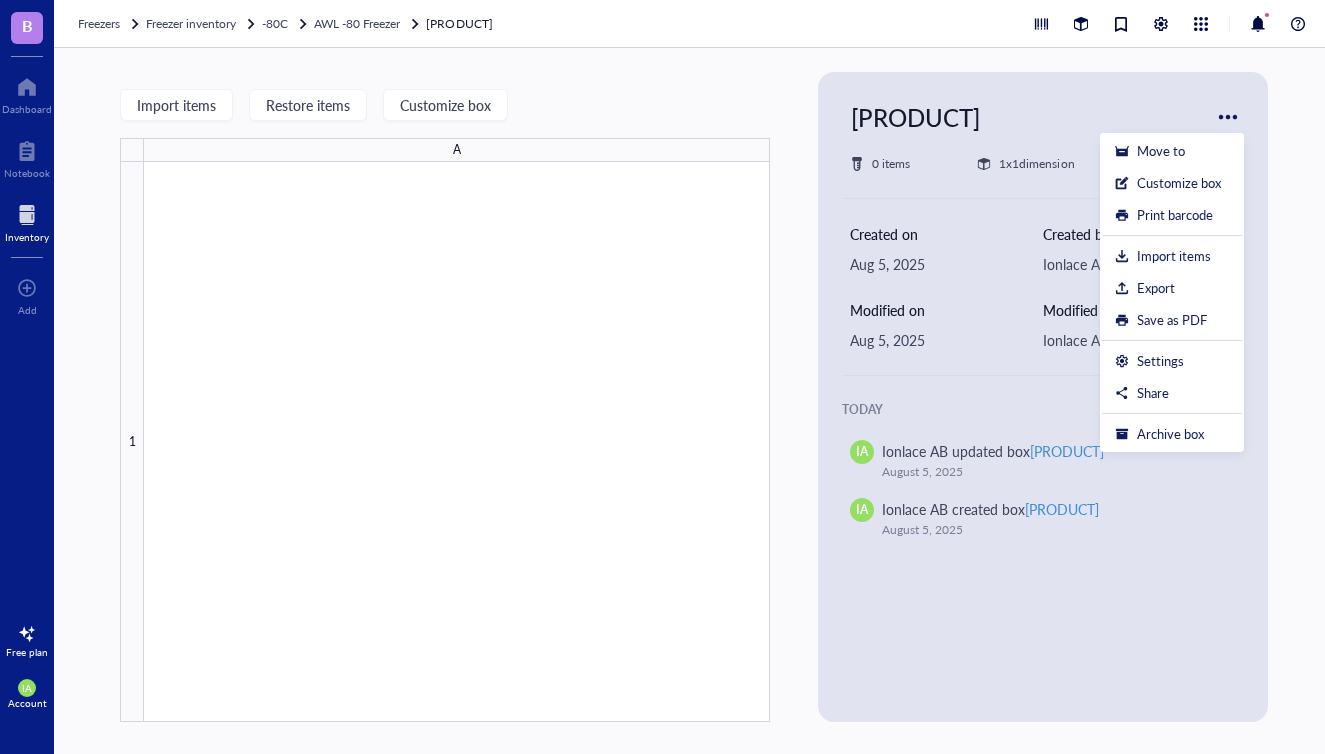 click on "[PRODUCT] 0 items 1  x  1  dimension 0  contributor s Created on [DATE] Created by [COMPANY] Modified on [DATE] Modified by [COMPANY] Today [COMPANY] [COMPANY] updated box  [PRODUCT] [DATE]   [COMPANY] [COMPANY] created box  [PRODUCT] [DATE]" at bounding box center [1043, 397] 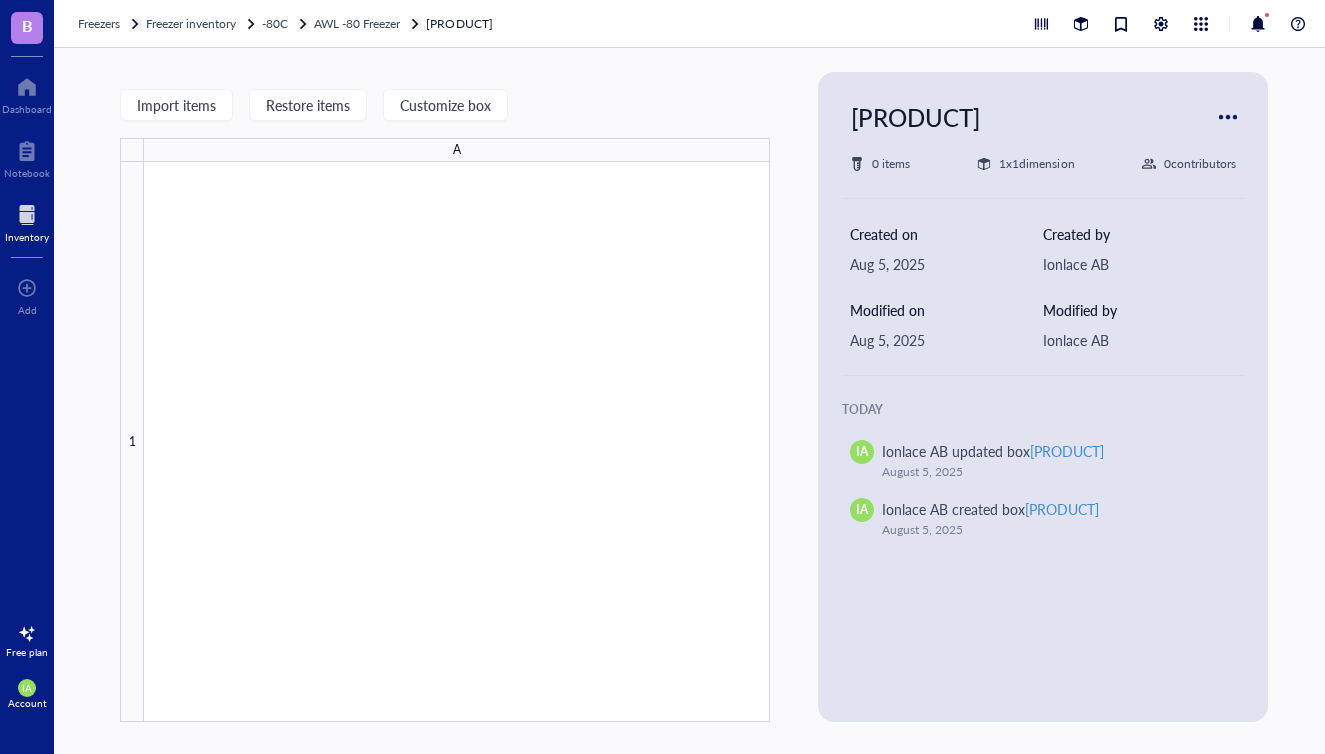 click on "1  x  1  dimension" at bounding box center (1036, 164) 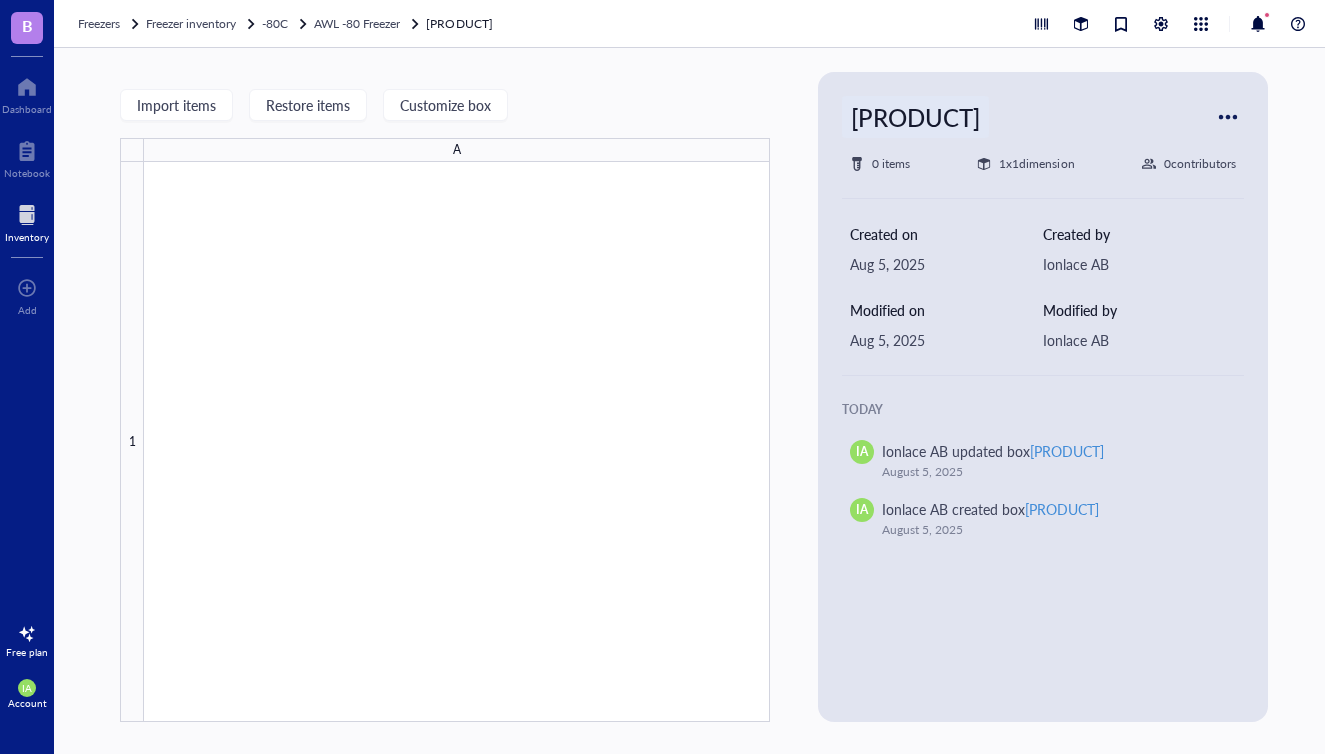 click on "[PRODUCT]" at bounding box center (915, 117) 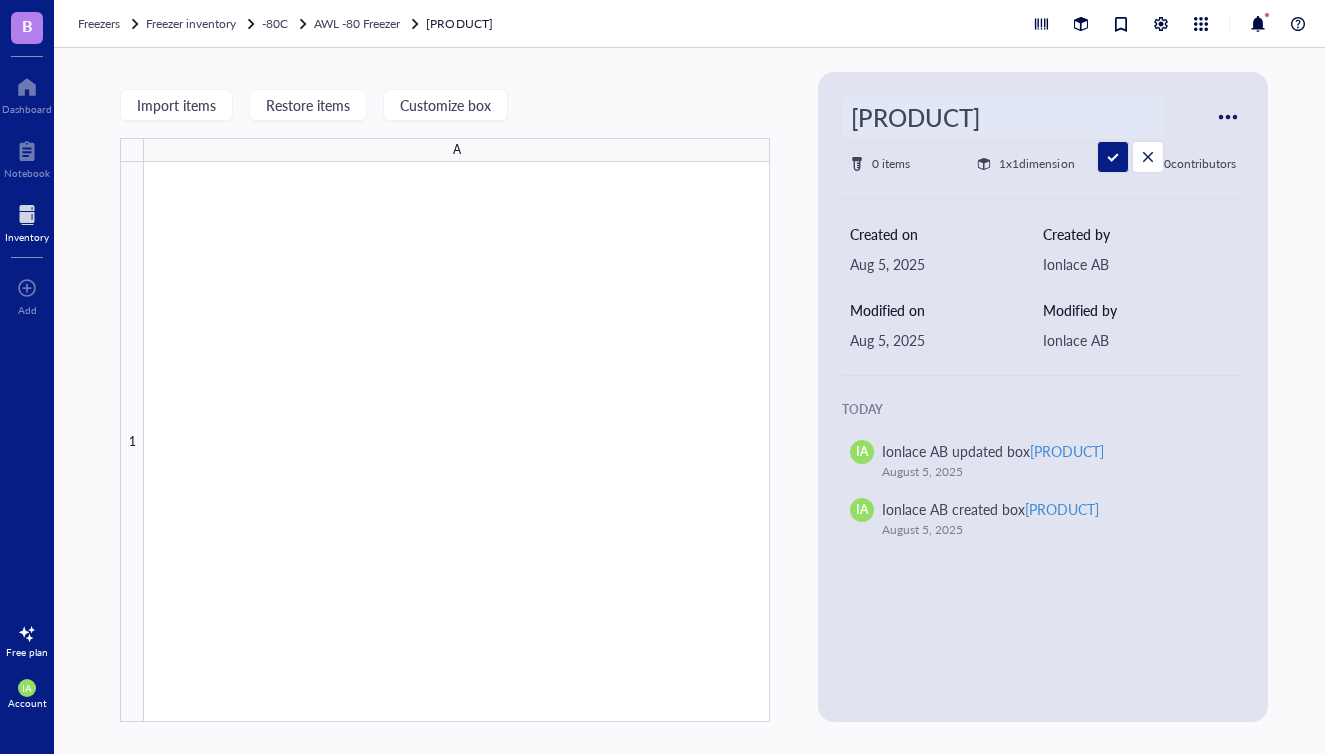 scroll, scrollTop: 0, scrollLeft: 26, axis: horizontal 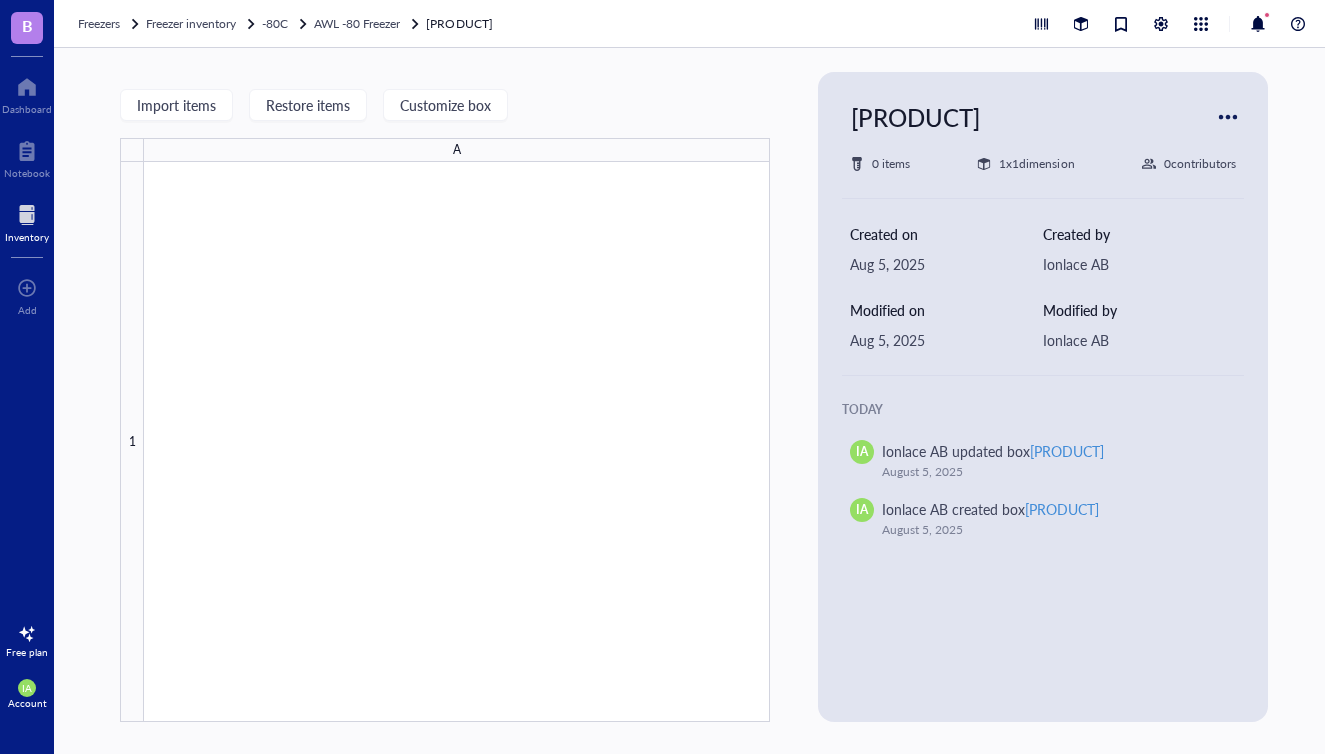 click at bounding box center [984, 164] 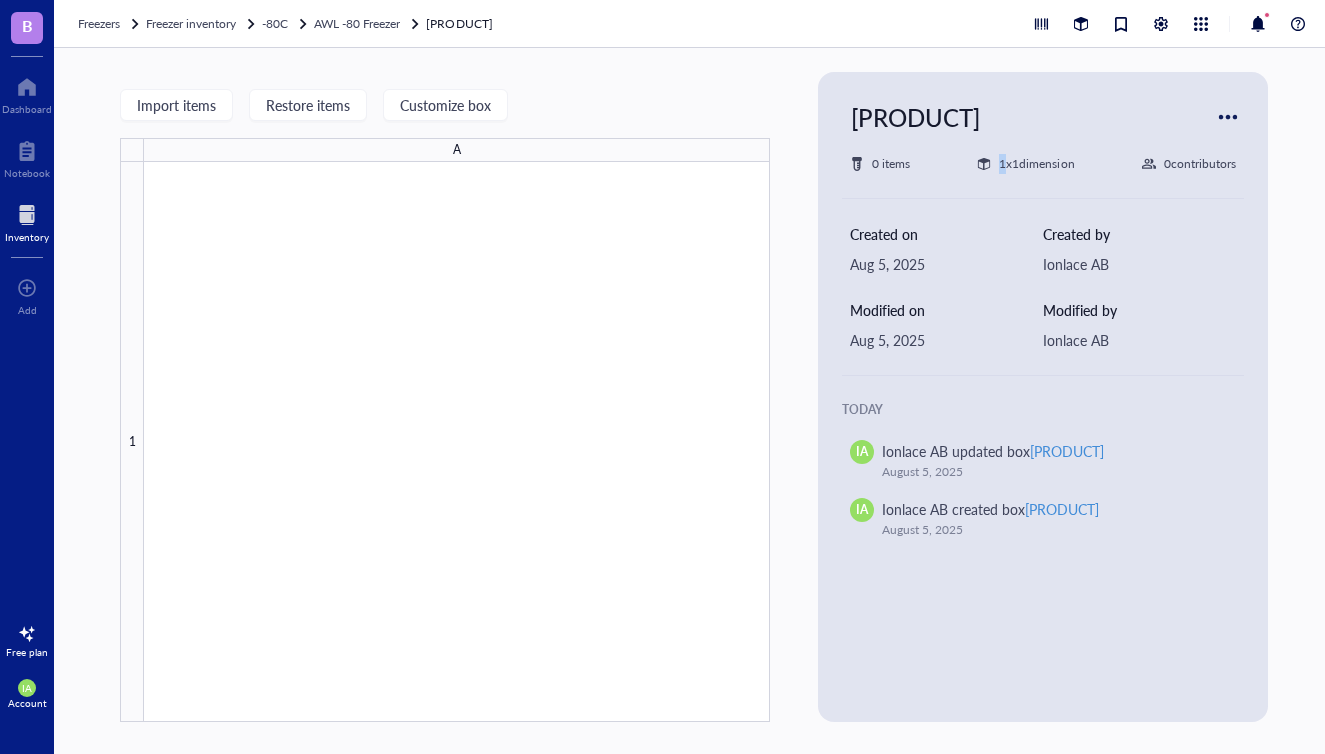 click at bounding box center [984, 164] 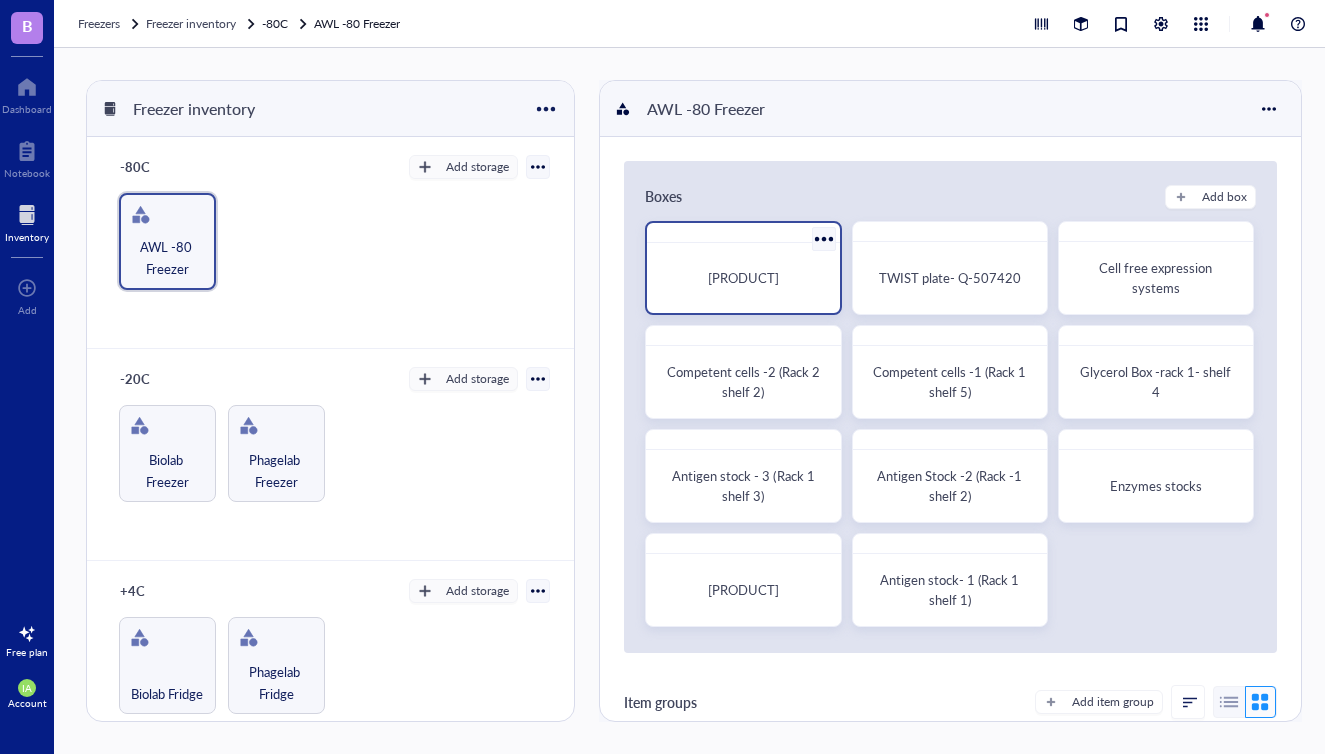 click at bounding box center [823, 238] 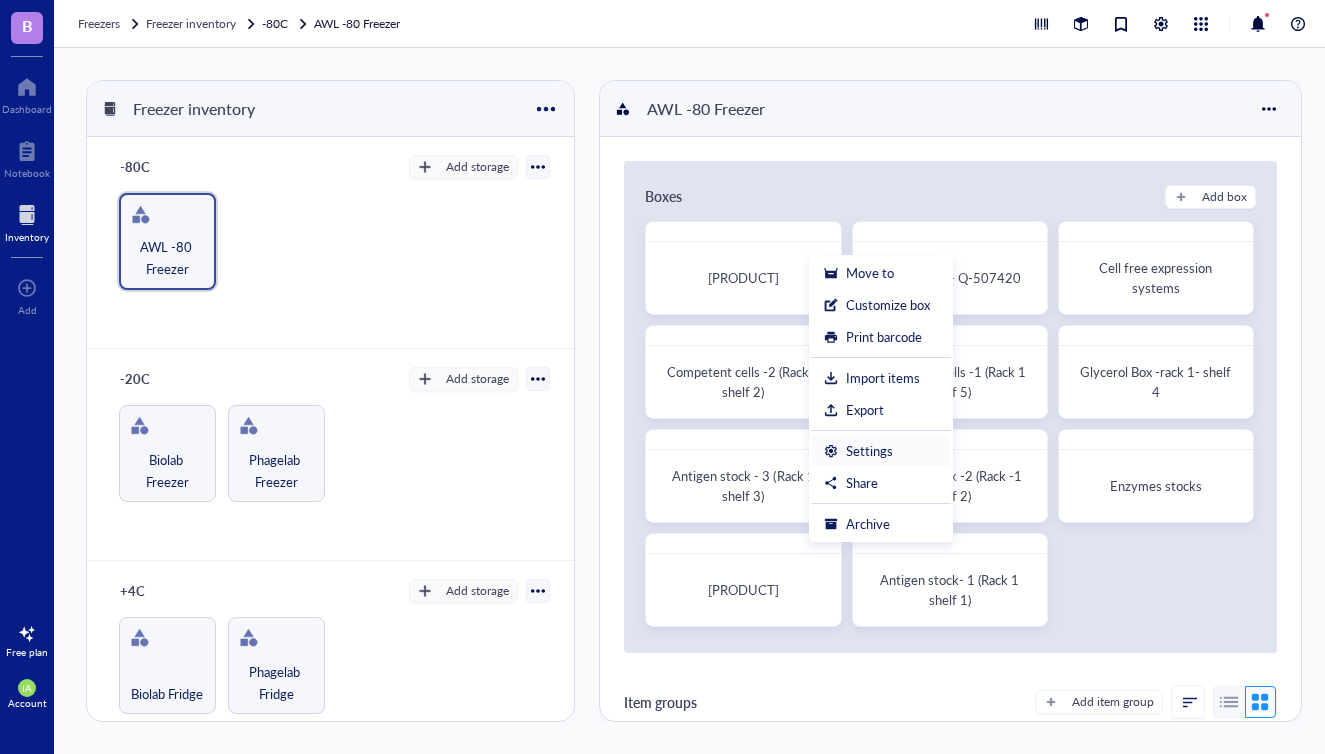 click on "Settings" at bounding box center (869, 451) 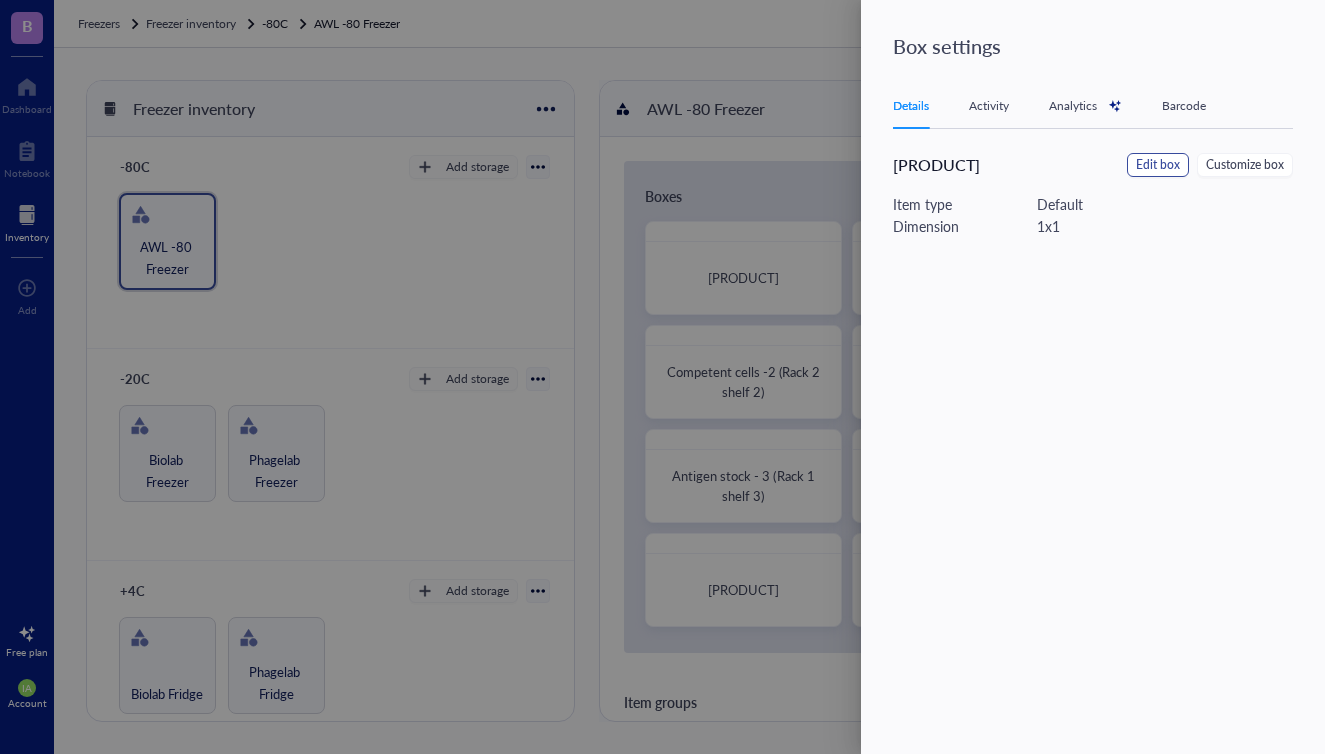 click on "Edit box" at bounding box center (1158, 165) 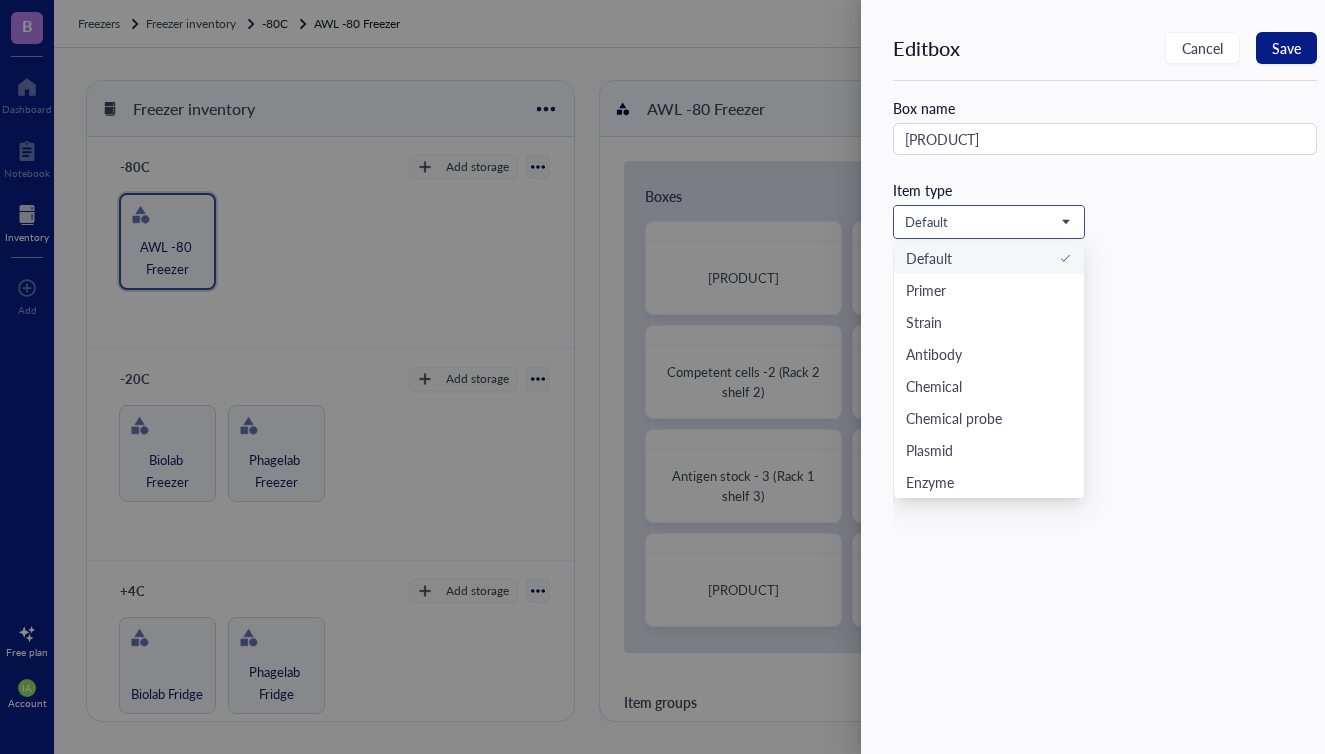 click on "Default" at bounding box center (989, 222) 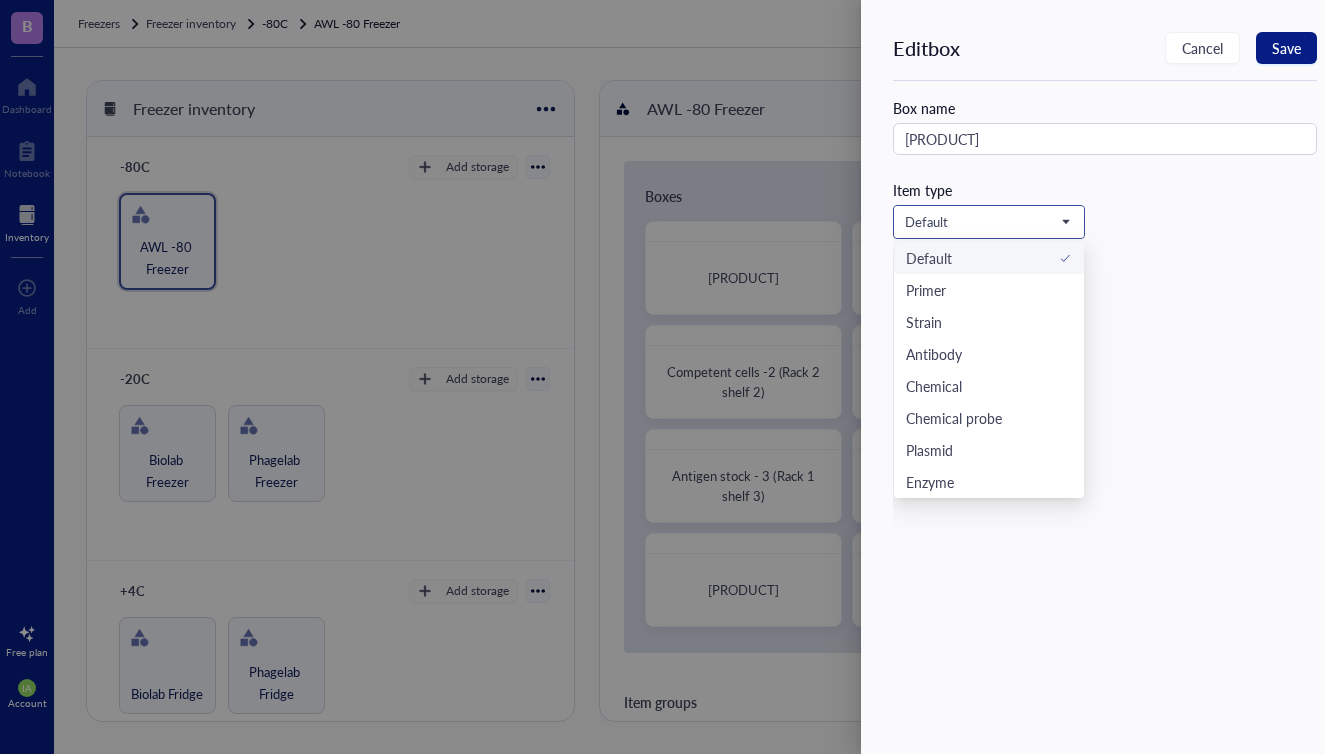 click on "Default" at bounding box center (989, 222) 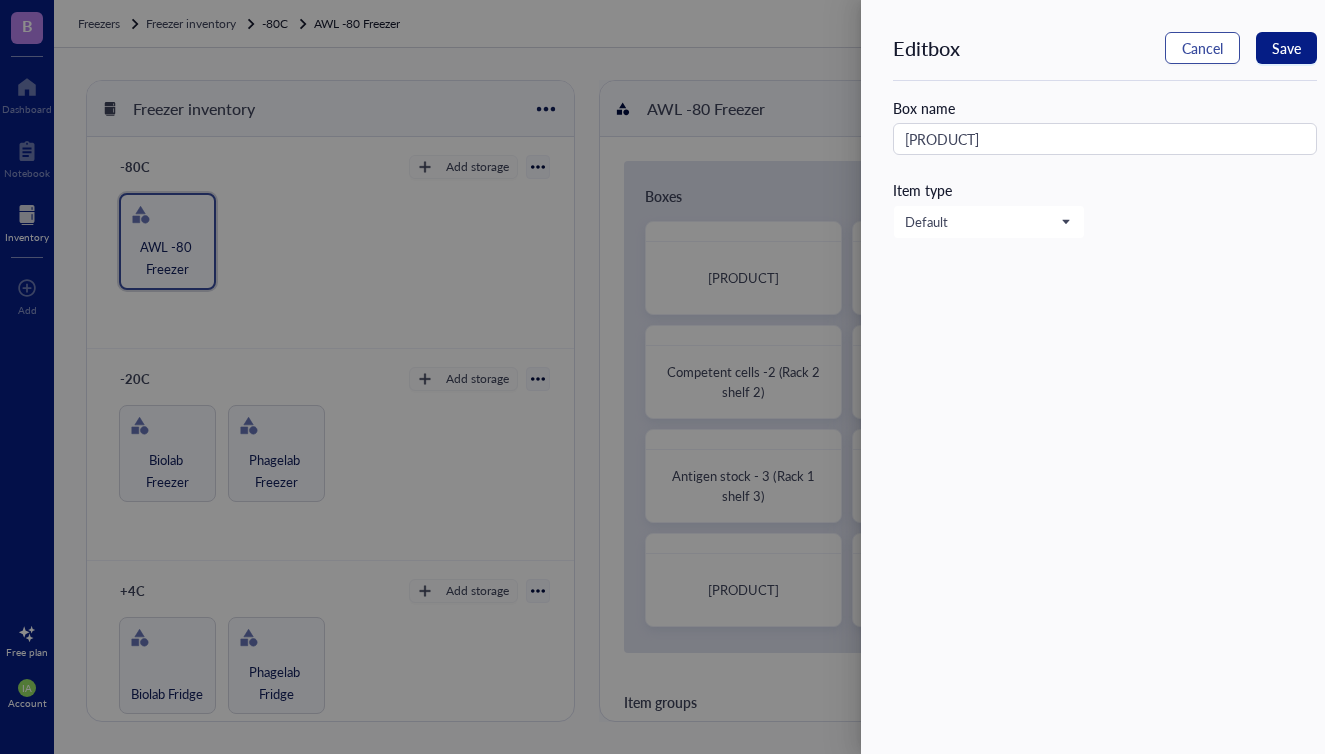 click on "Cancel" at bounding box center (1202, 48) 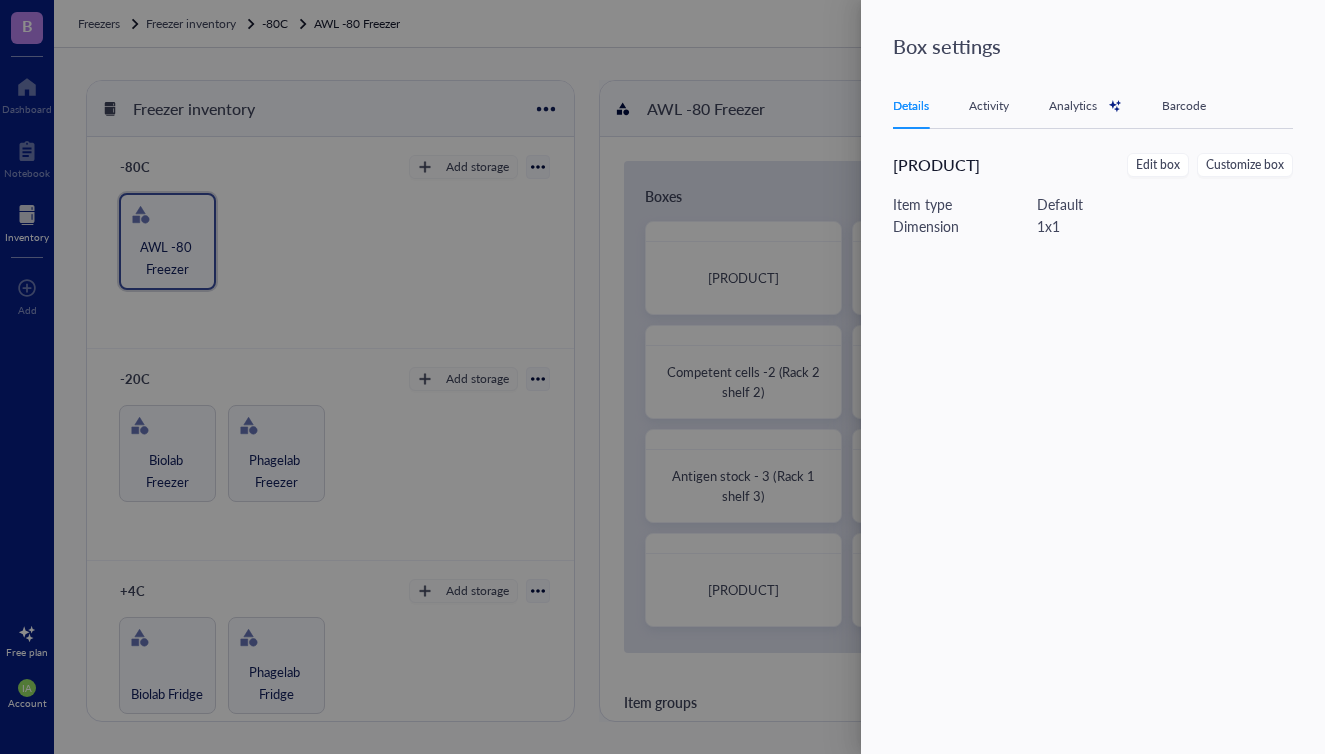 click on "Activity" at bounding box center [989, 106] 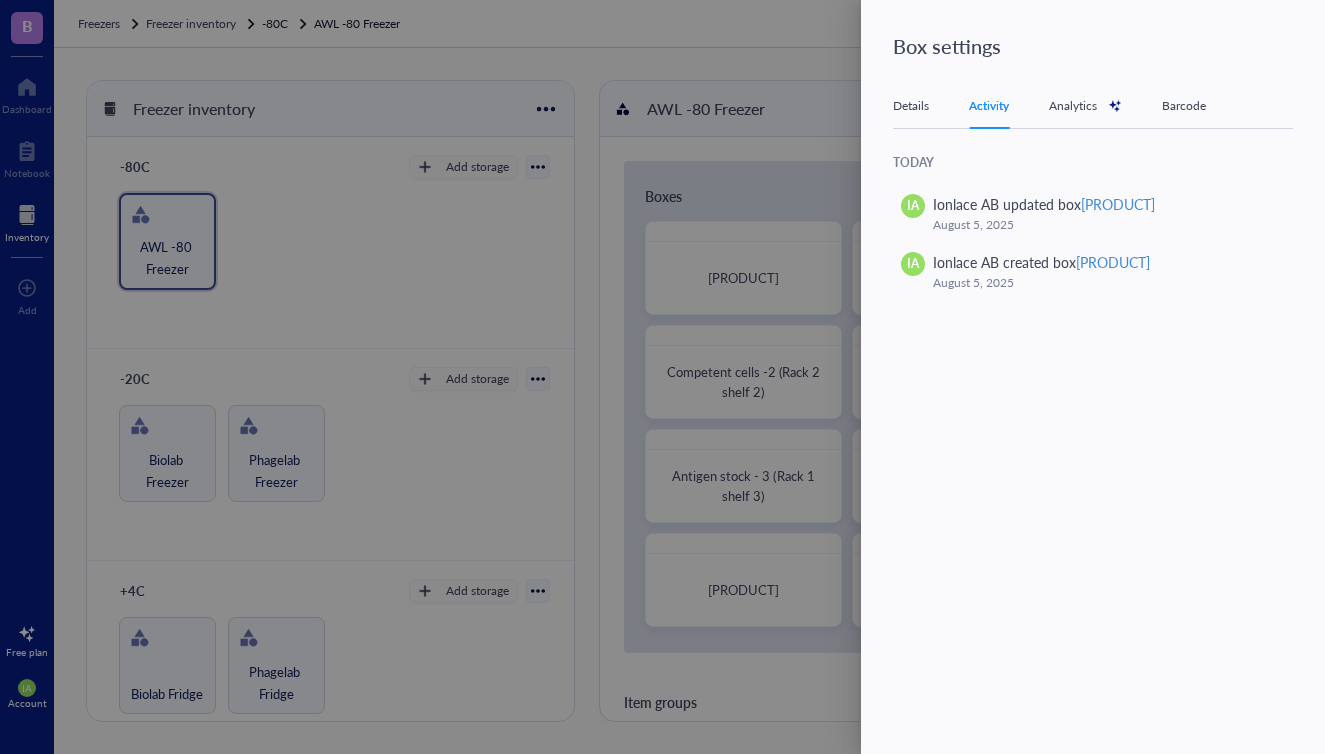 click on "Details" at bounding box center (911, 106) 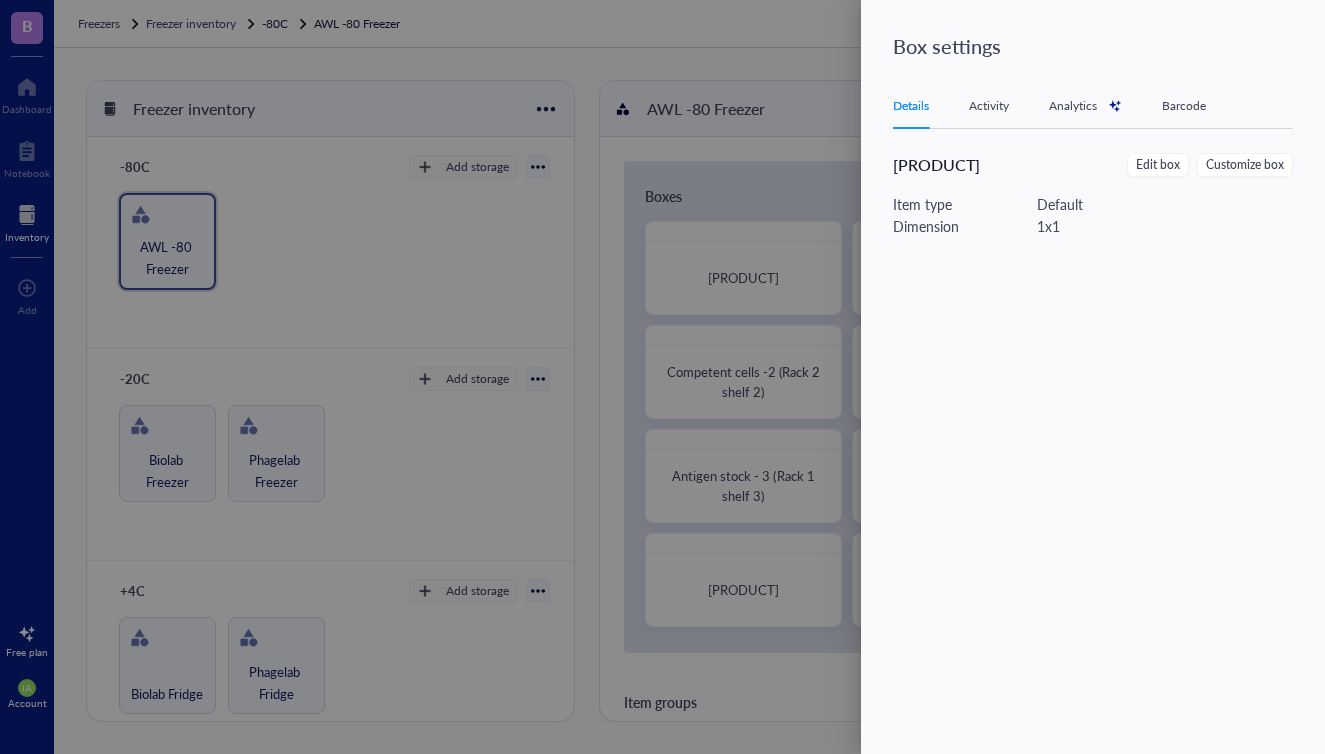 click on "Dimension 1  x  1" at bounding box center (1093, 226) 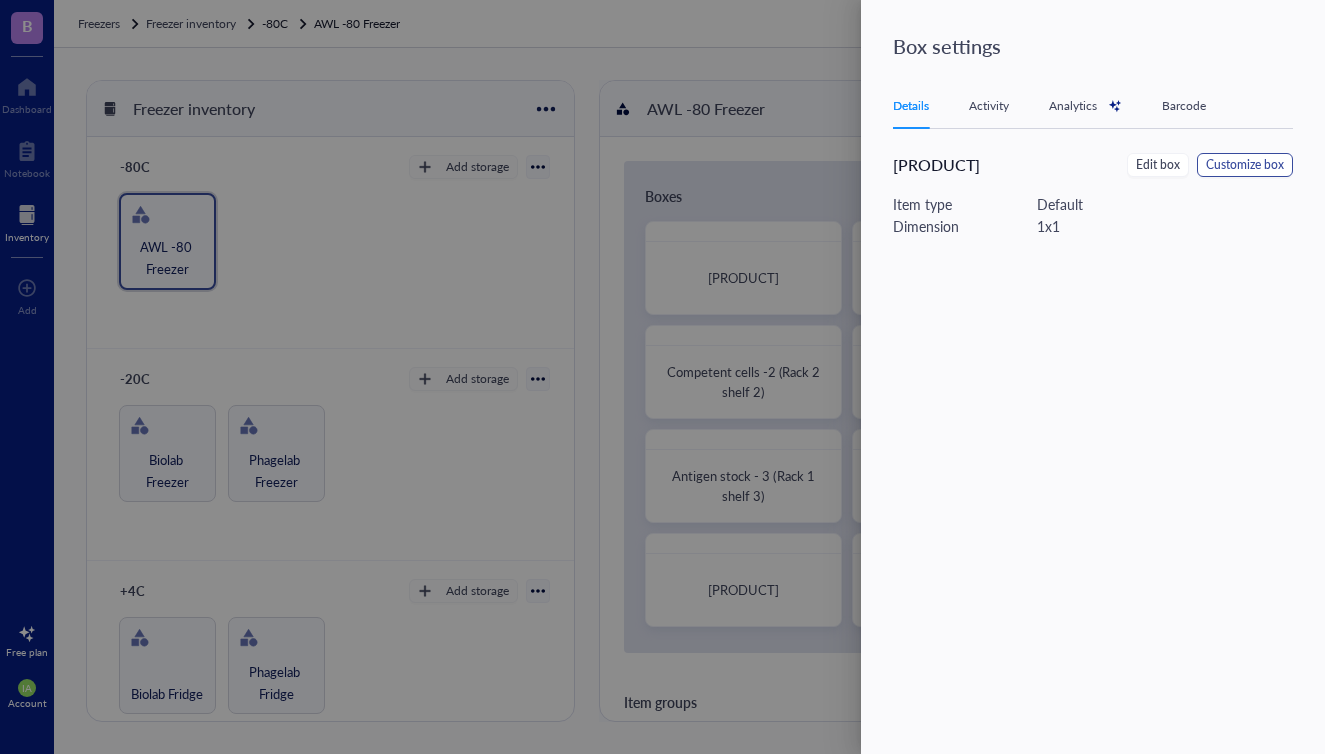 click on "Customize box" at bounding box center [1245, 165] 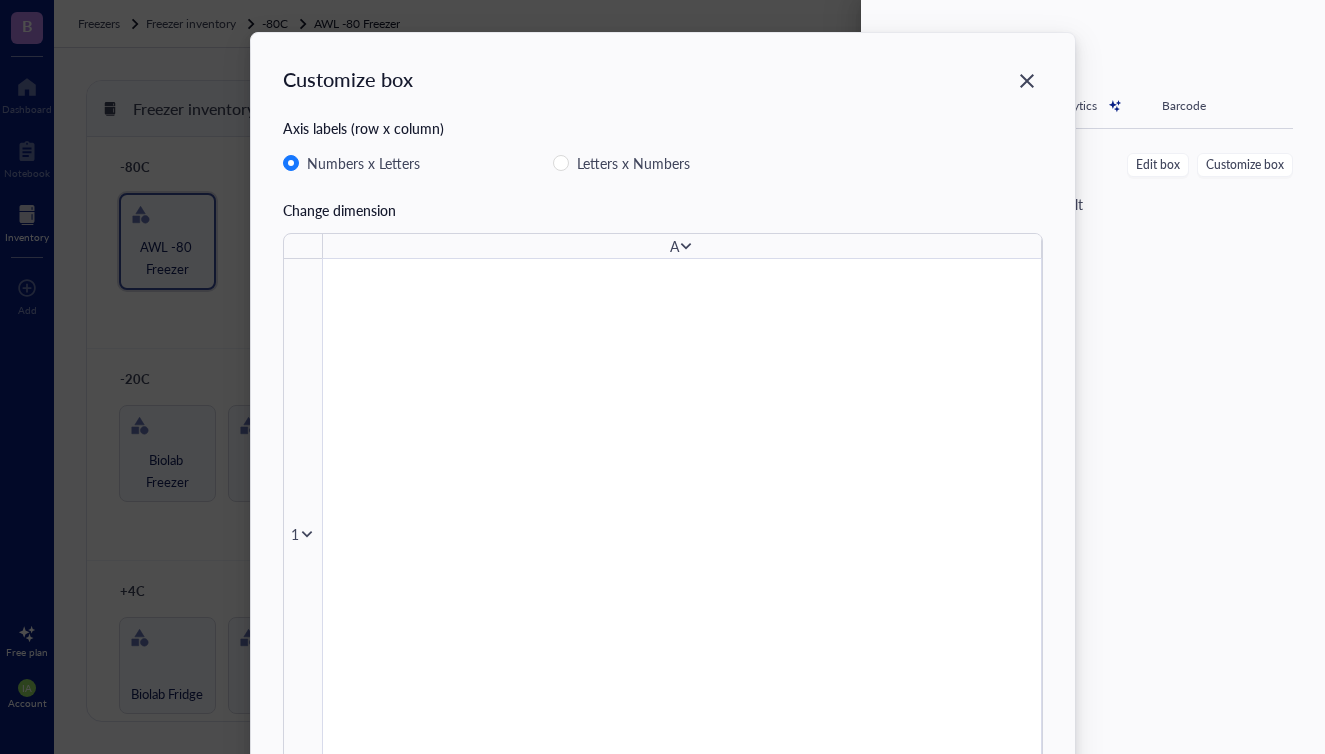 click 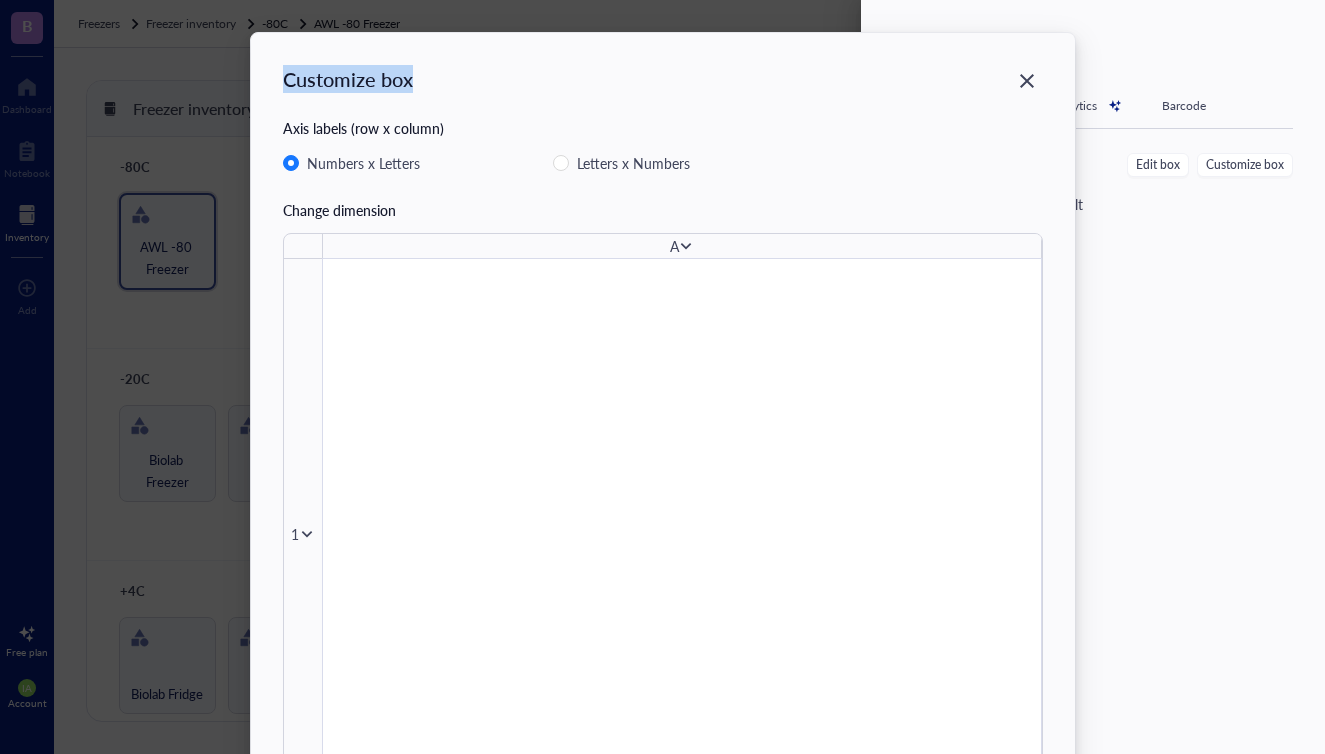 drag, startPoint x: 683, startPoint y: 57, endPoint x: 670, endPoint y: 80, distance: 26.41969 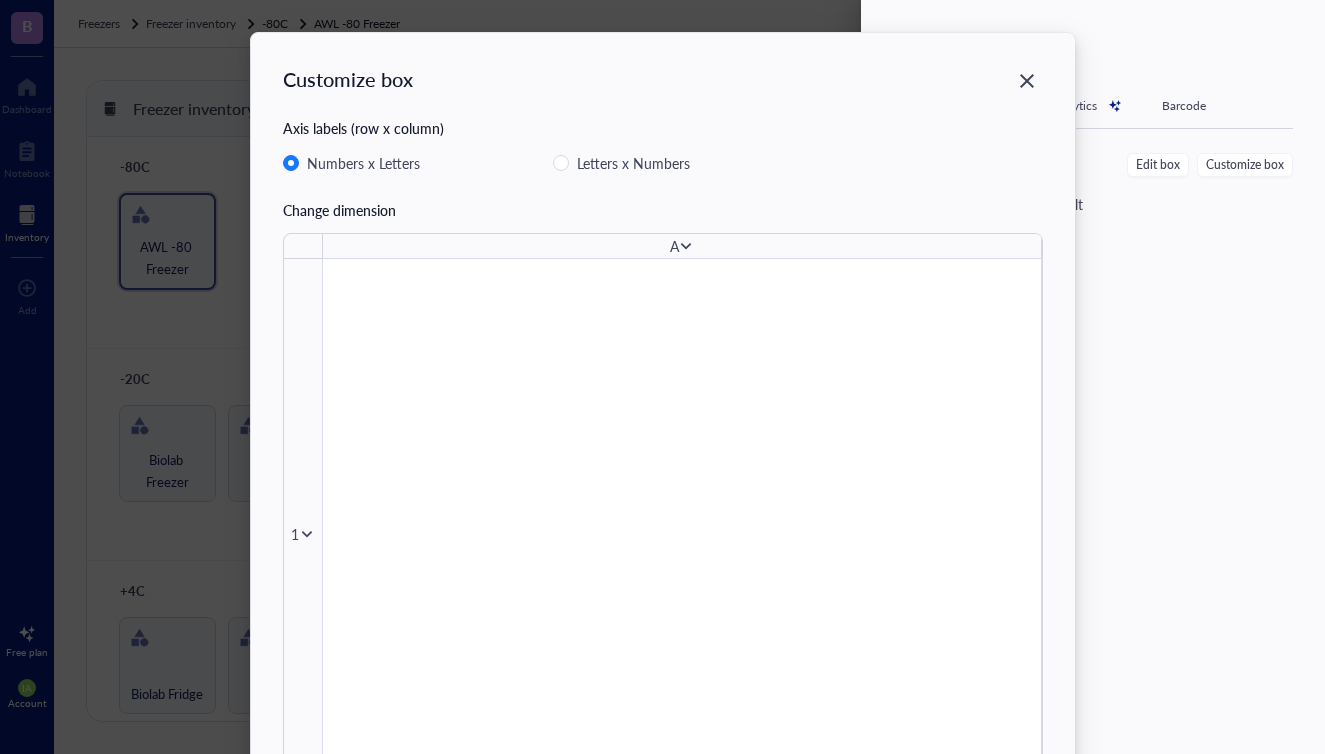 click on "A" at bounding box center (674, 246) 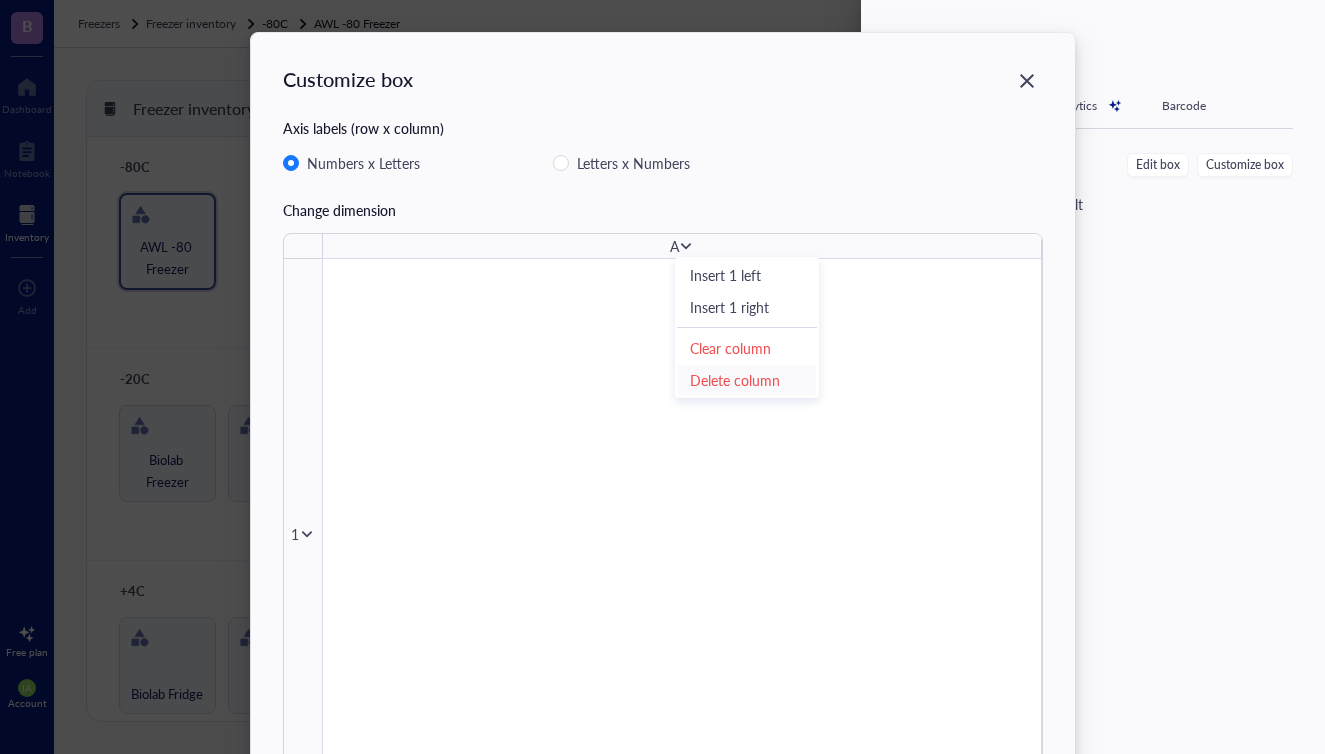 click on "Delete column" at bounding box center [747, 380] 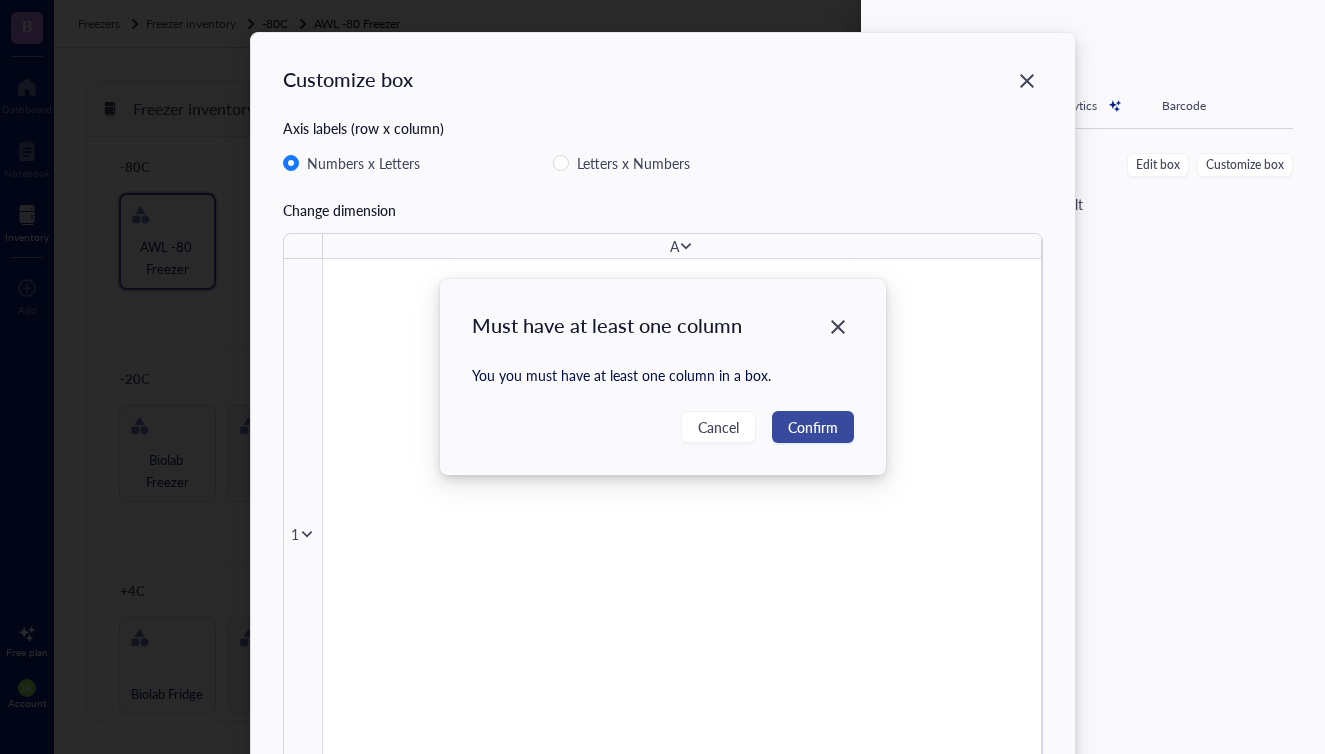 click on "Confirm" at bounding box center (813, 427) 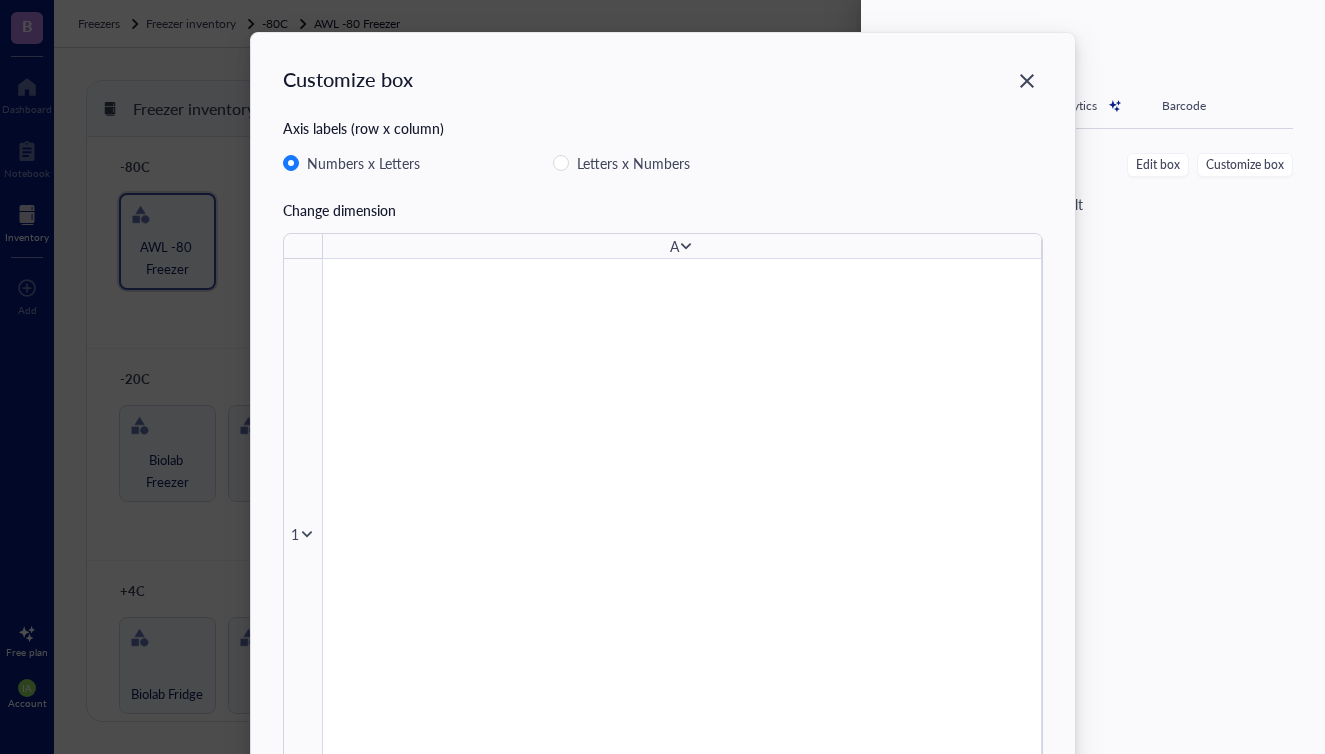 click on "A" at bounding box center [674, 246] 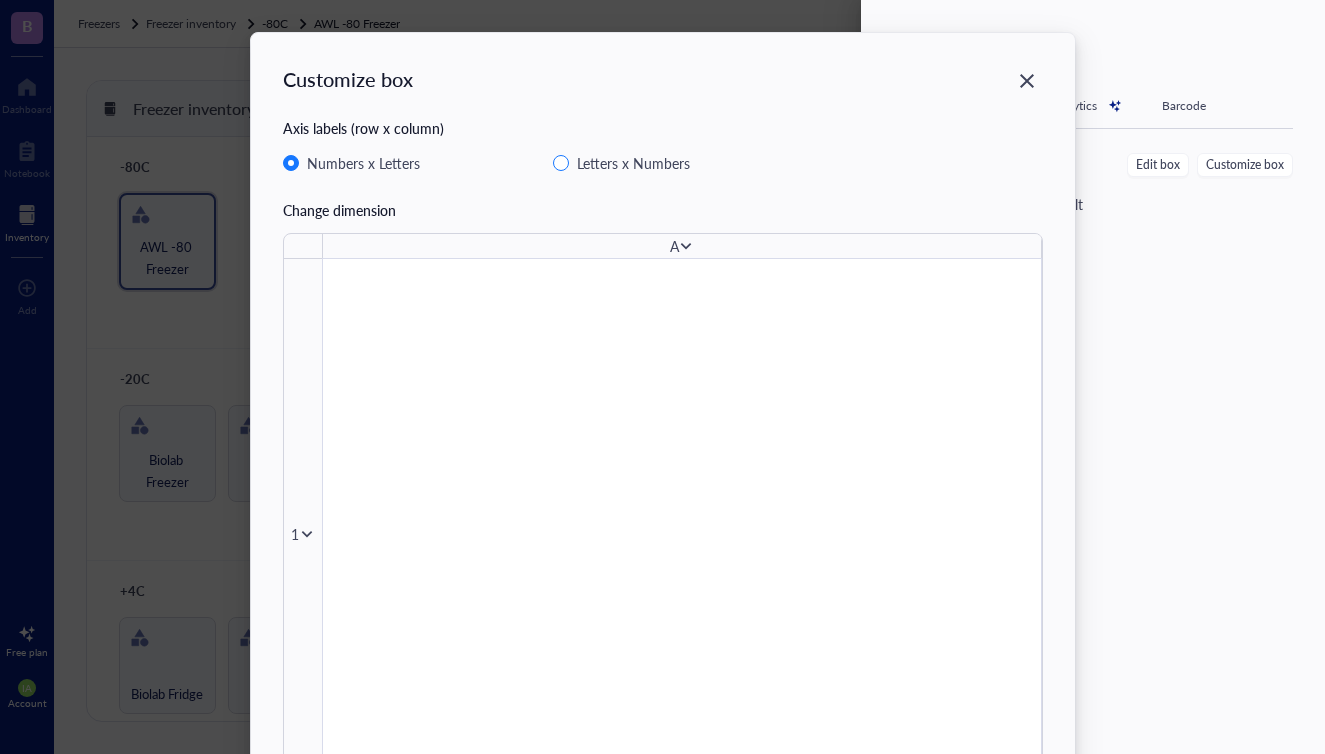 click on "Letters x Numbers" at bounding box center [561, 163] 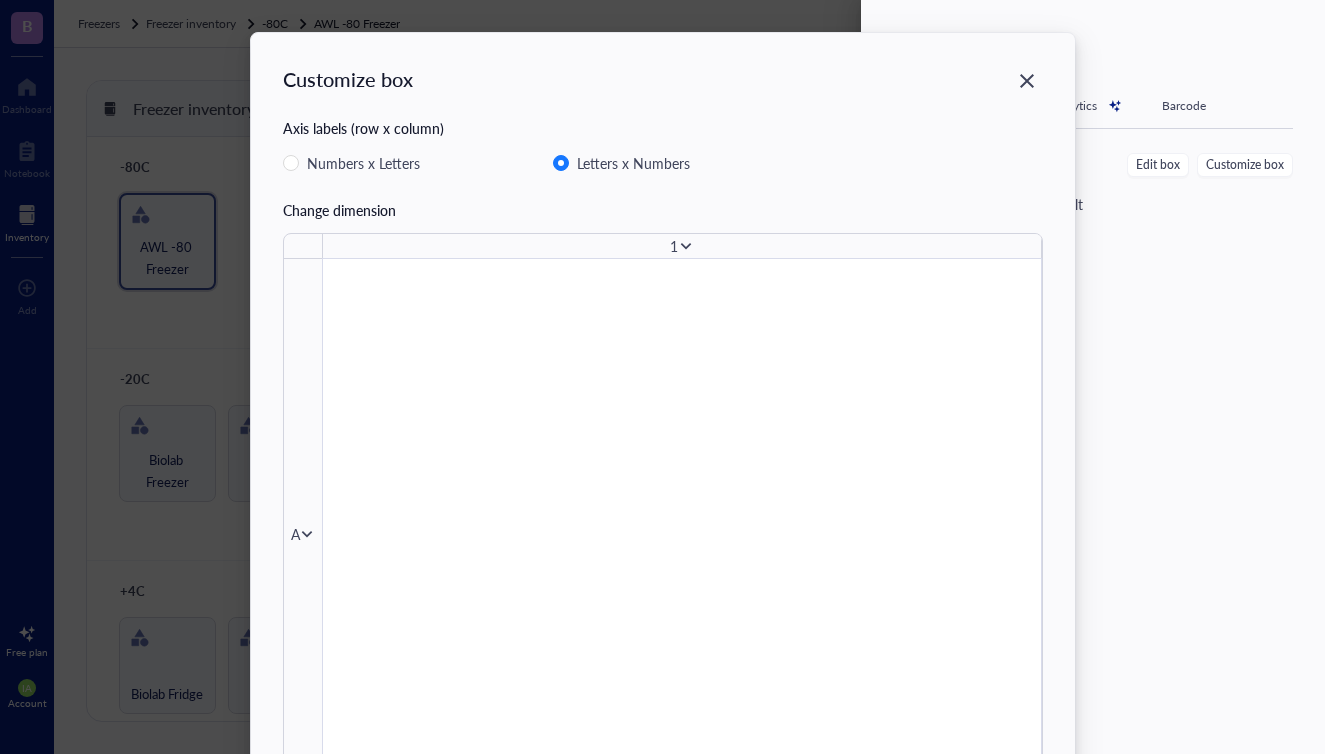 radio on "false" 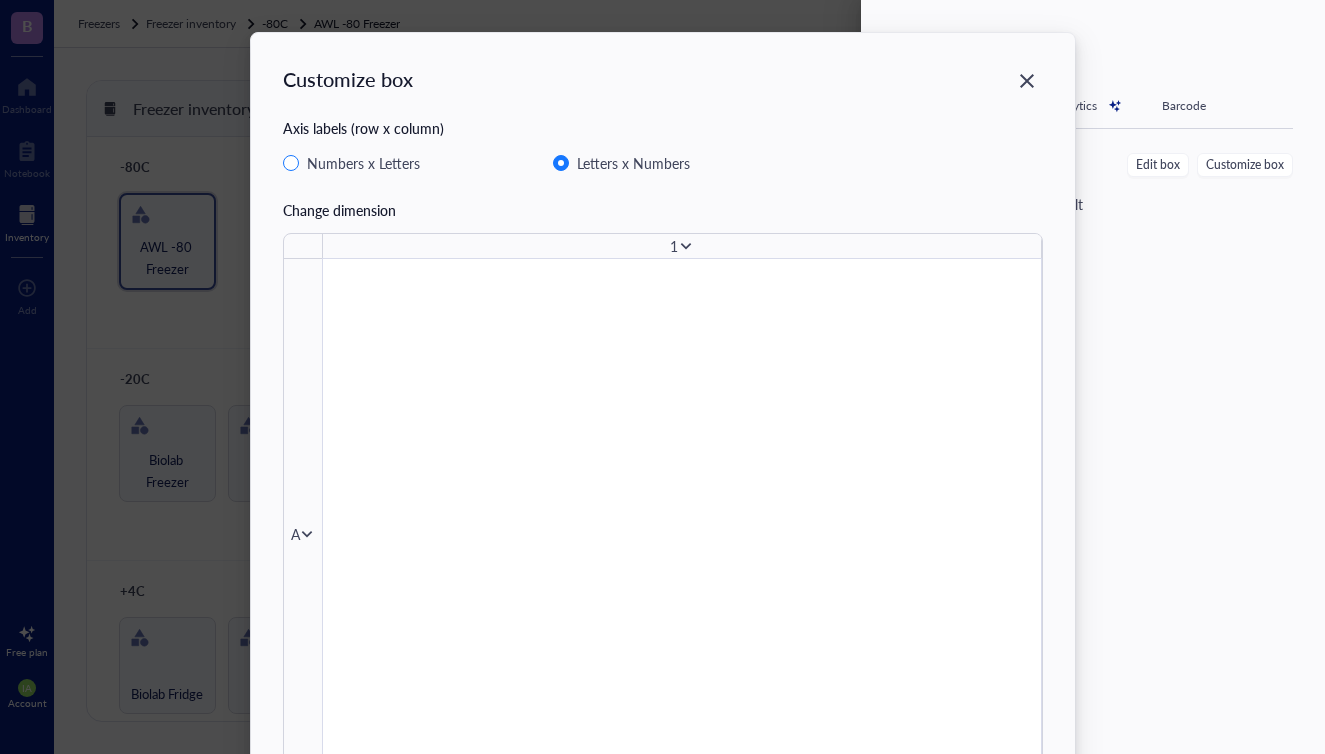 click at bounding box center [291, 163] 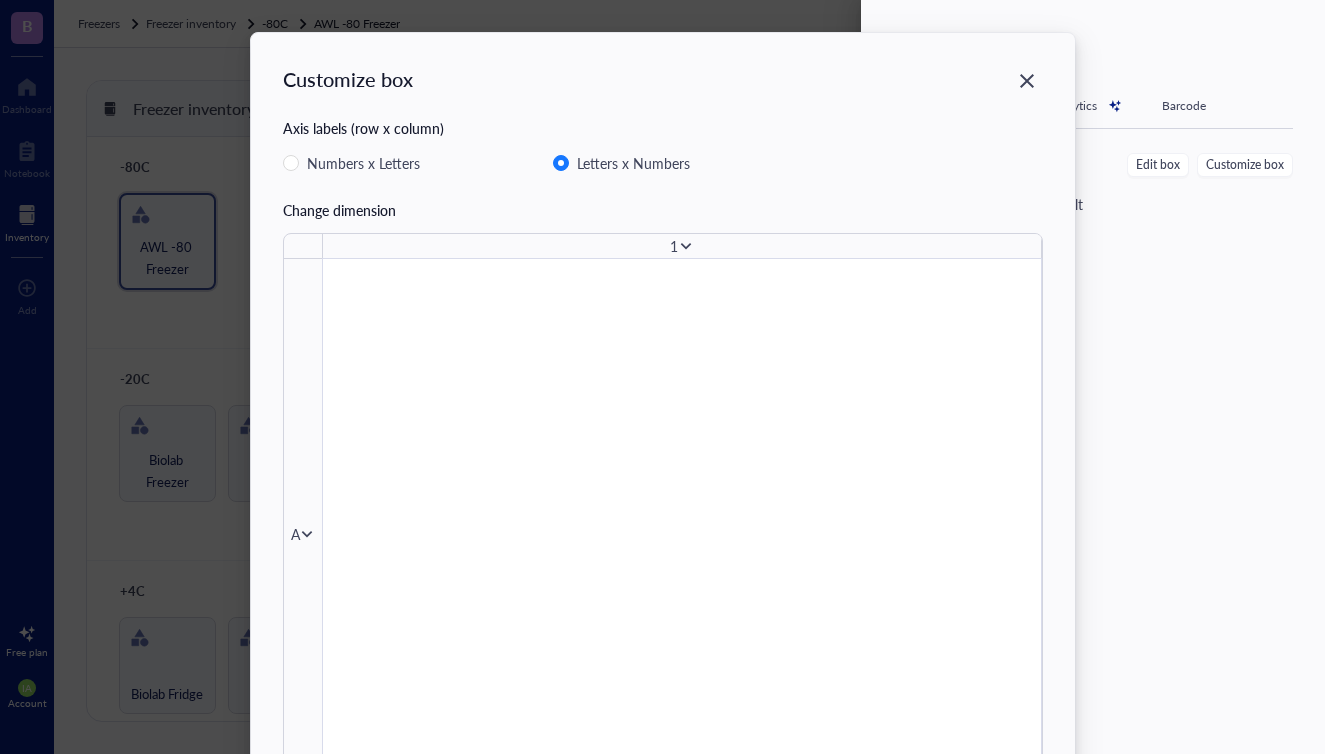 radio on "true" 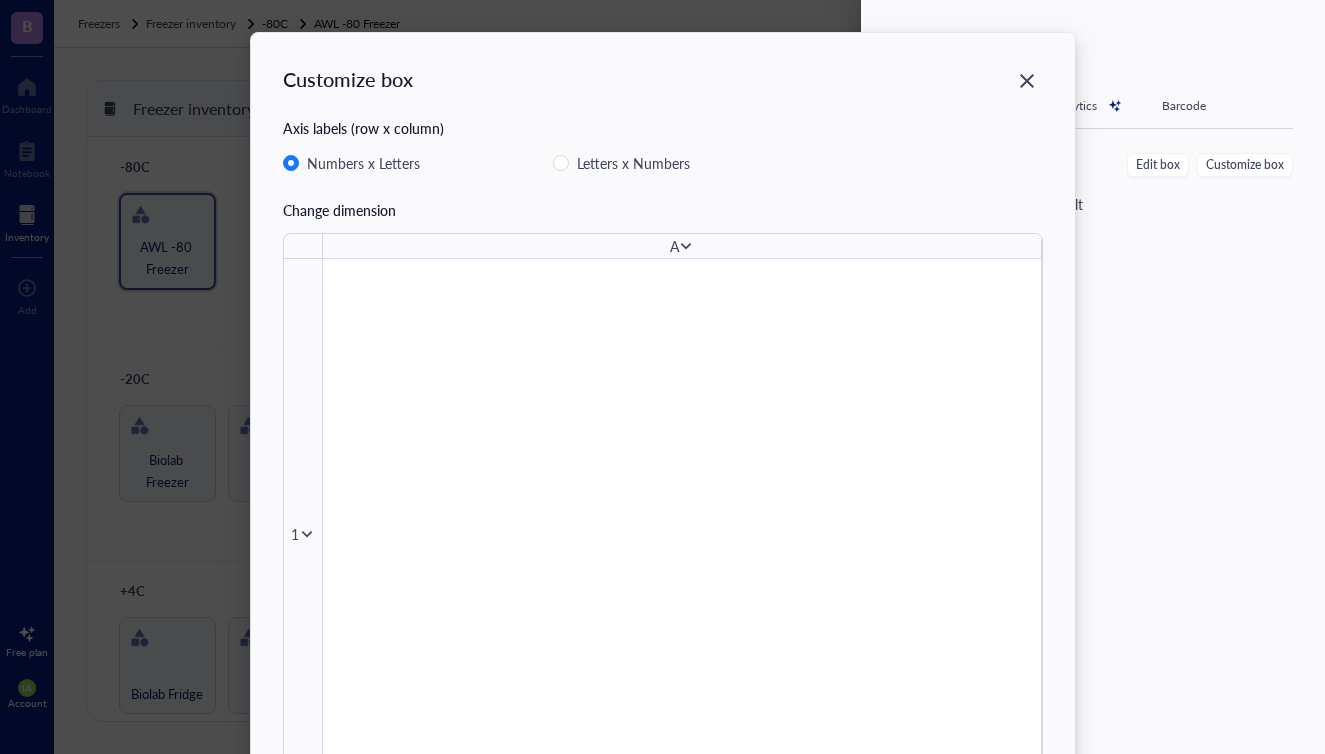 click 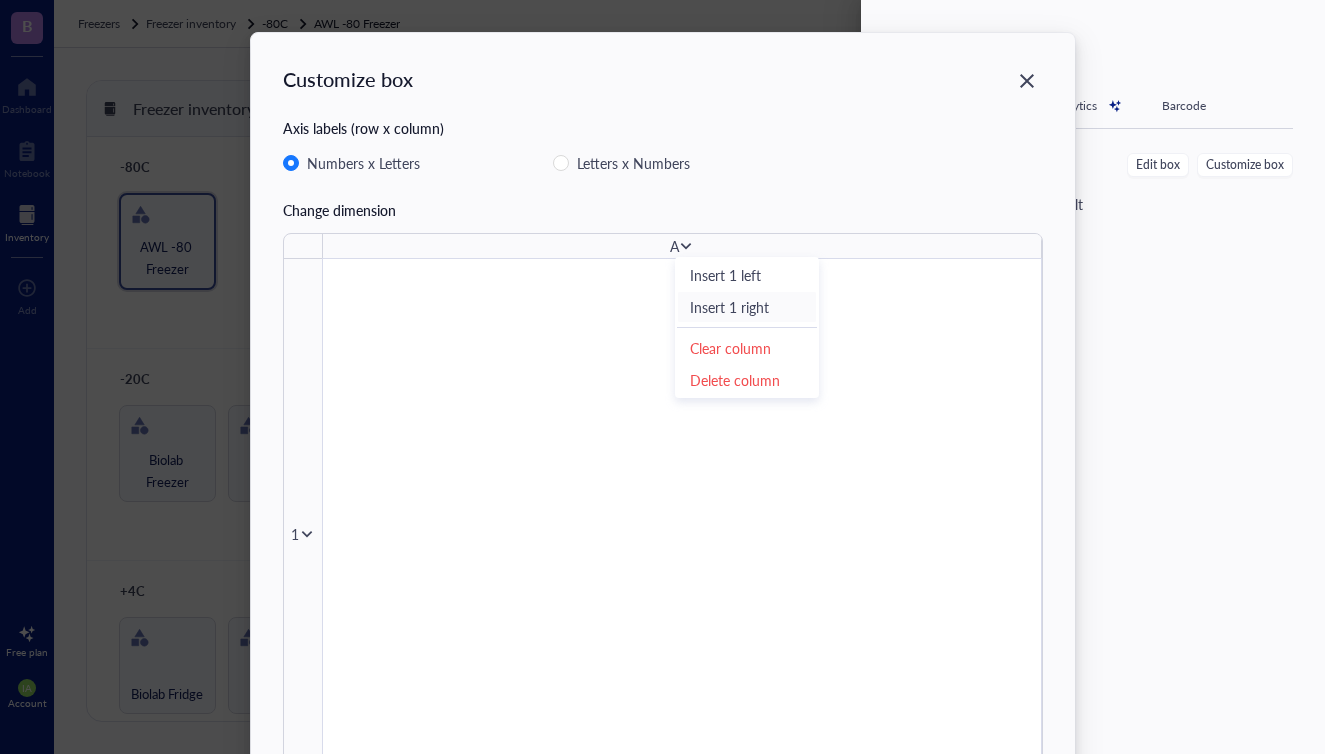 click on "Insert 1 right" at bounding box center (747, 307) 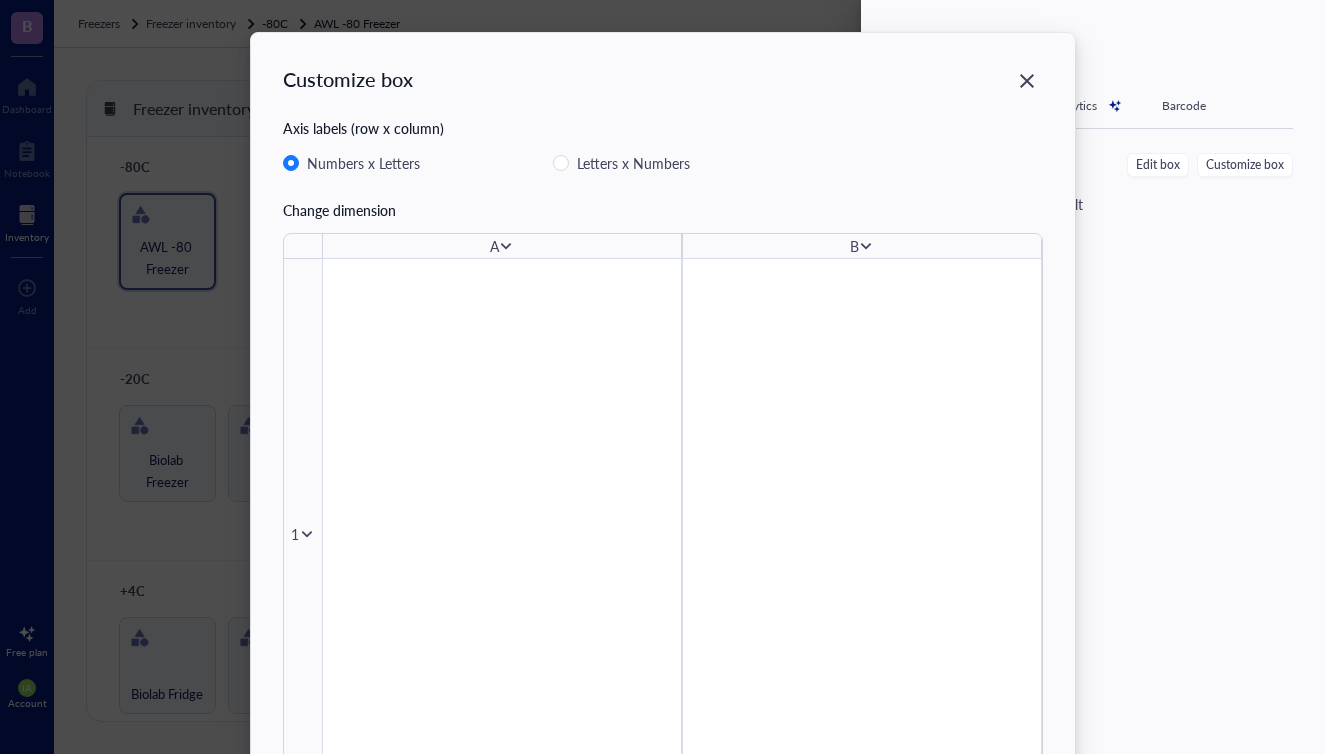 click 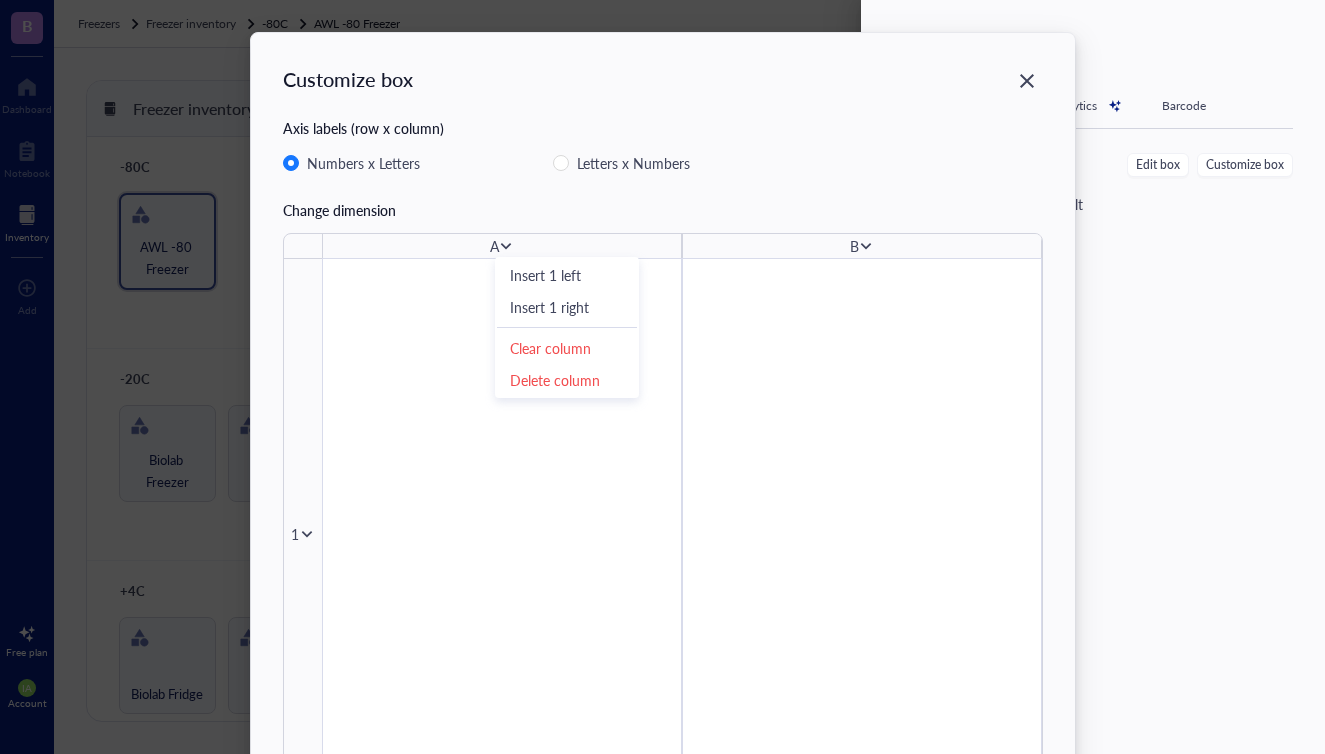 click on "Customize box Axis labels (row x column) Numbers x Letters Letters x Numbers Change dimension   [LETTER] [LETTER] 1 Done" at bounding box center [662, 377] 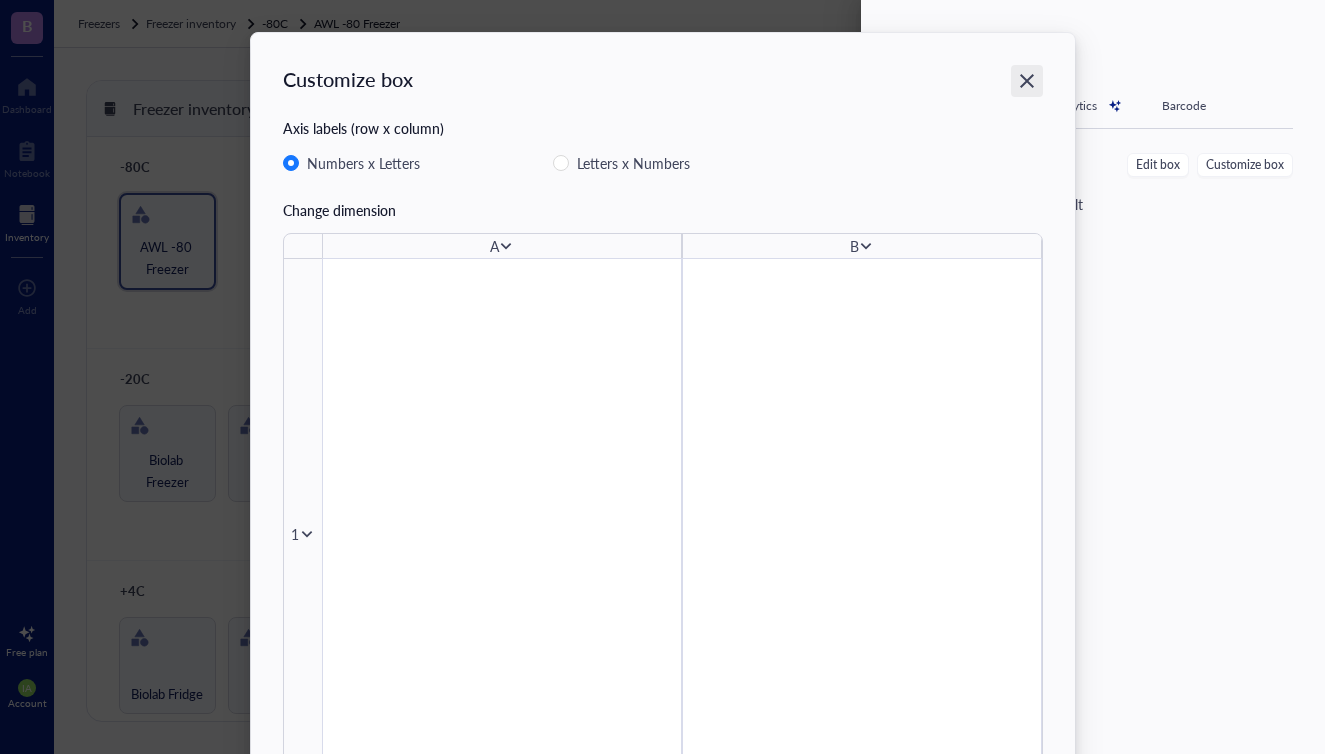 click 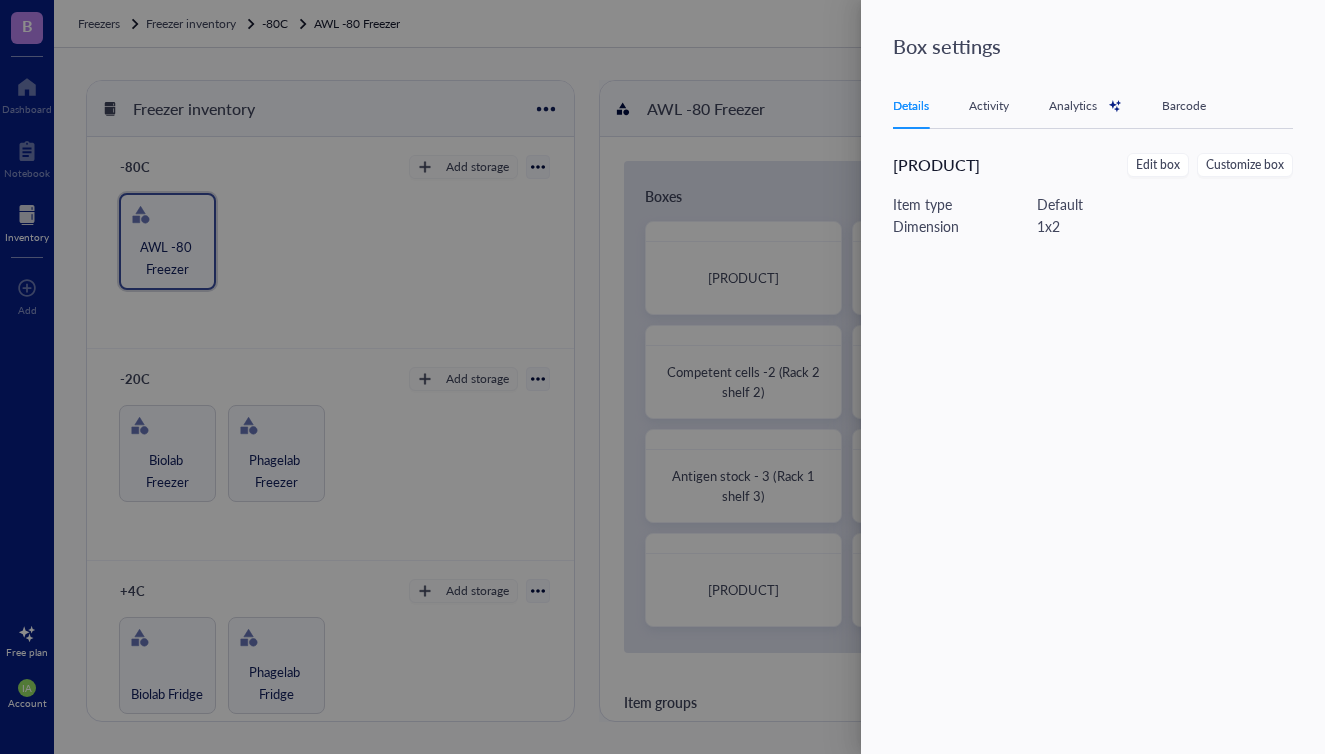 click on "Default" at bounding box center (1060, 204) 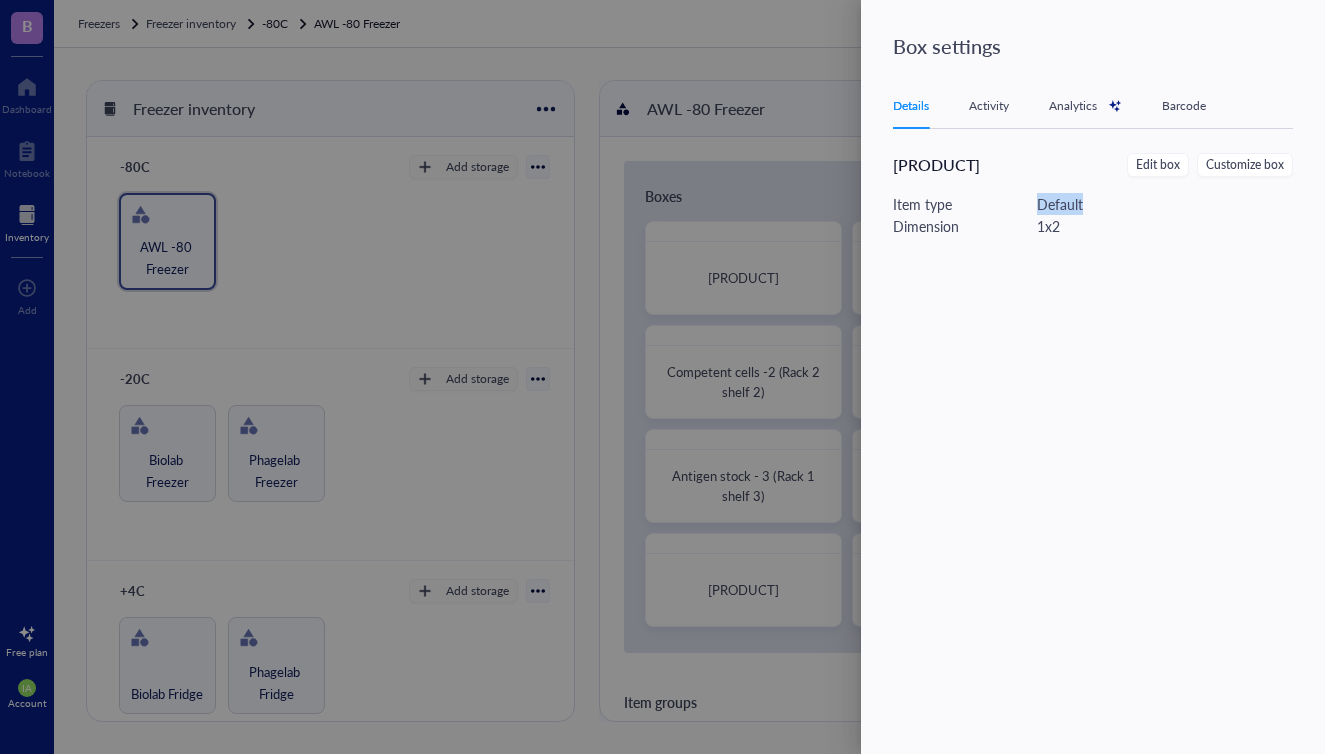 click on "Default" at bounding box center (1060, 204) 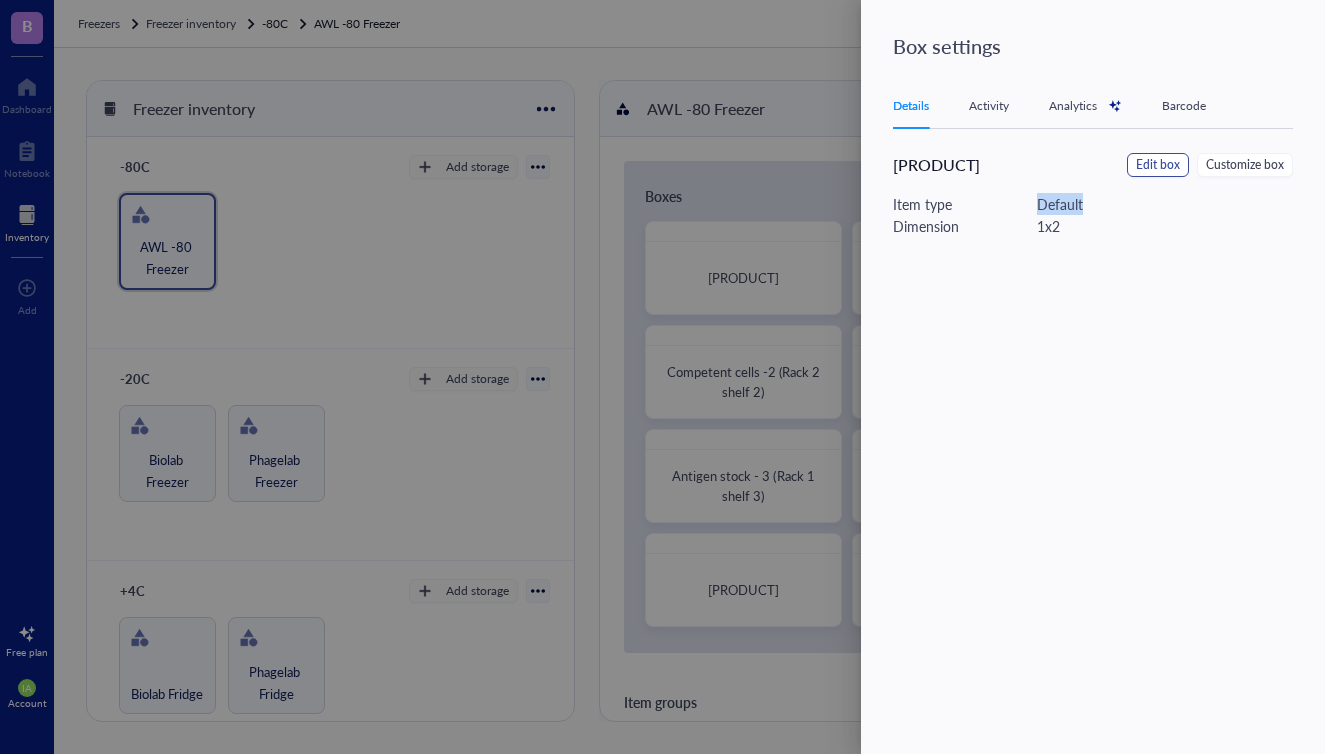click on "Edit box" at bounding box center (1158, 165) 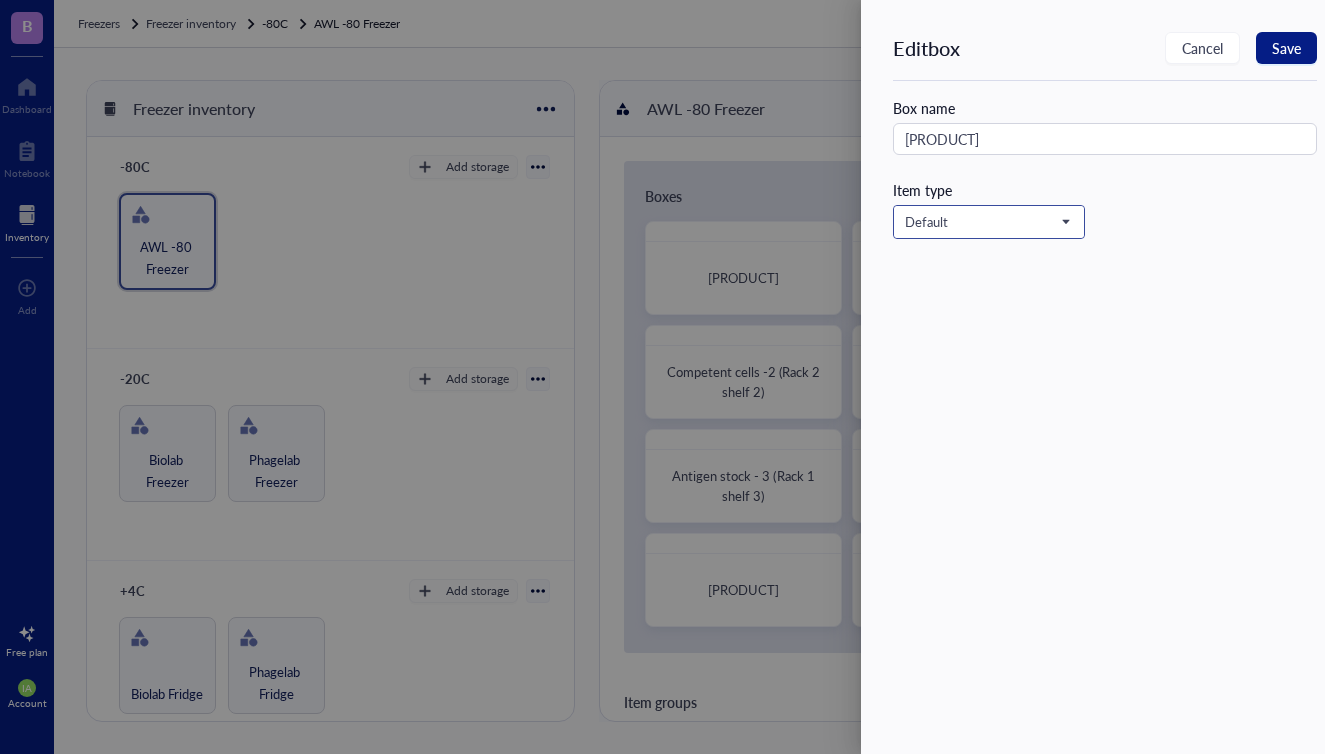 click on "Default" at bounding box center [987, 222] 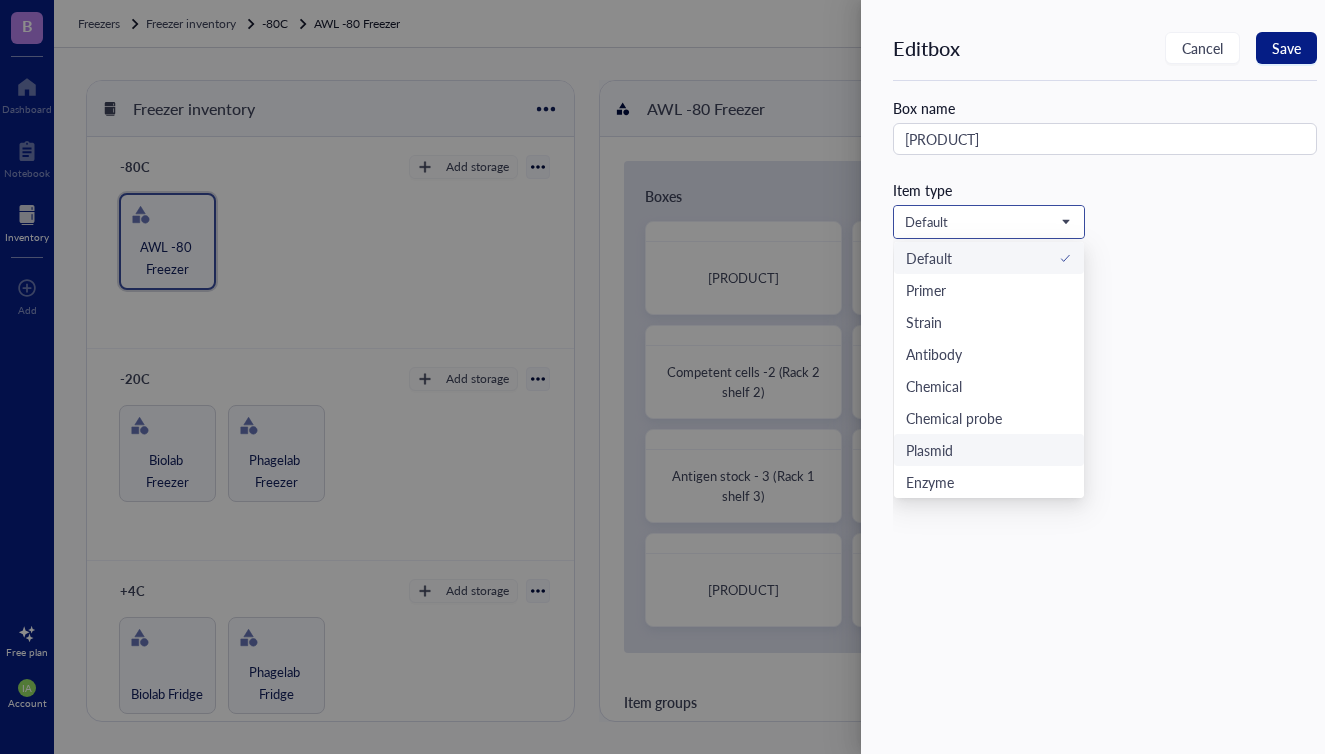 scroll, scrollTop: 9, scrollLeft: 0, axis: vertical 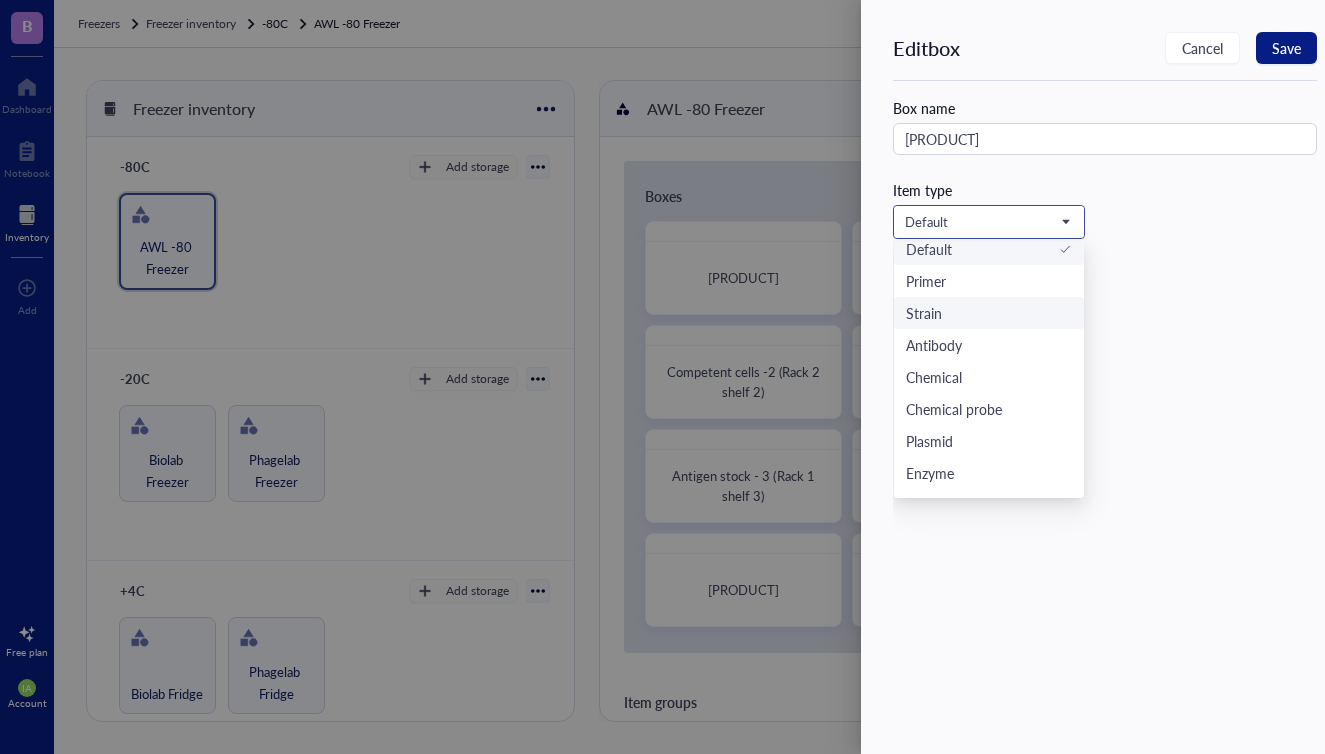 click on "Strain" at bounding box center (924, 313) 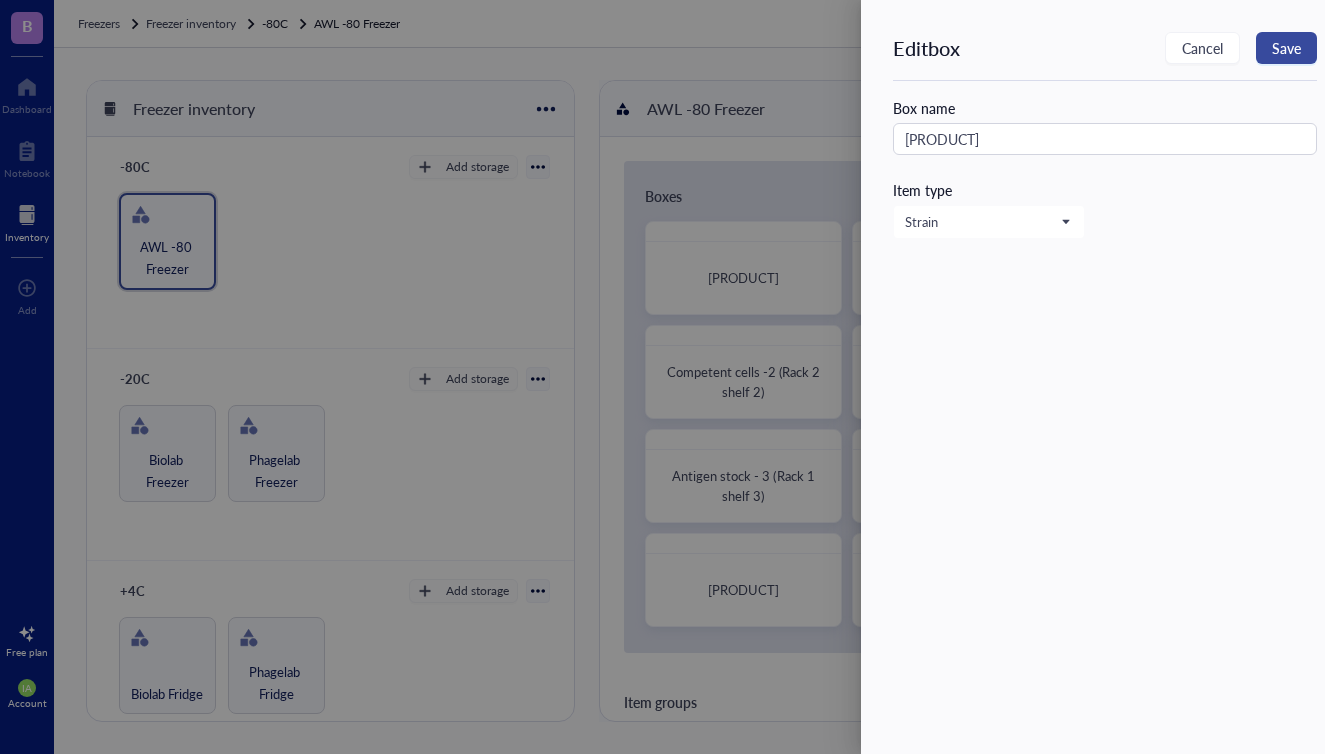 click on "Save" at bounding box center [1286, 48] 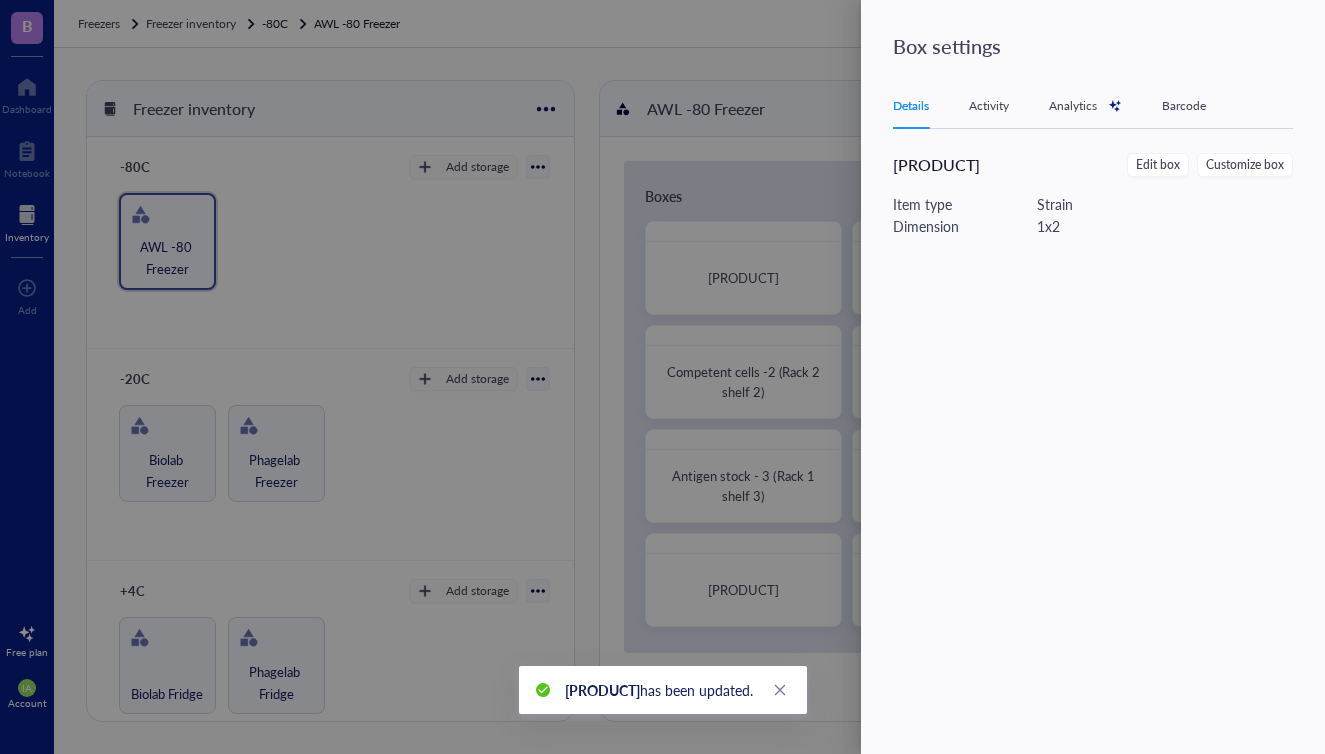 click on "1  x  2" at bounding box center [1048, 226] 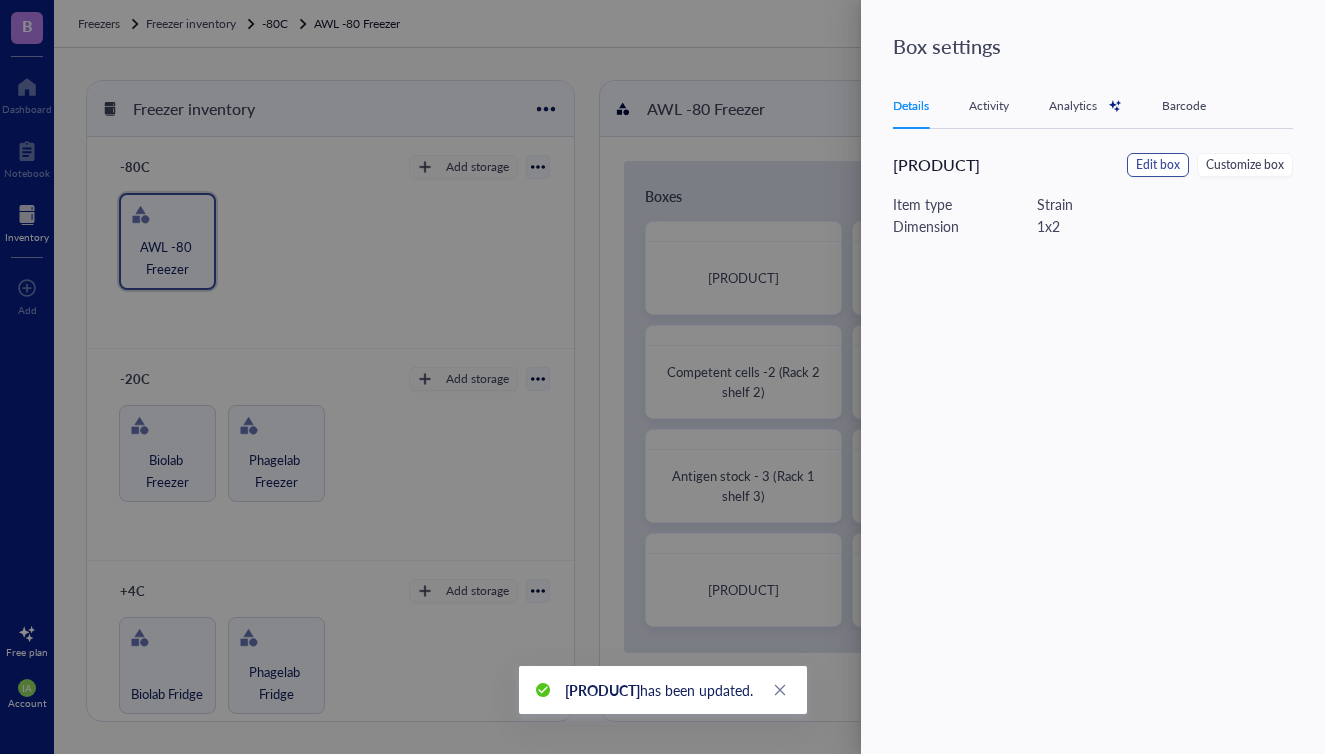 click on "Edit box" at bounding box center [1158, 165] 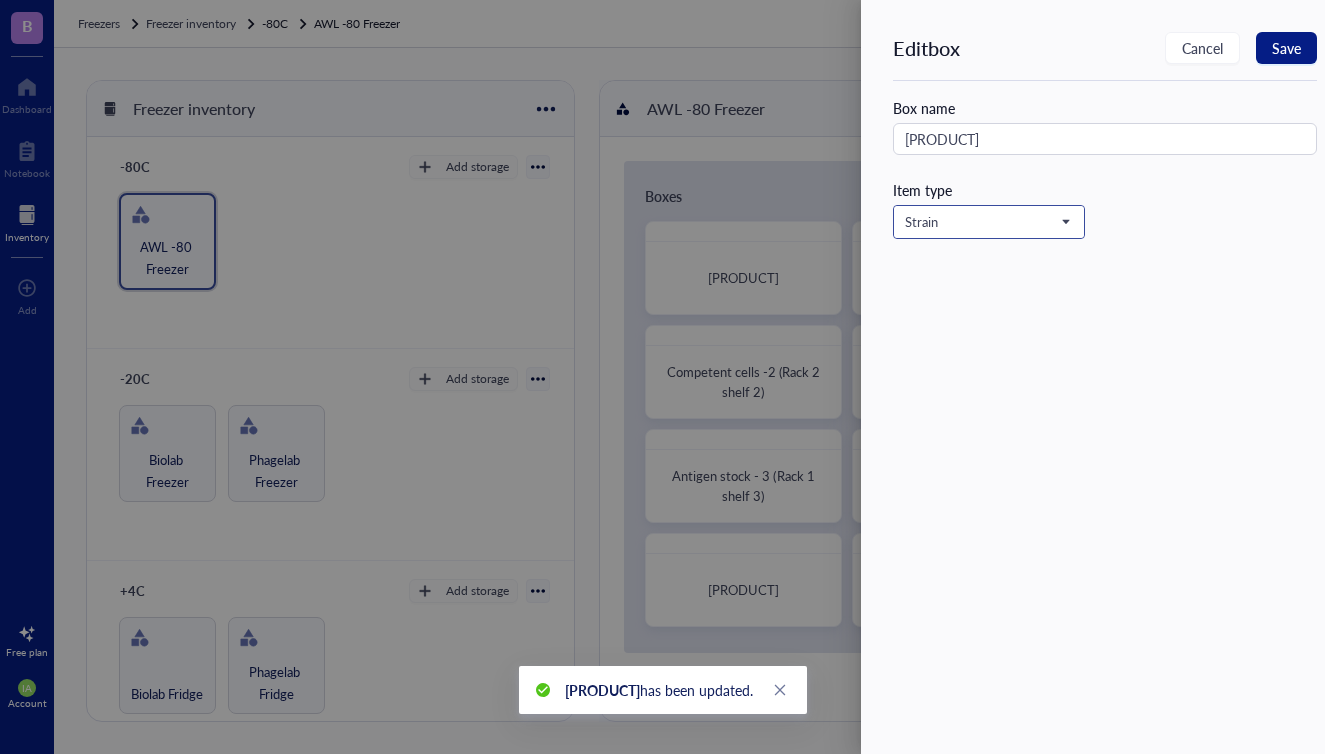 click on "Strain" at bounding box center (987, 222) 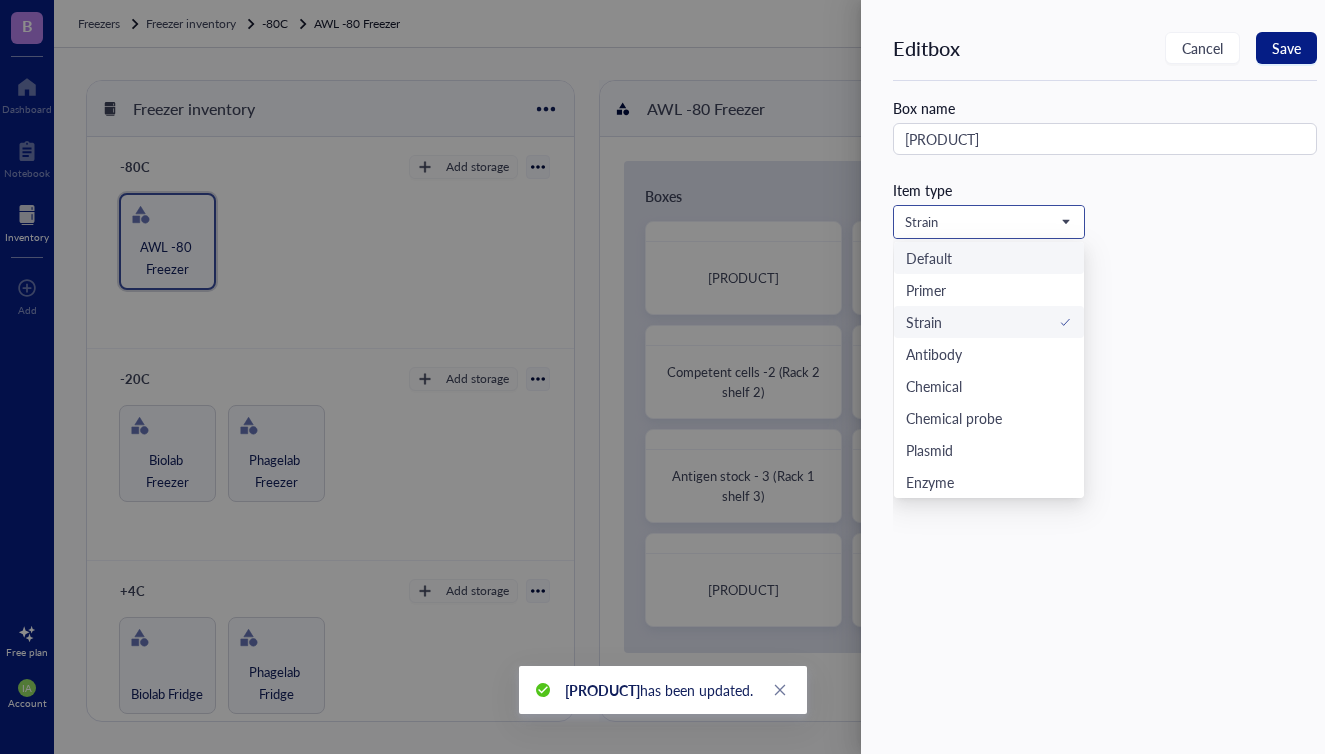 click on "Default" at bounding box center [989, 258] 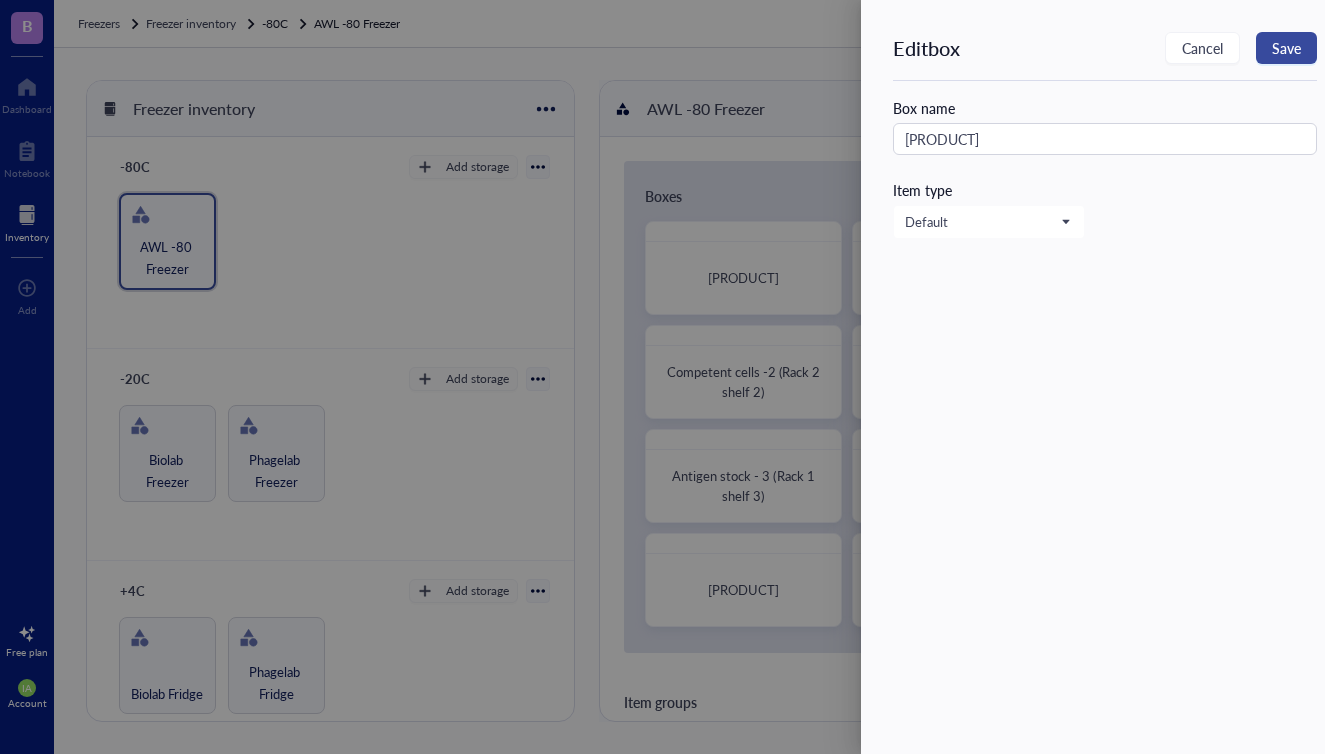 click on "Save" at bounding box center (1286, 48) 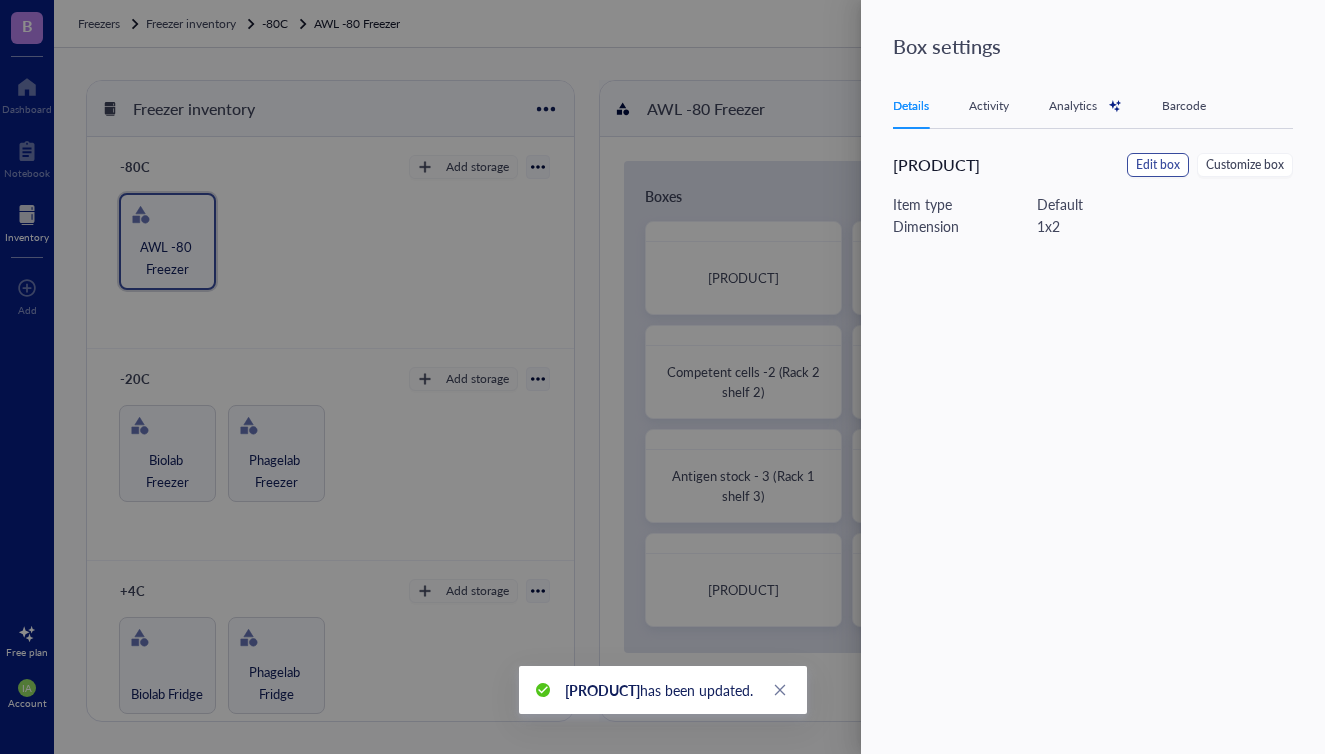 click on "Edit box" at bounding box center (1158, 165) 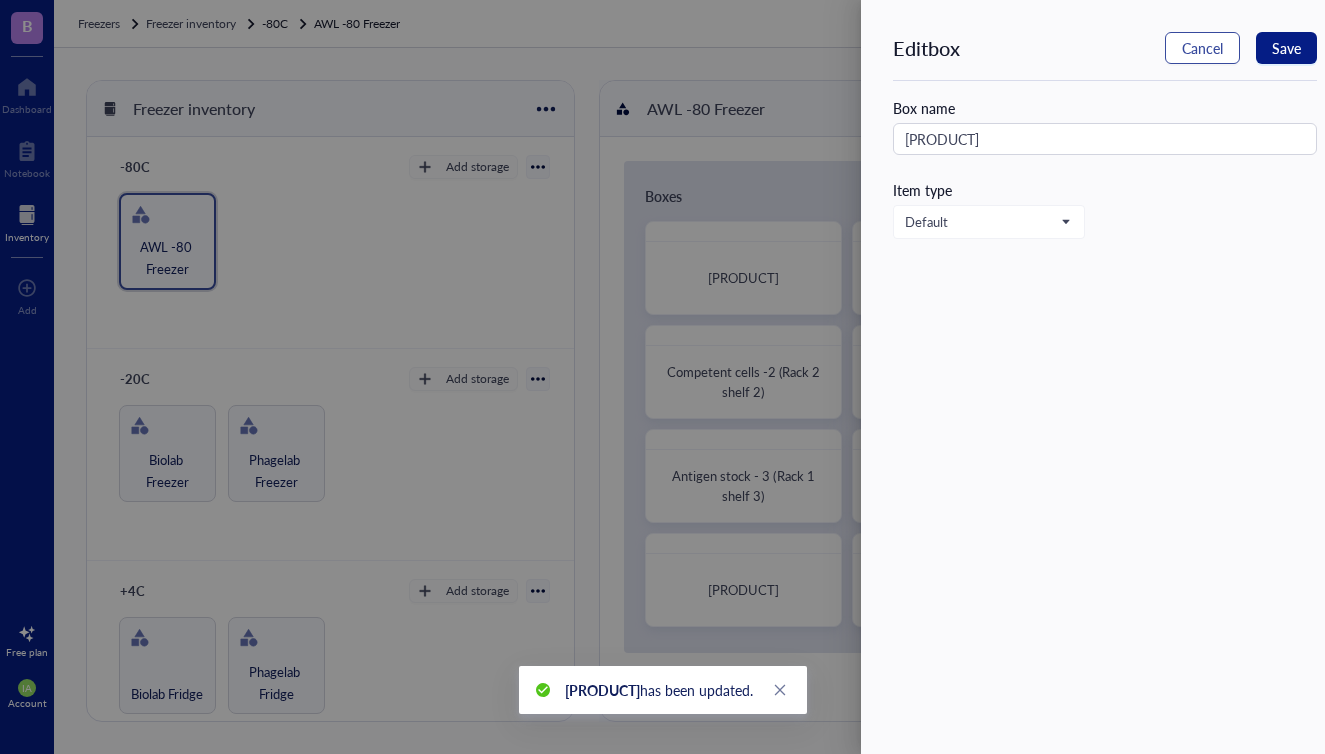 click on "Cancel" at bounding box center (1202, 48) 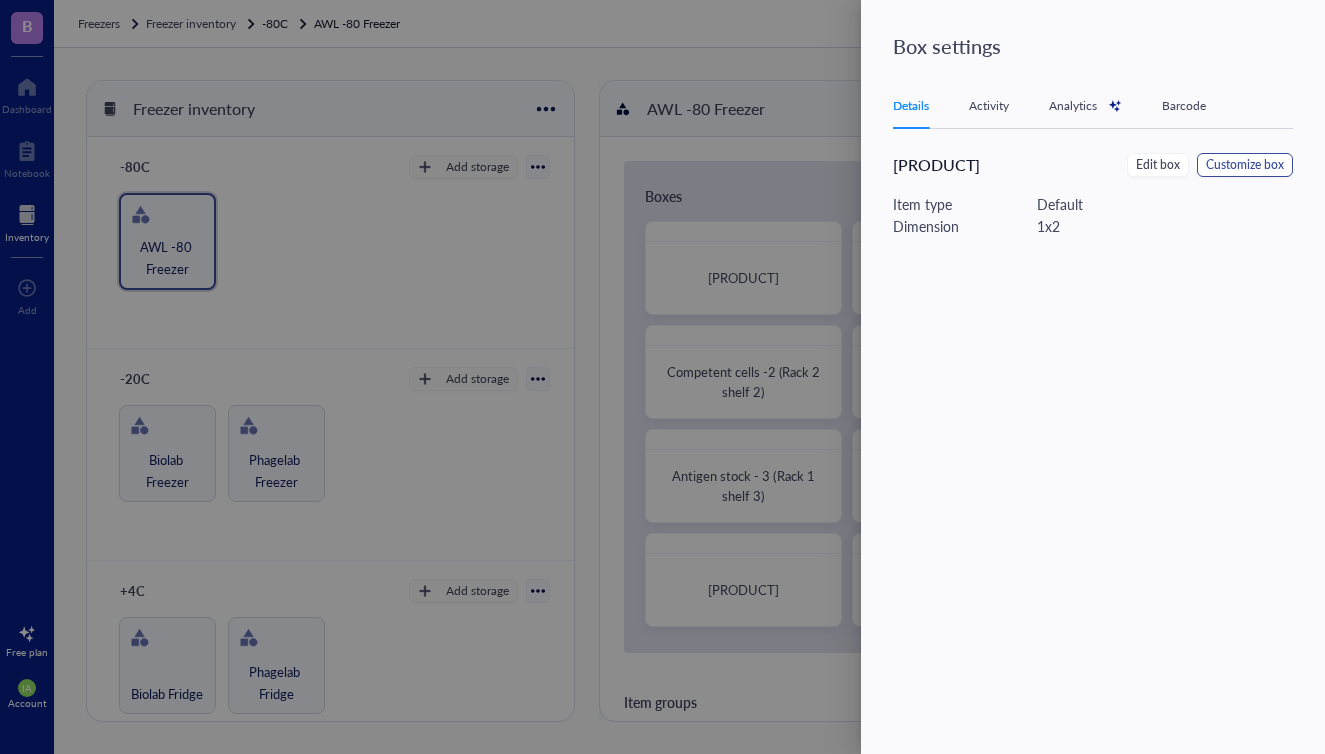 click on "Customize box" at bounding box center (1245, 165) 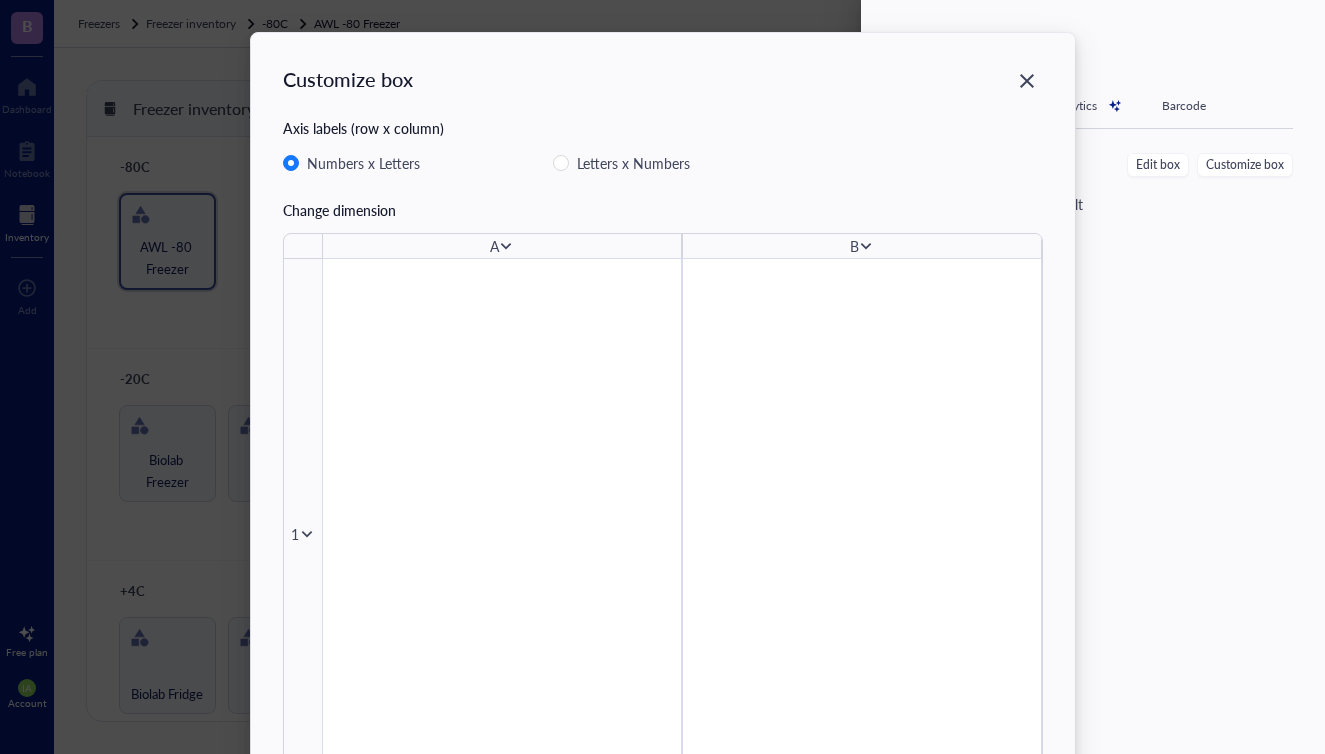 scroll, scrollTop: 0, scrollLeft: 0, axis: both 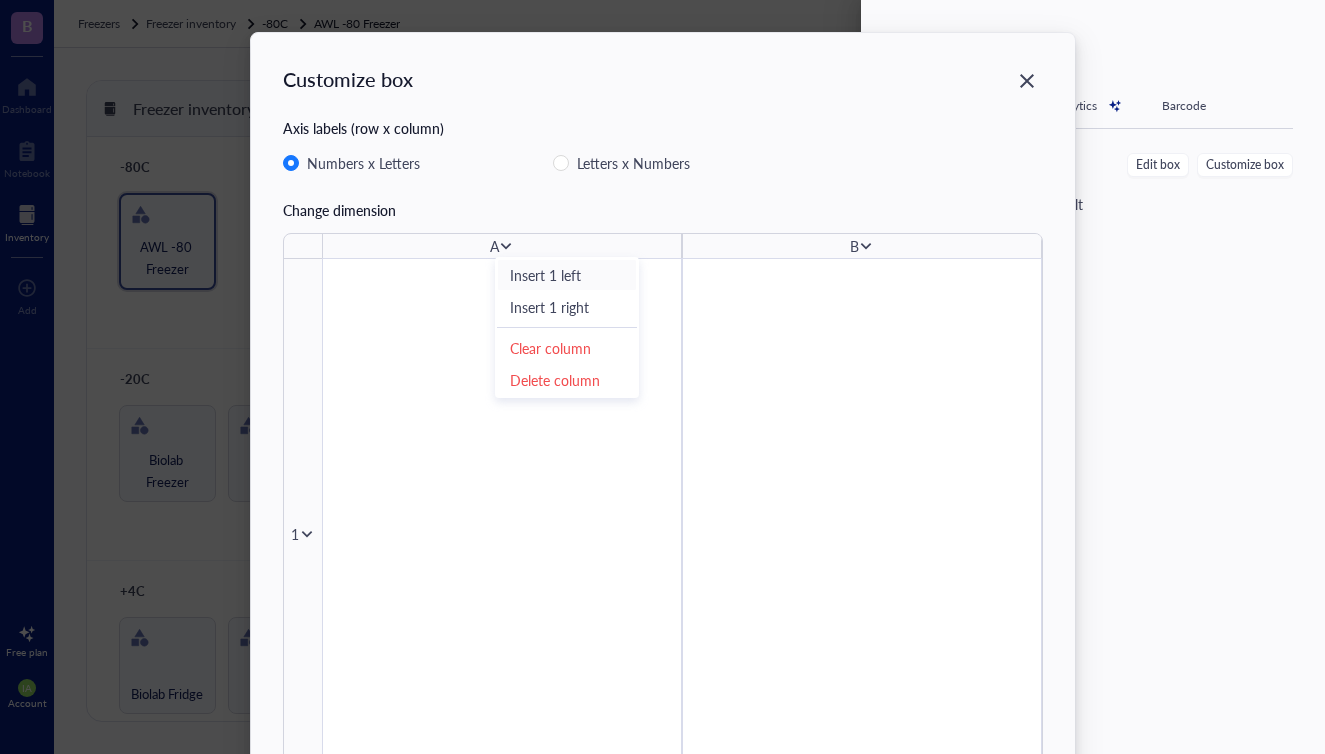 click on "Insert 1 left" at bounding box center (567, 275) 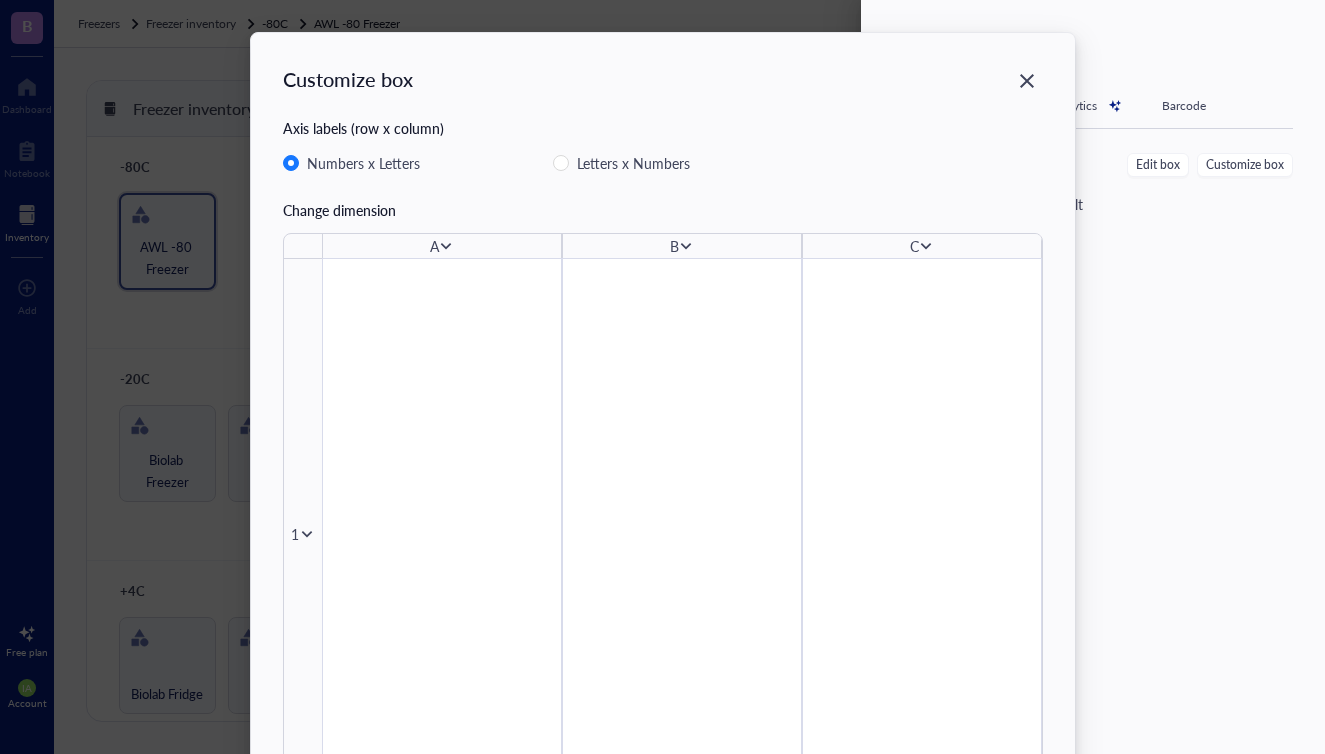 click on "A" at bounding box center (442, 246) 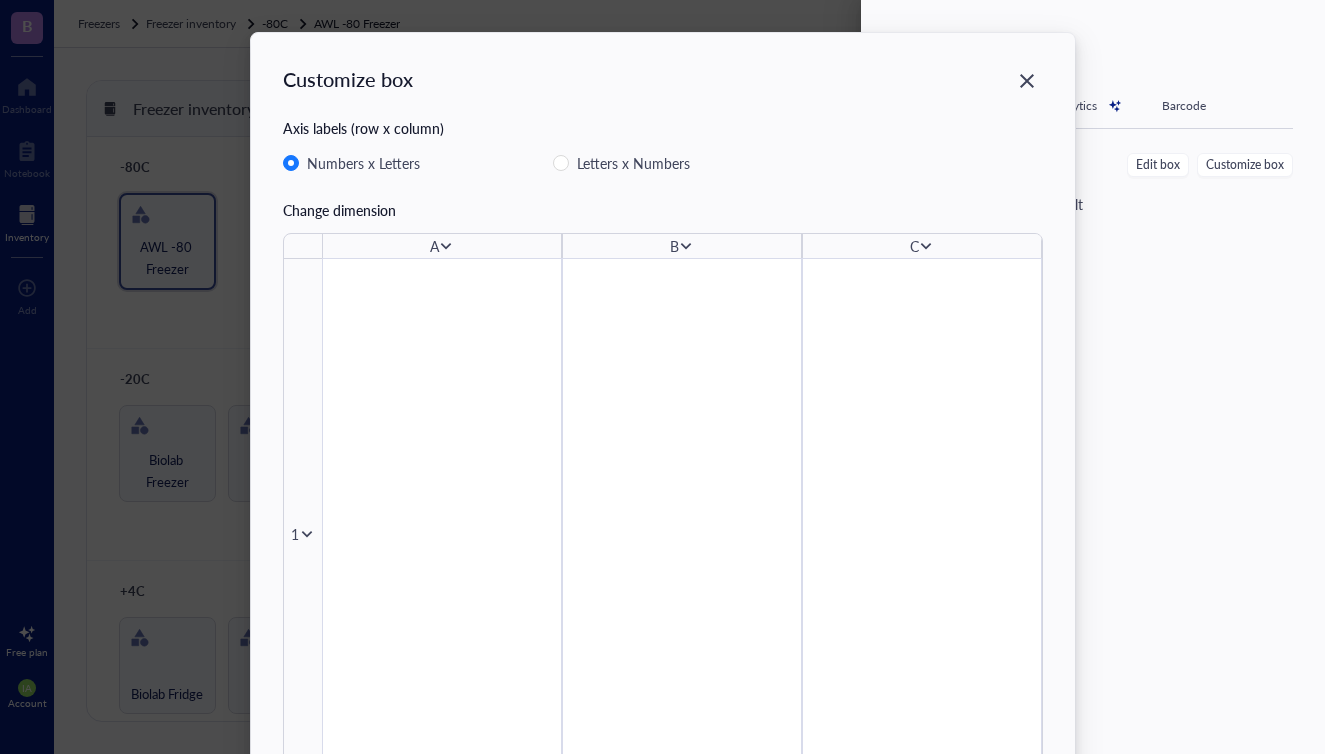 click 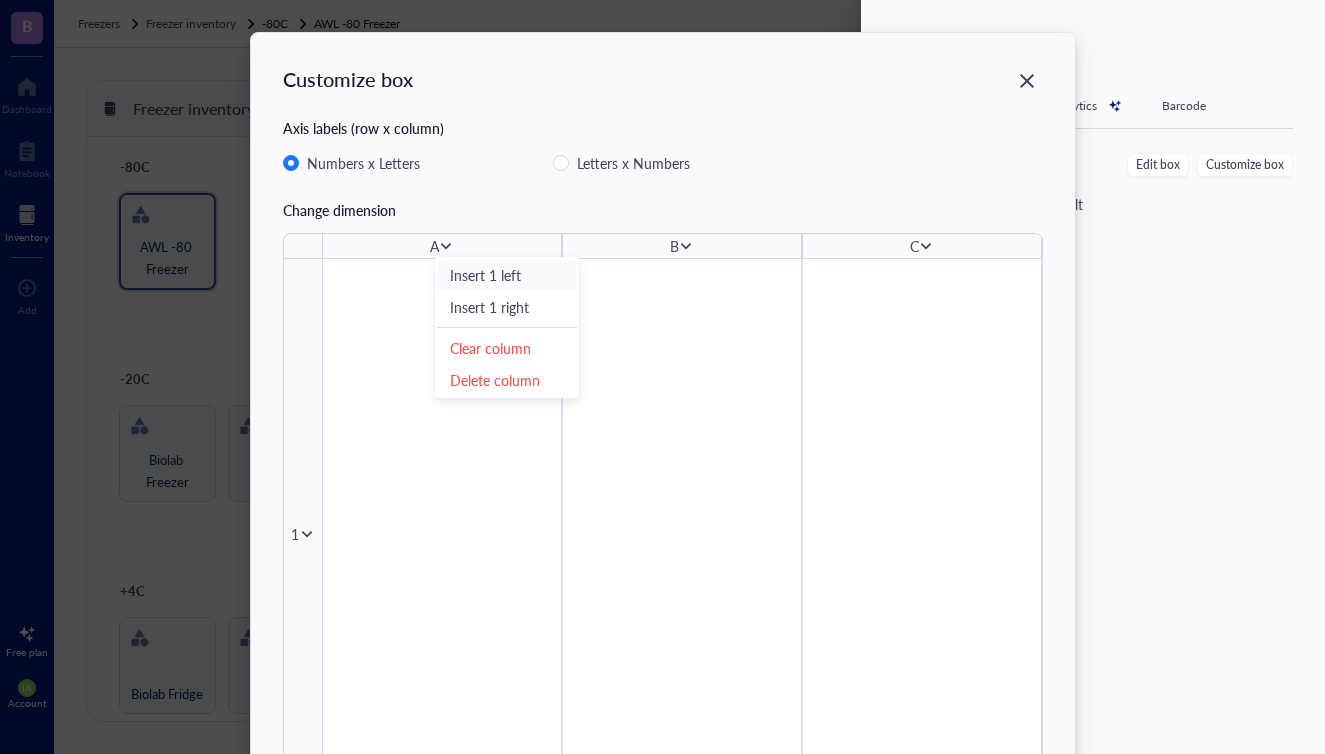 click on "Insert 1 left" at bounding box center [507, 275] 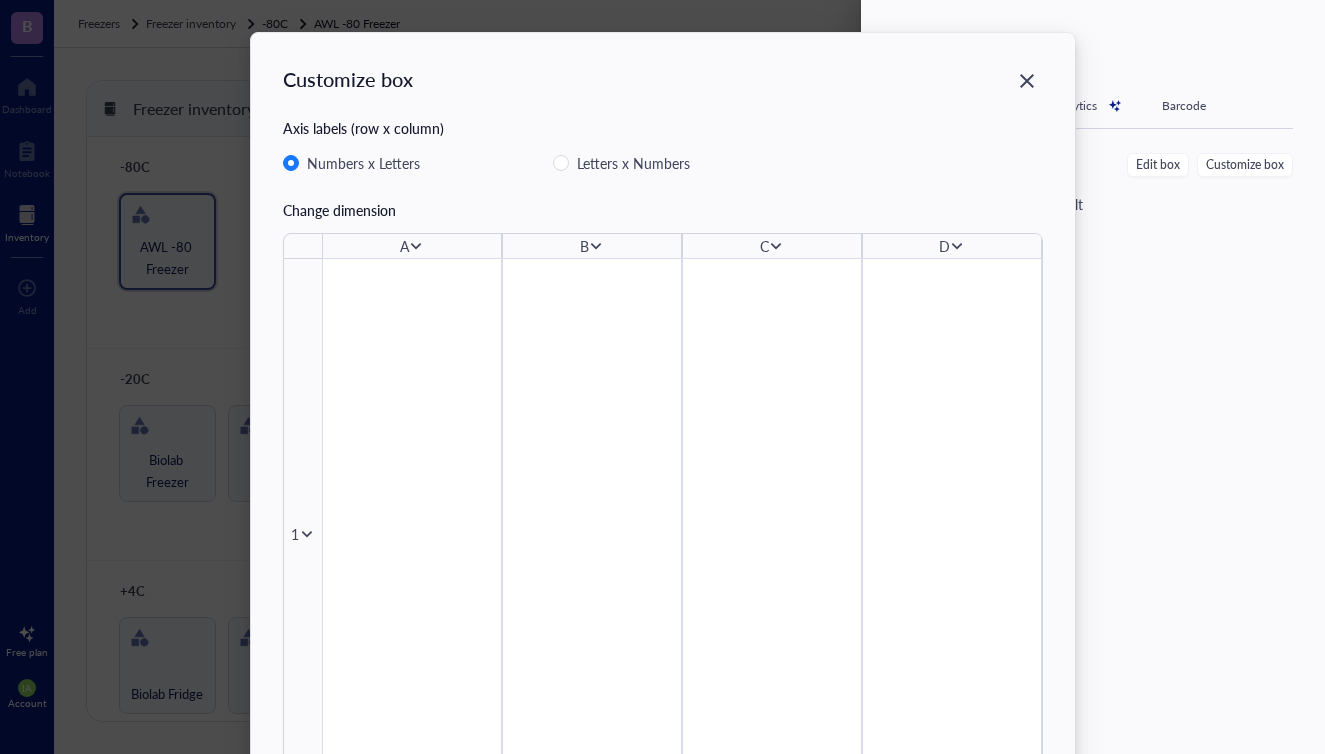 click on "A" at bounding box center [412, 246] 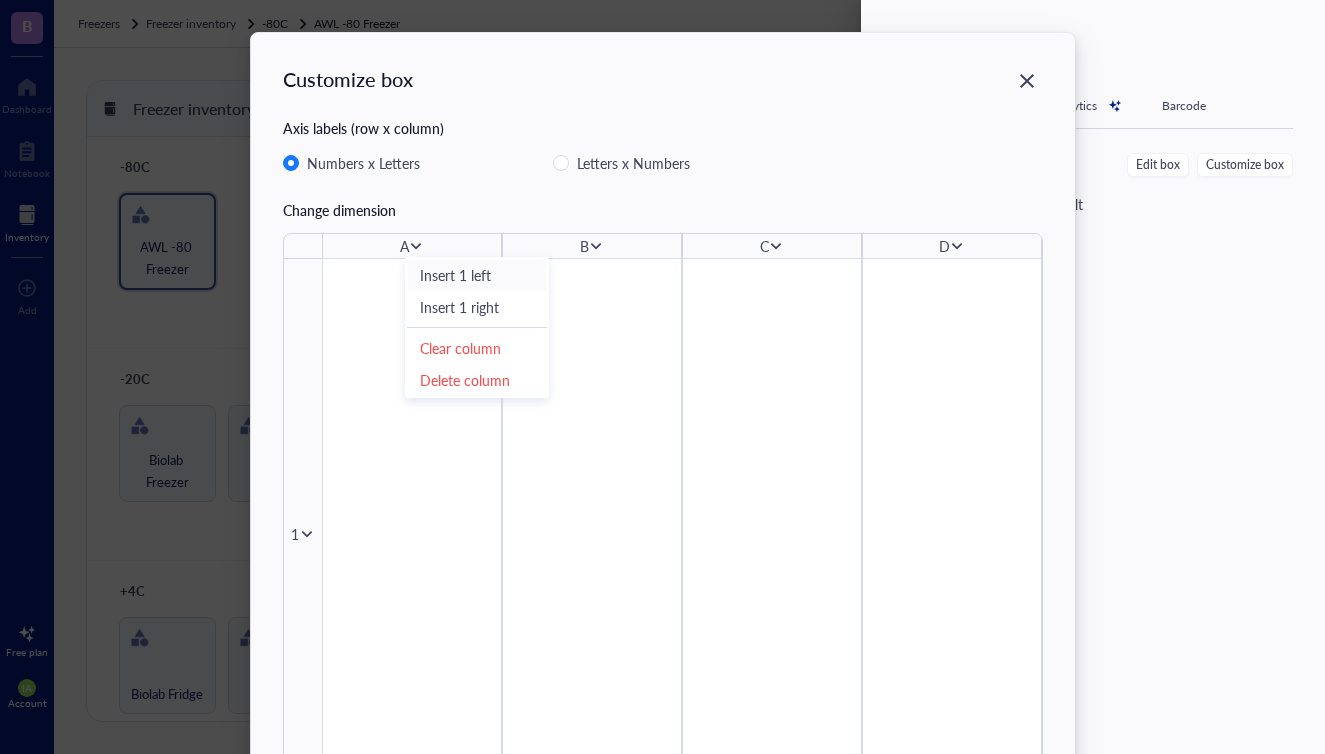 click on "Insert 1 left" at bounding box center [477, 275] 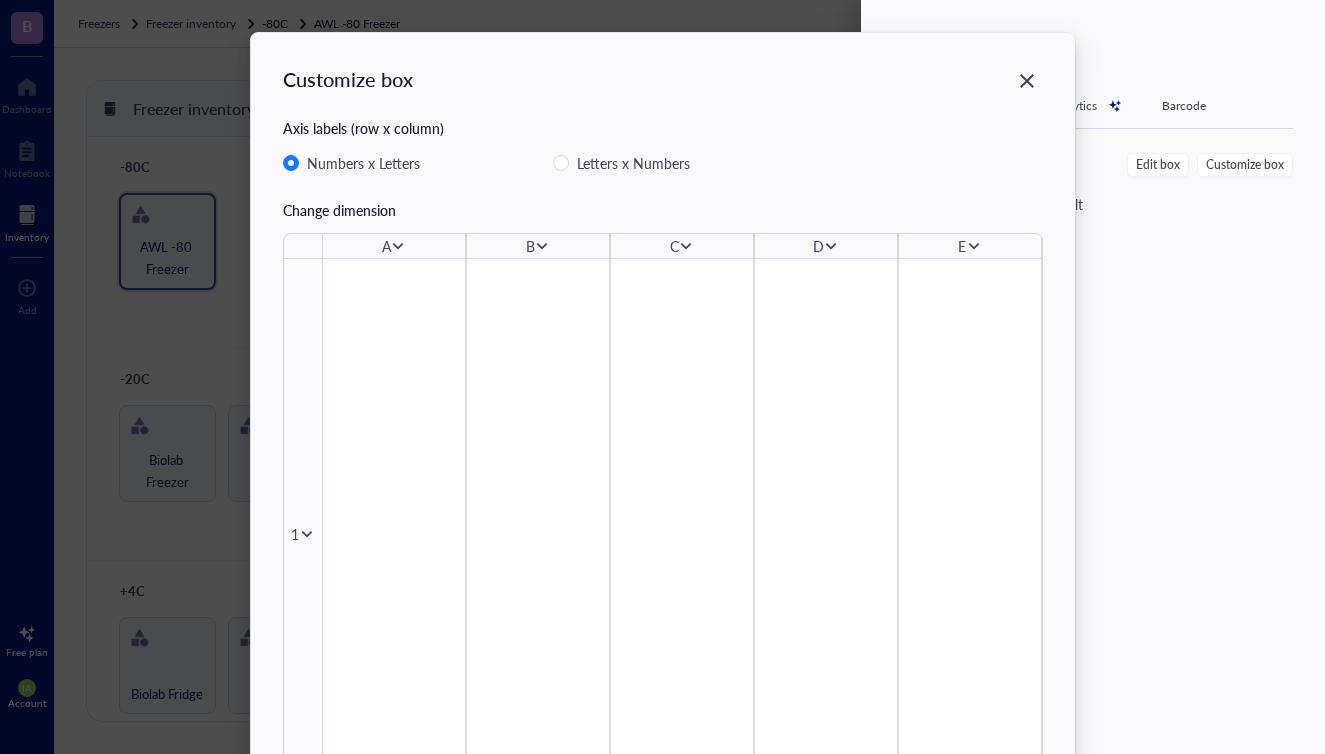 click on "A" at bounding box center (394, 246) 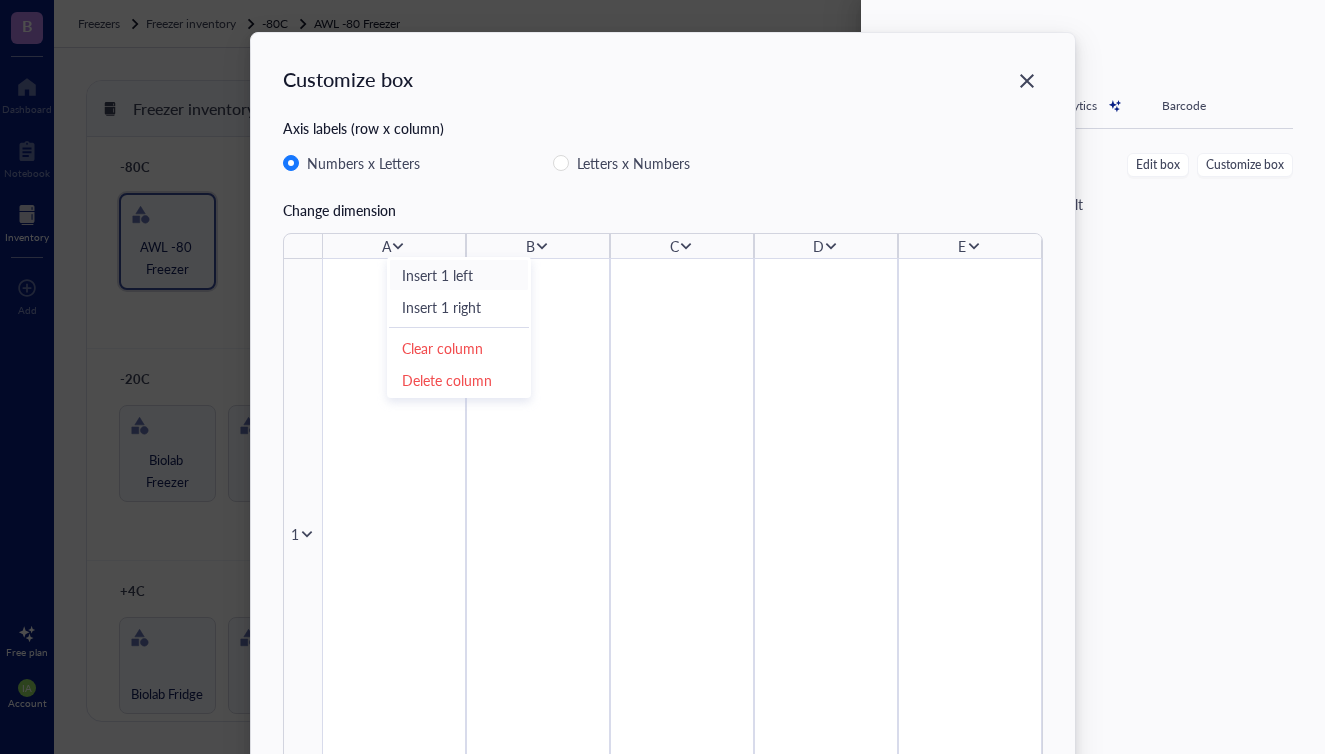 click on "Insert 1 left" at bounding box center [459, 275] 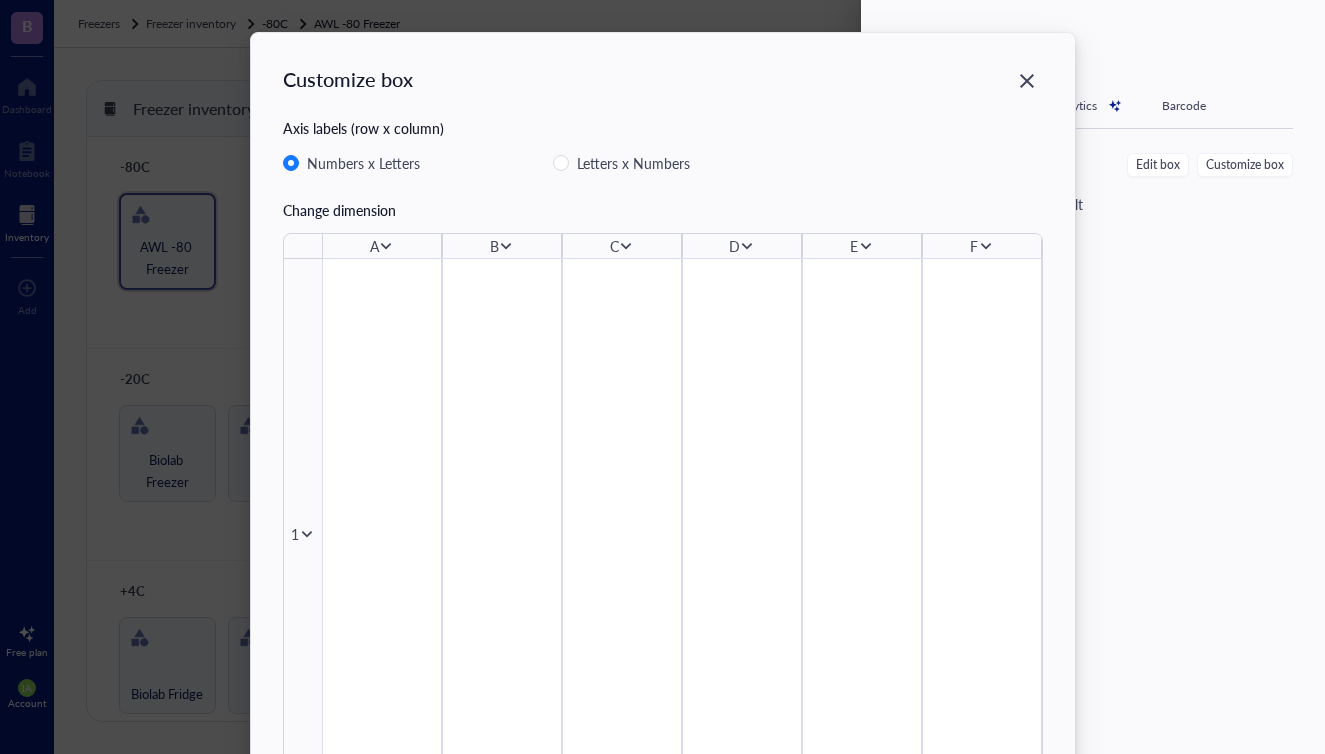 click on "Customize box Axis labels (row x column) Numbers x Letters Letters x Numbers Change dimension   [LETTER] [LETTER] [LETTER] [LETTER] [LETTER] [LETTER] 1 Done" at bounding box center (662, 377) 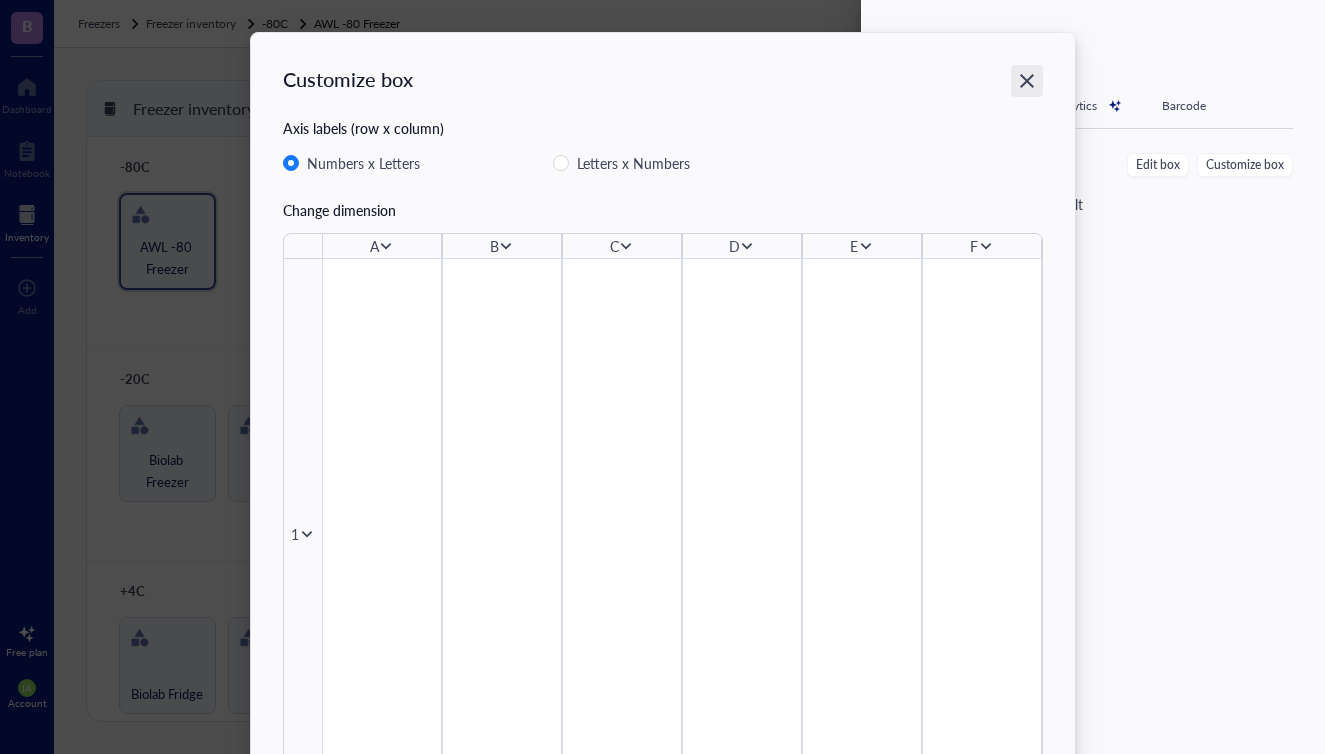 click 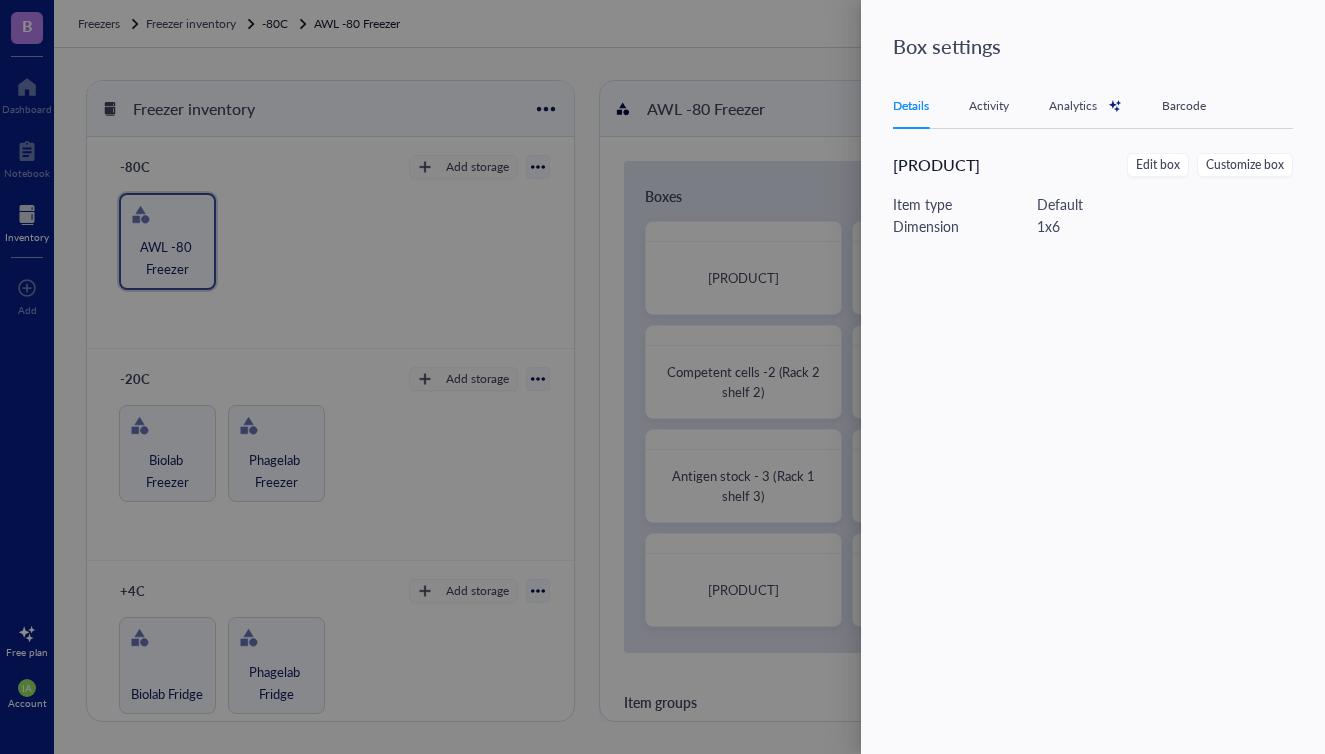 click at bounding box center [662, 377] 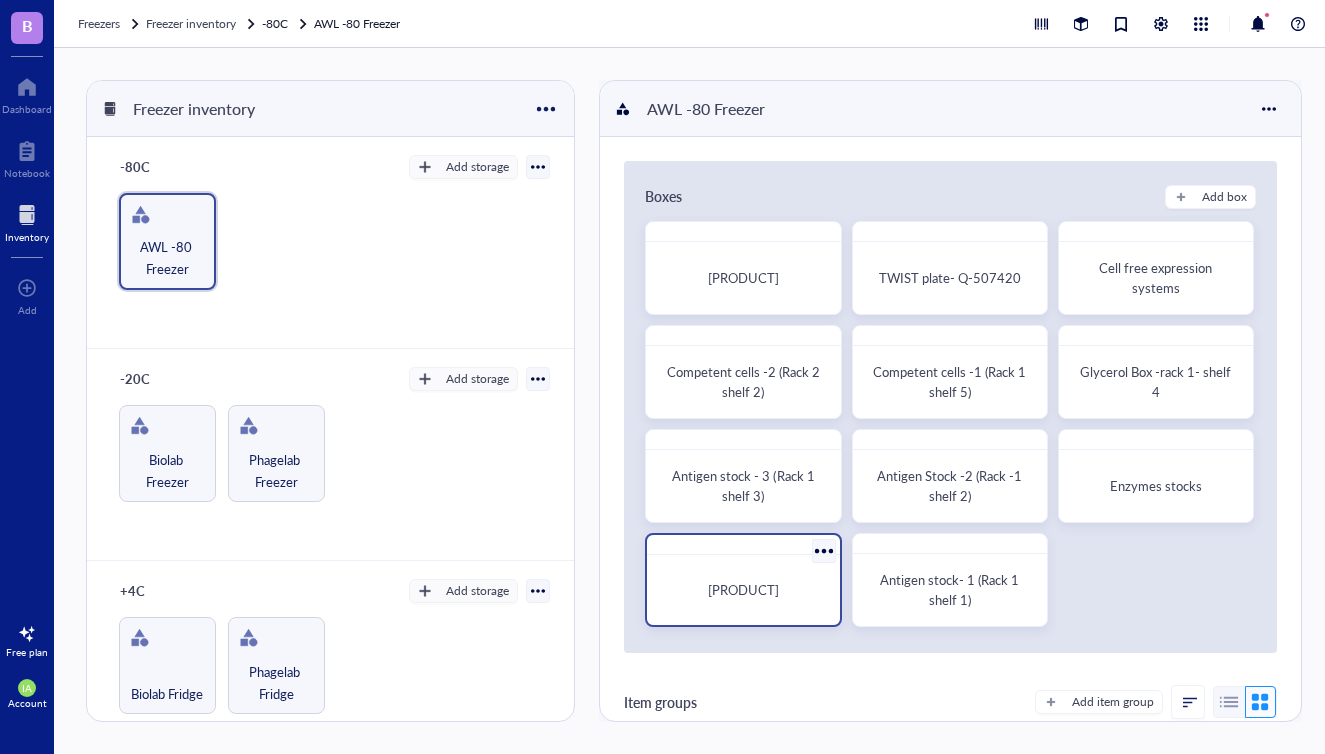 click on "[PRODUCT]" at bounding box center (743, 590) 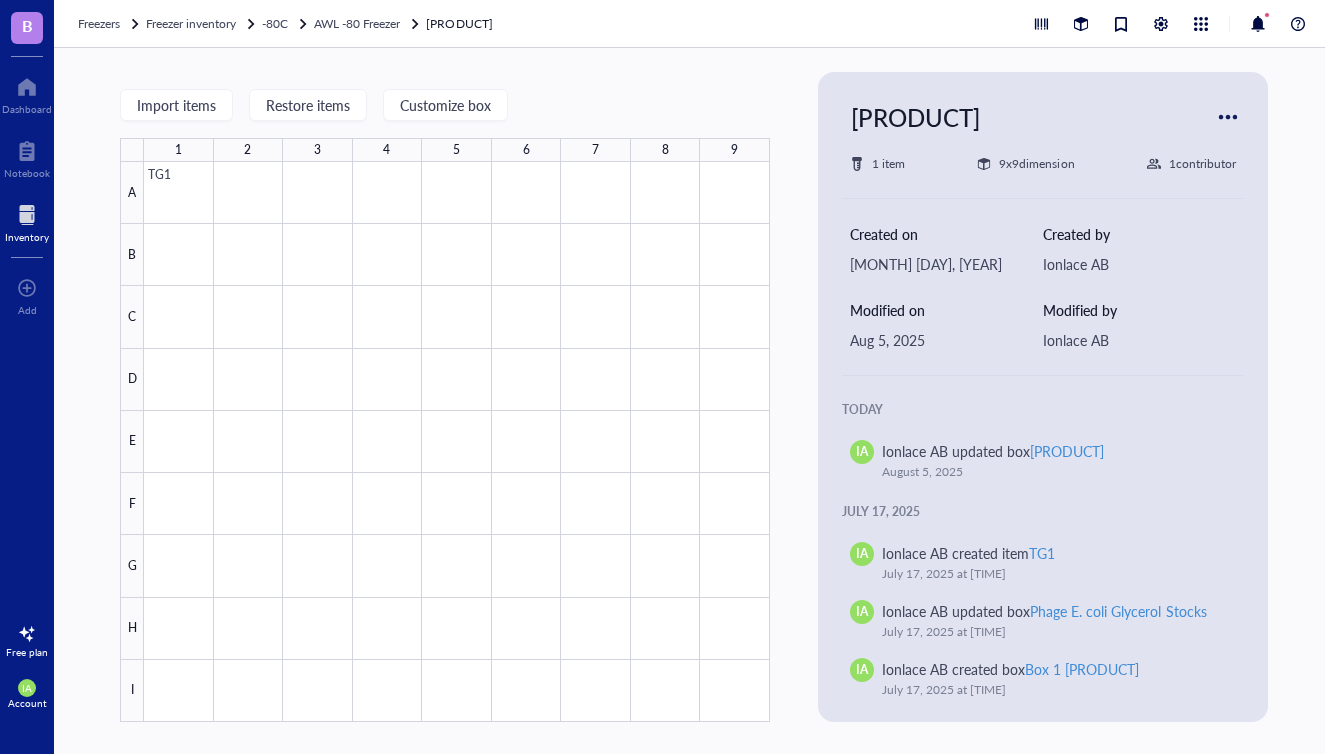 click on "9  x  9  dimension" at bounding box center (1036, 164) 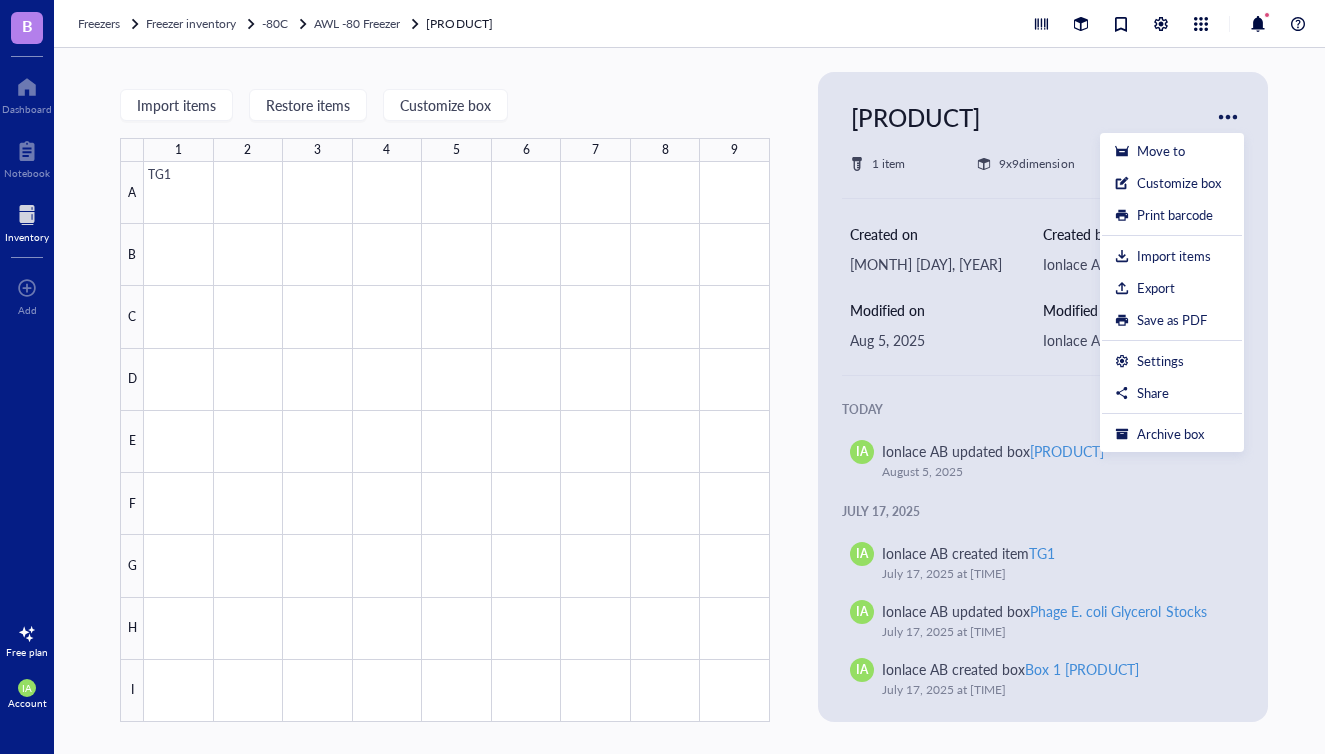 click on "Import items Restore items Customize box 1 2 3 4 5 6 7 8 9 [LETTER] [LETTER] [LETTER] [LETTER] [LETTER] [LETTER] [LETTER] [LETTER] [LETTER] [LAST] [LAST] 1 item 9  x  9  dimension" at bounding box center (445, 397) 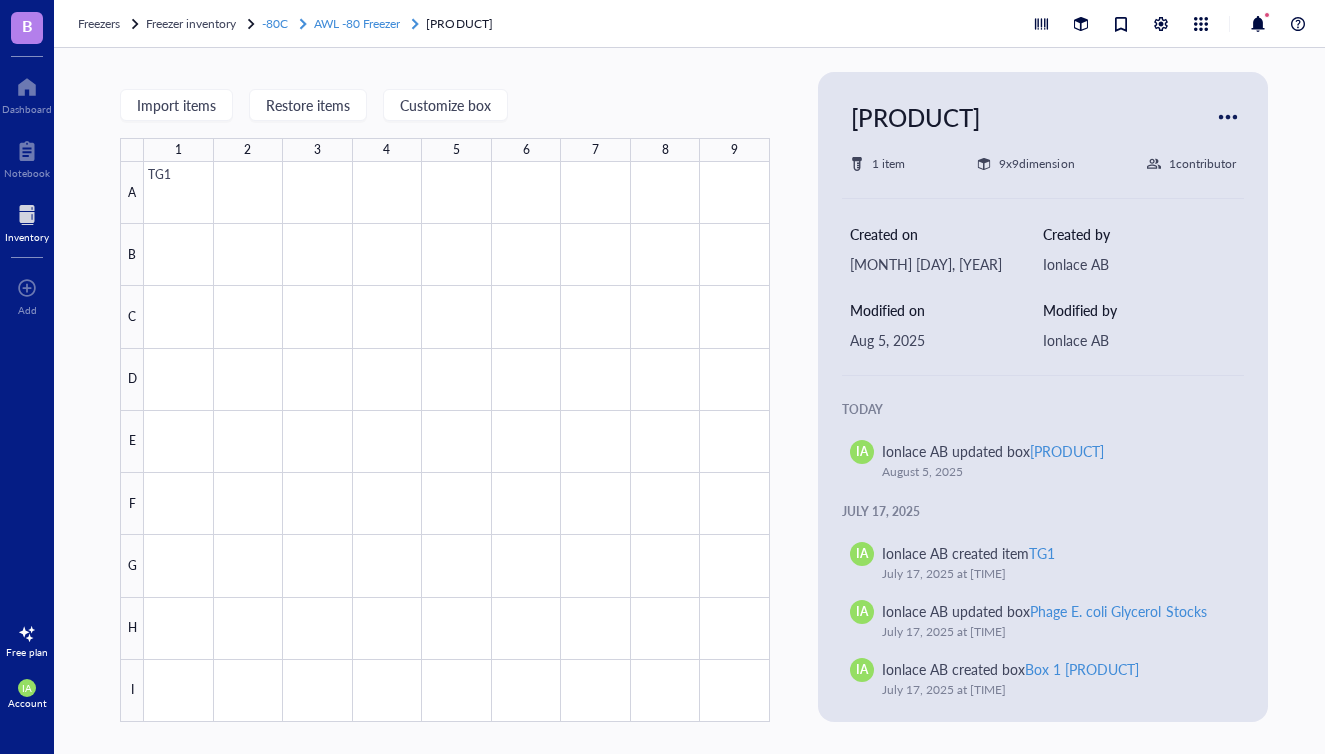 click on "AWL -80 Freezer" at bounding box center (357, 23) 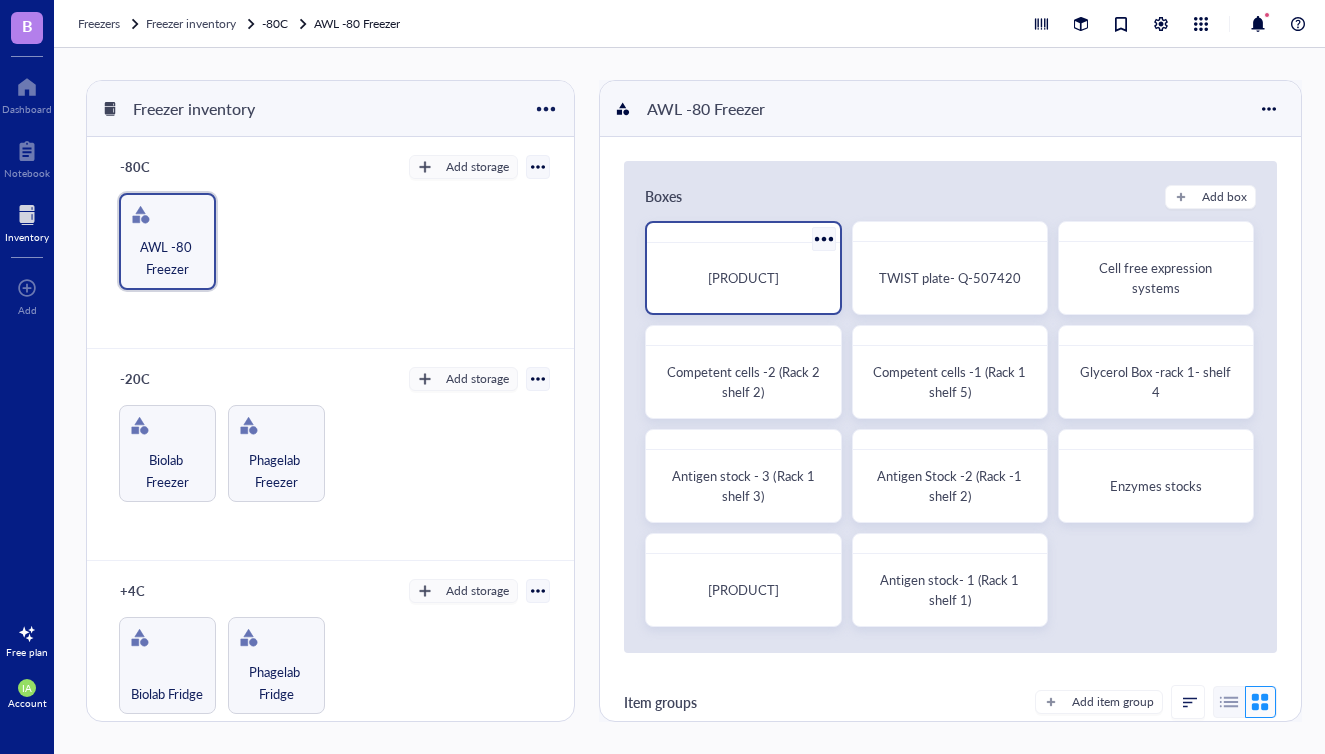 click on "[PRODUCT]" at bounding box center (743, 277) 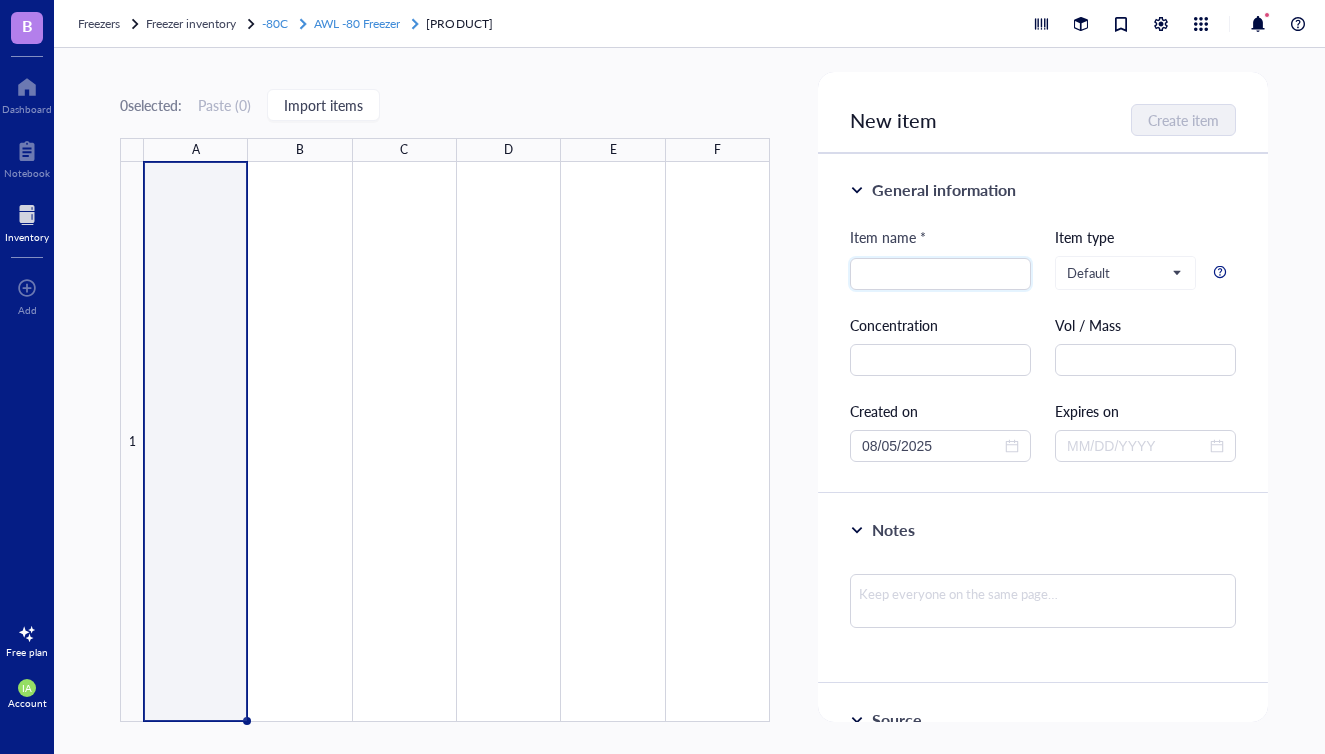 click on "AWL -80 Freezer" at bounding box center [357, 23] 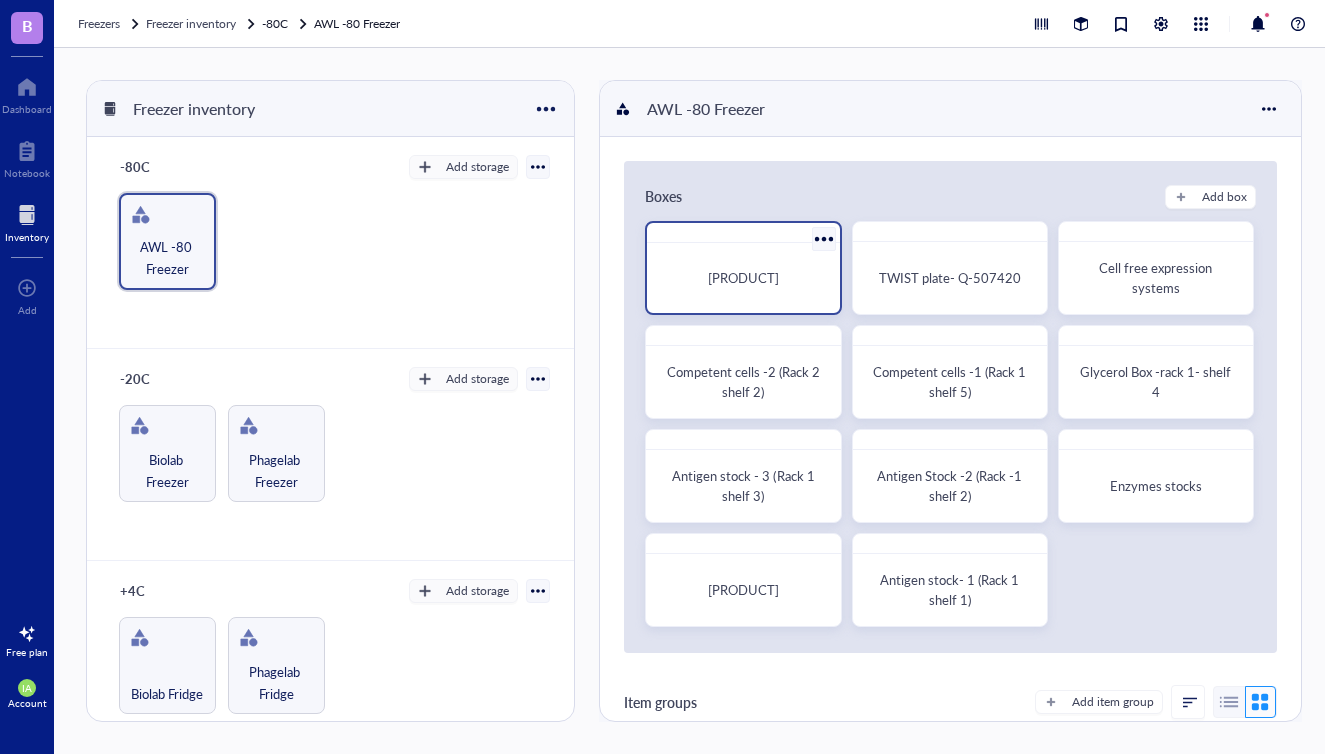 click at bounding box center (823, 238) 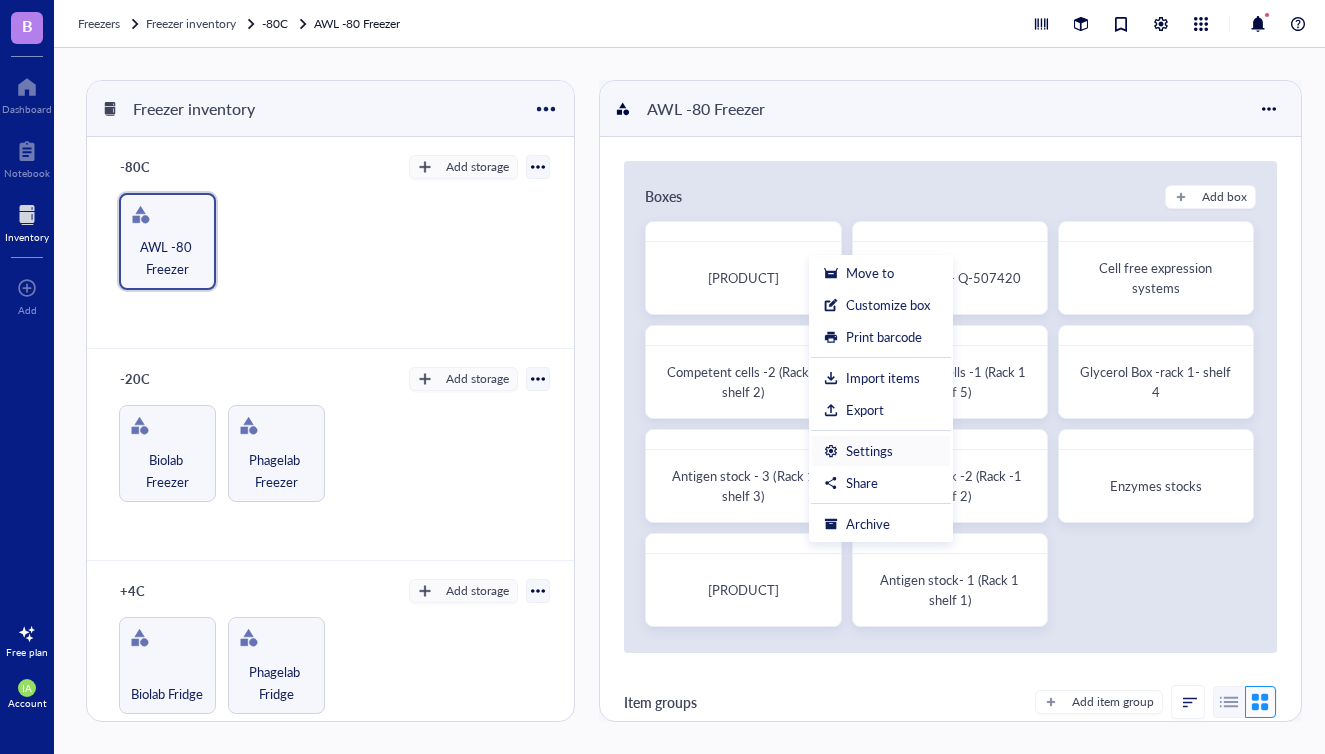 click on "Settings" at bounding box center (869, 451) 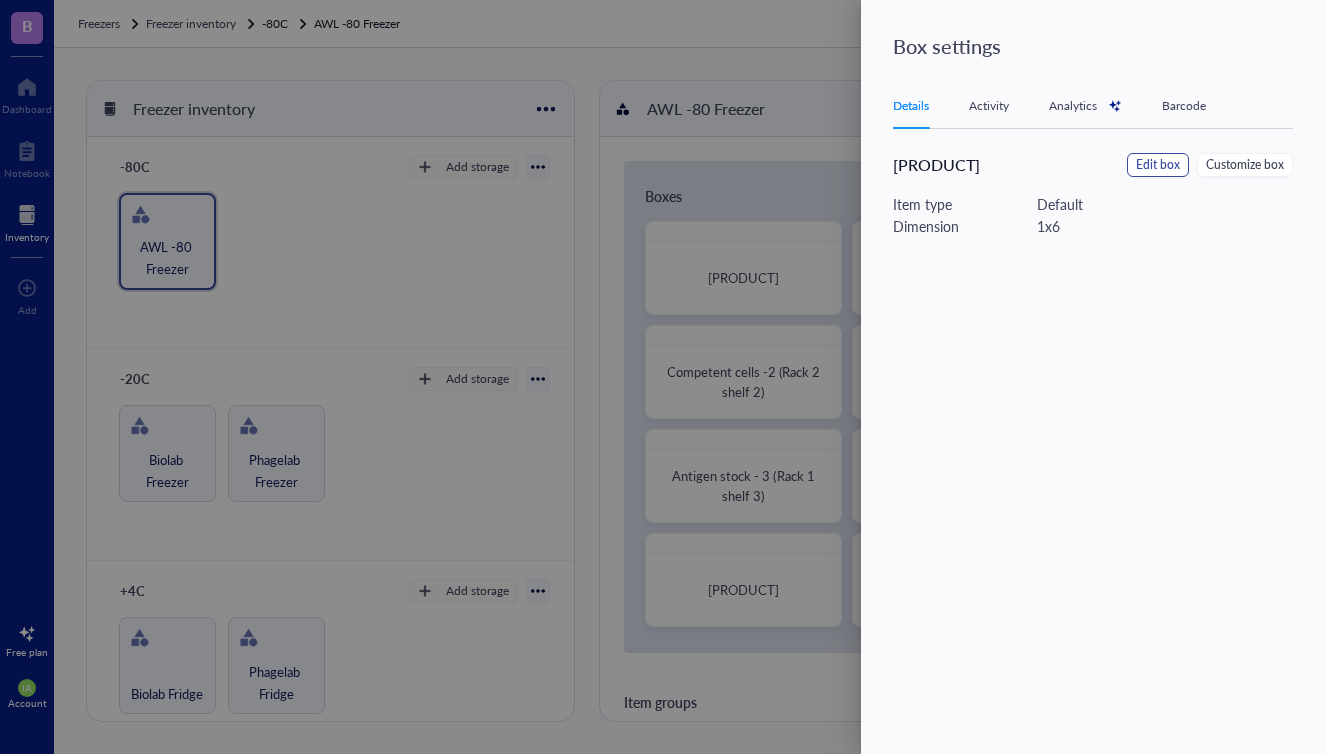 click on "Edit box" at bounding box center (1158, 165) 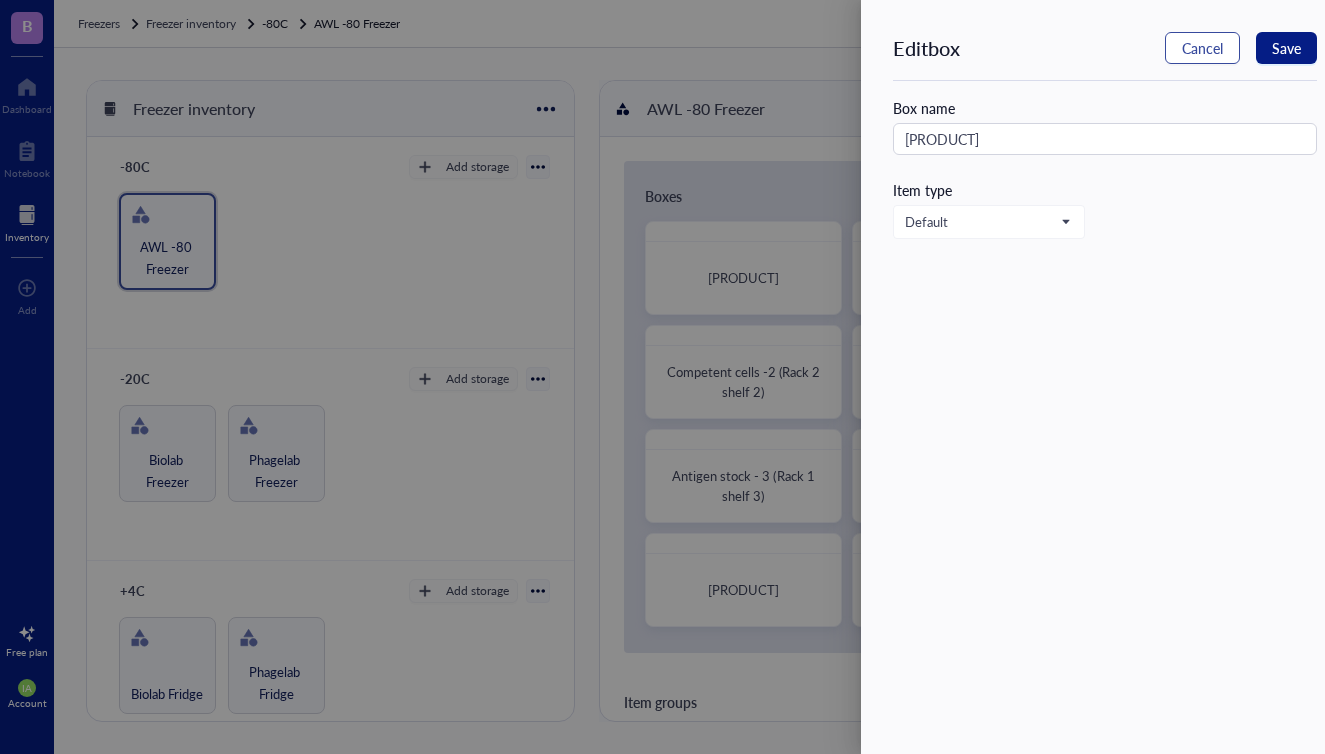 click on "Cancel" at bounding box center (1202, 48) 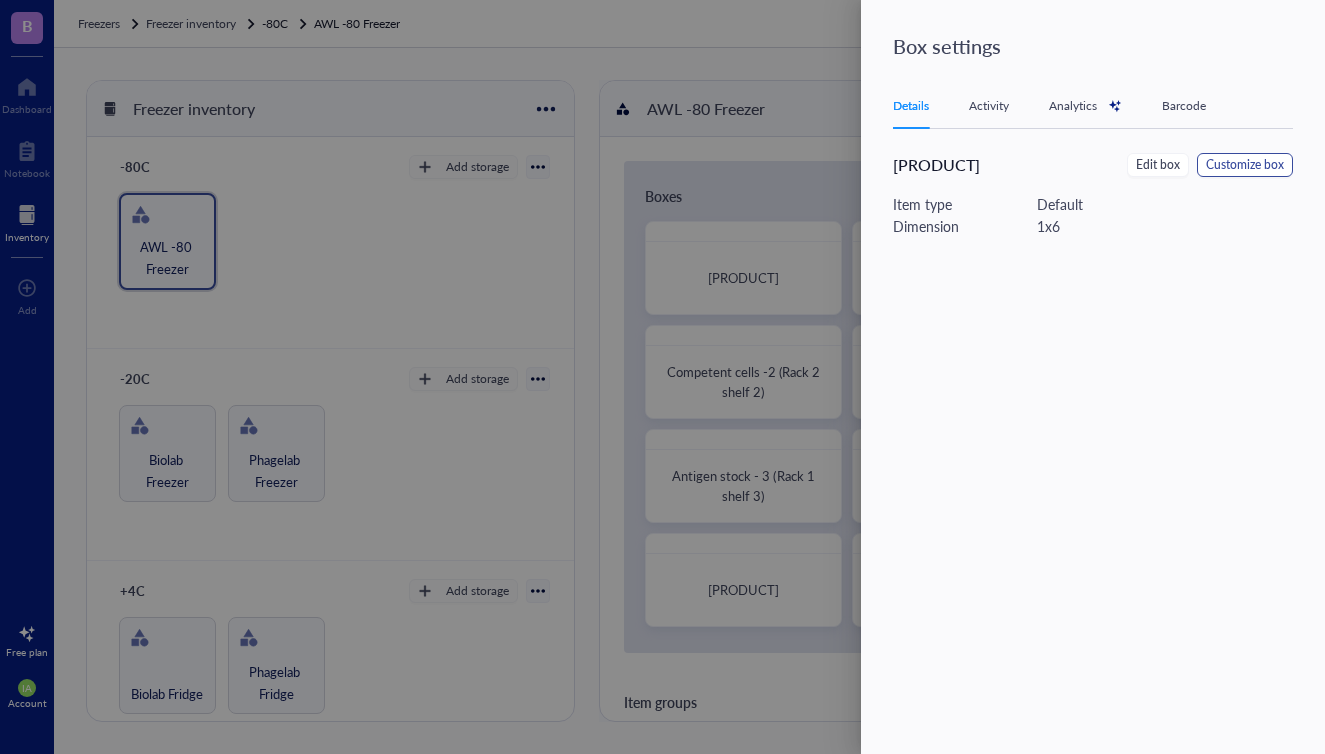 click on "Customize box" at bounding box center (1245, 165) 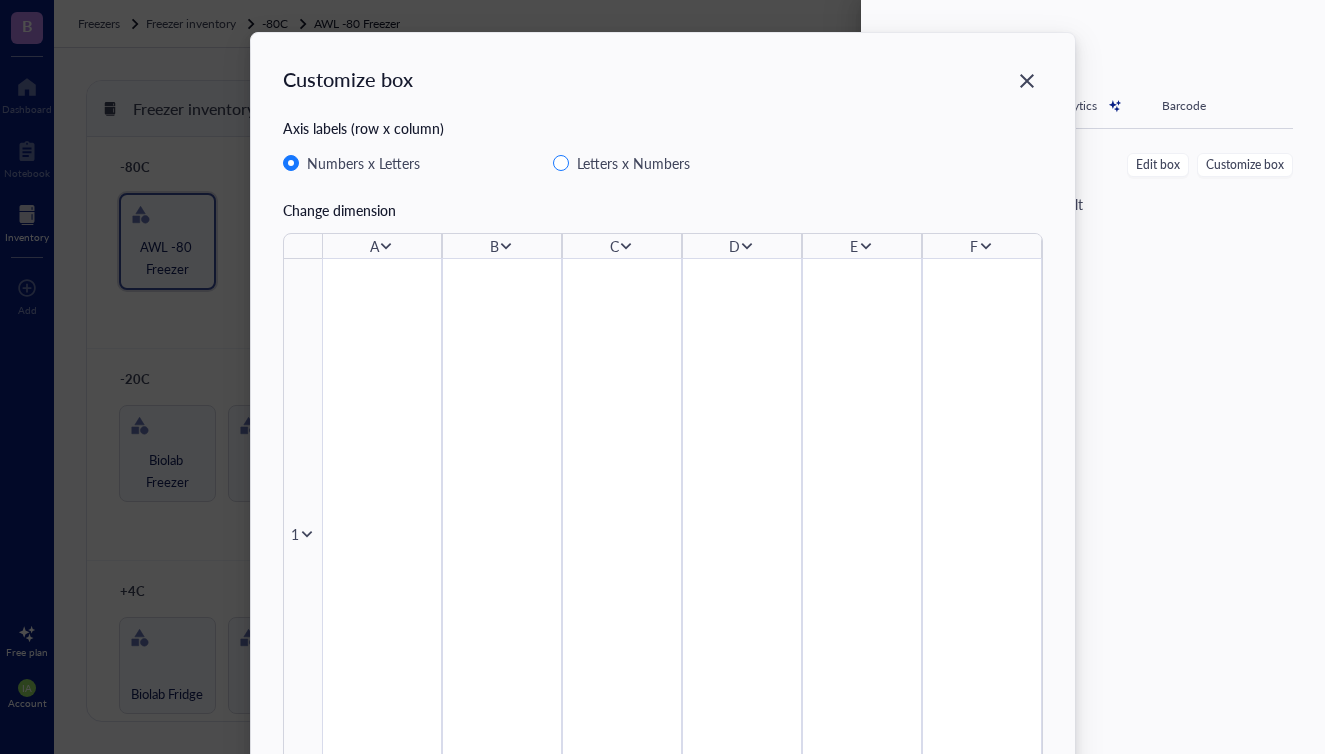 click on "Letters x Numbers" at bounding box center (561, 163) 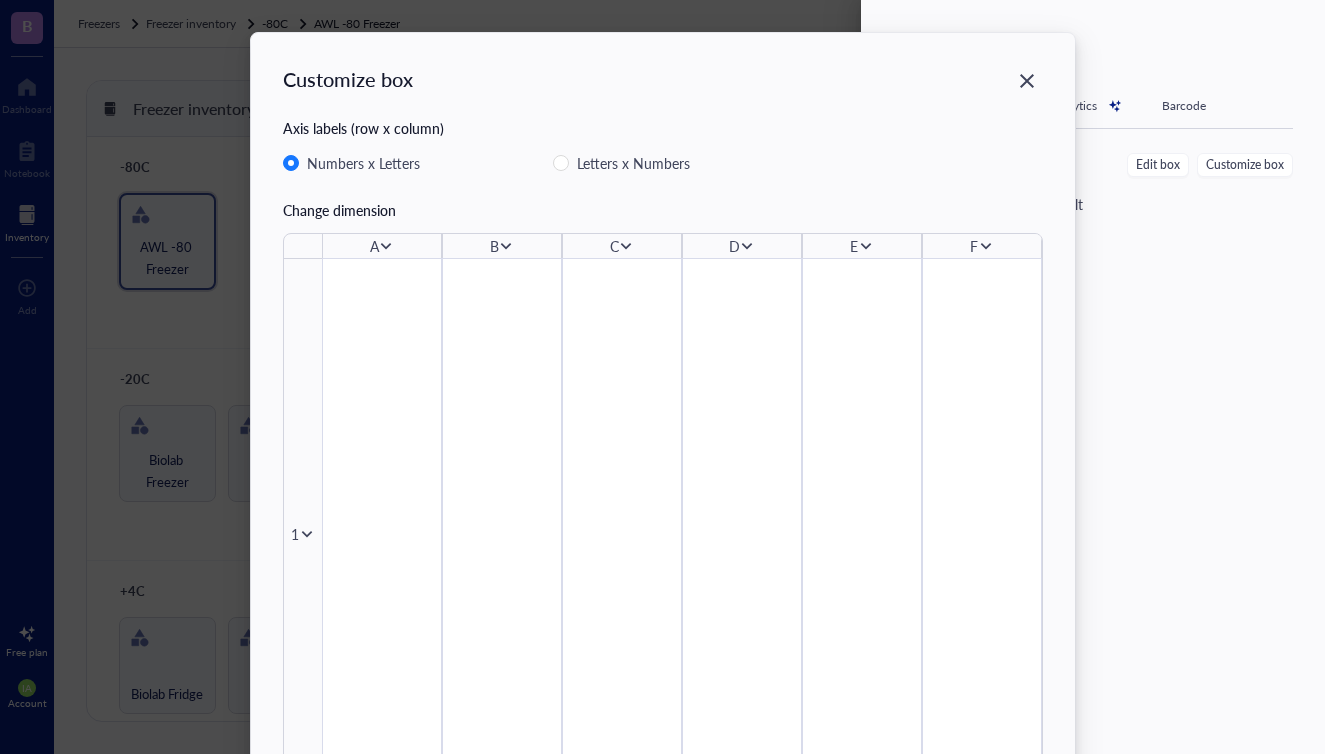 radio on "false" 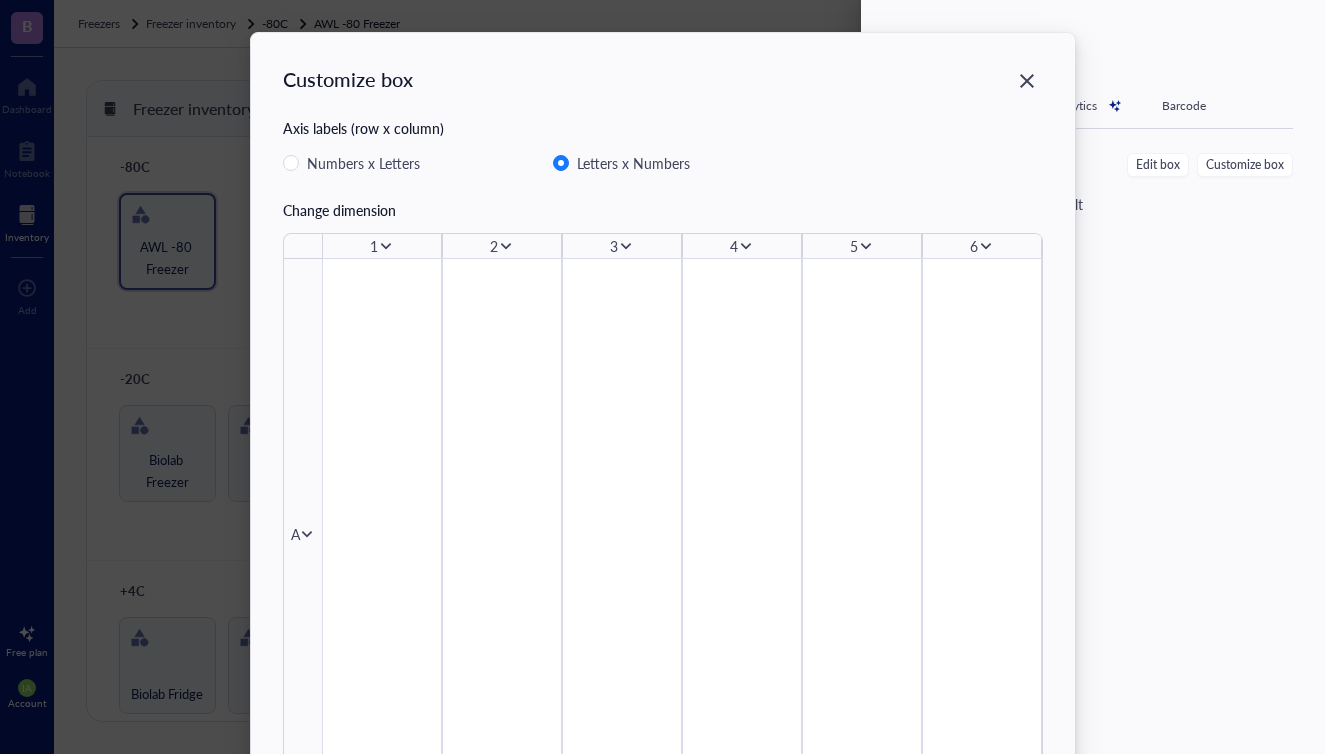 click 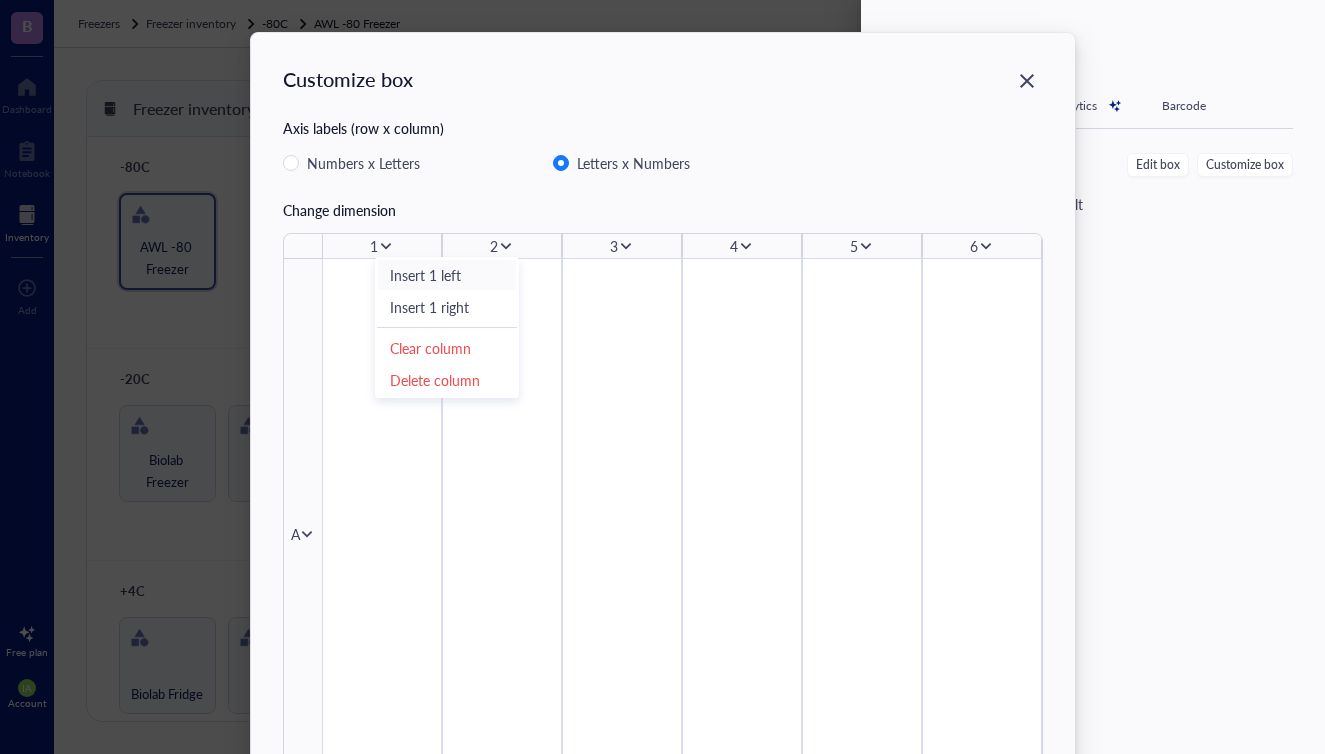click on "Insert 1 left" at bounding box center (447, 275) 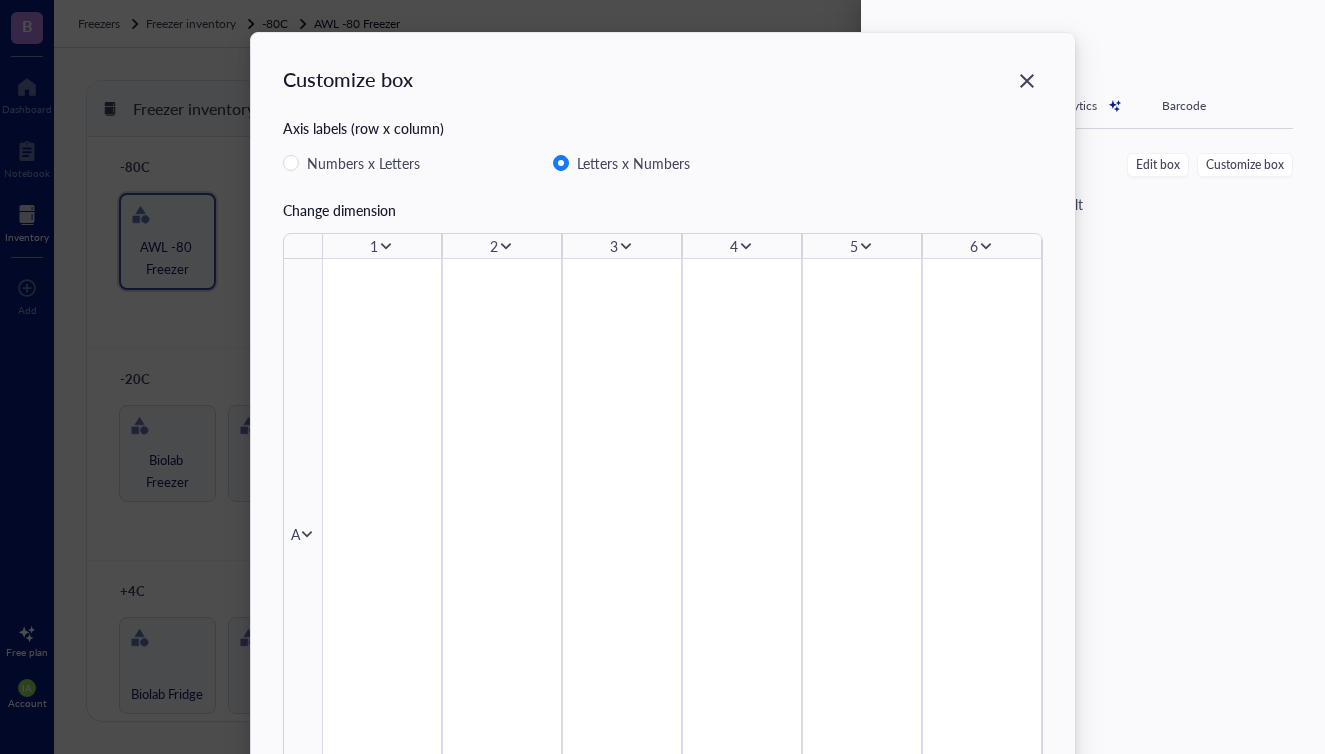 click on "1" at bounding box center [382, 246] 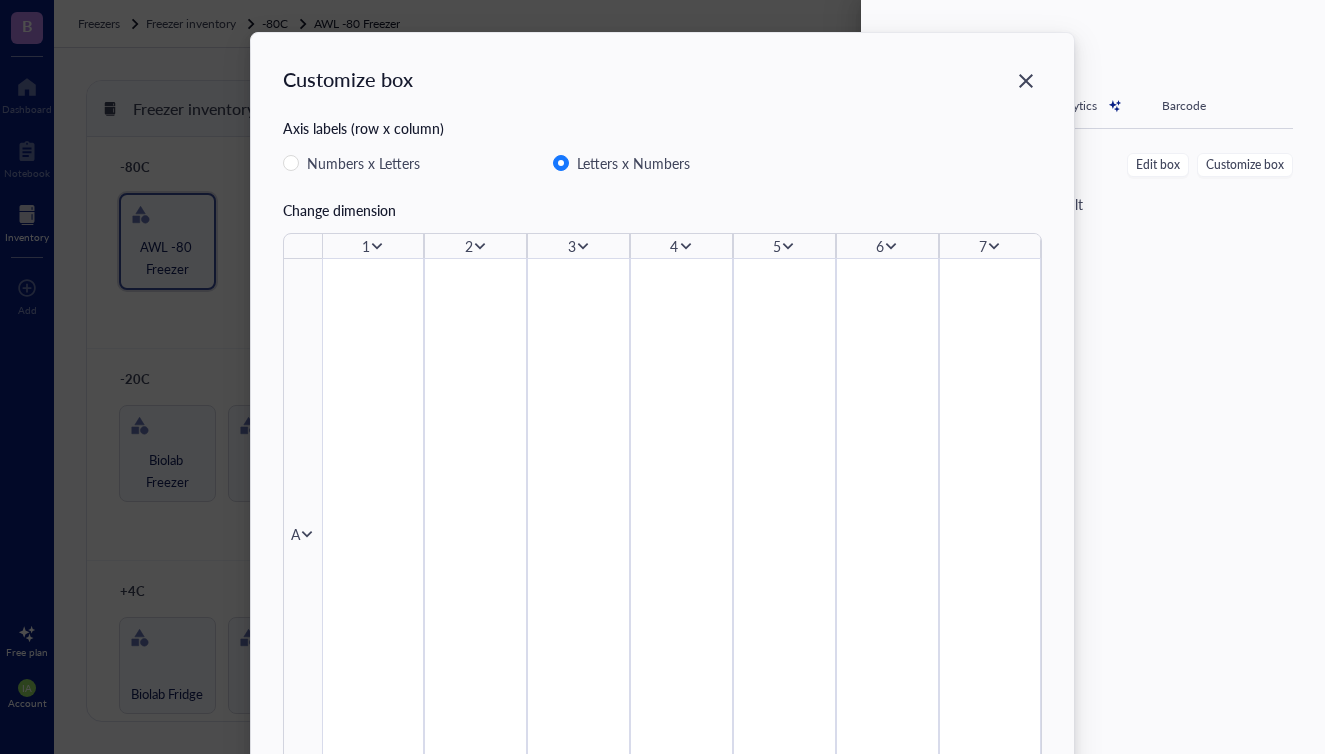click 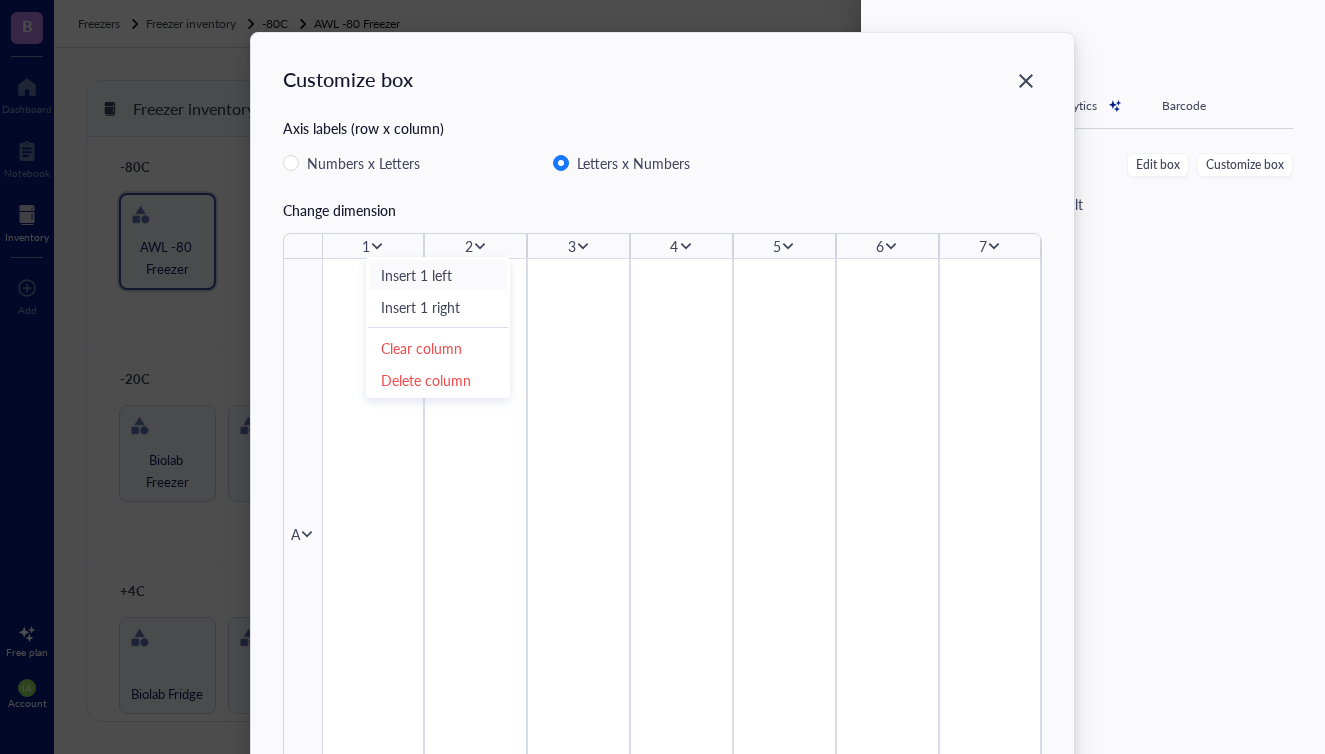 click on "Insert 1 left" at bounding box center (438, 275) 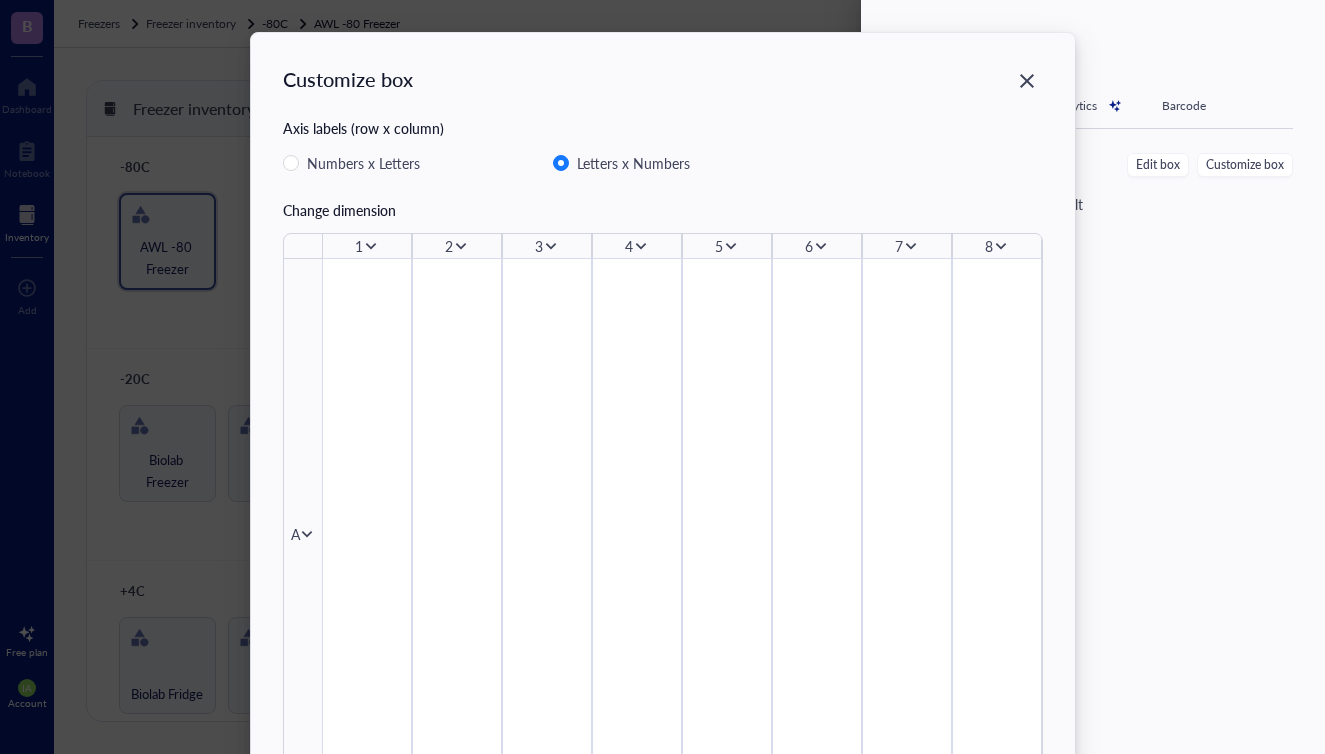 click 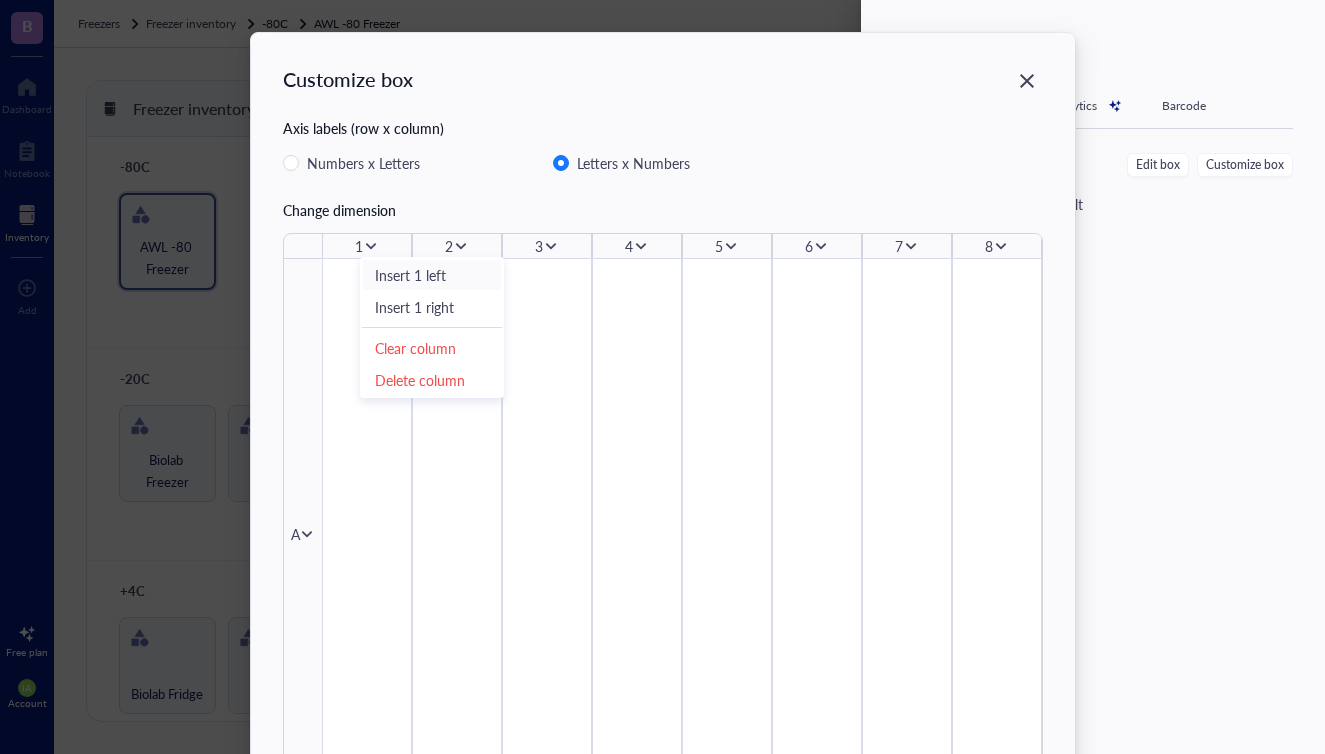 click on "Insert 1 left" at bounding box center [432, 275] 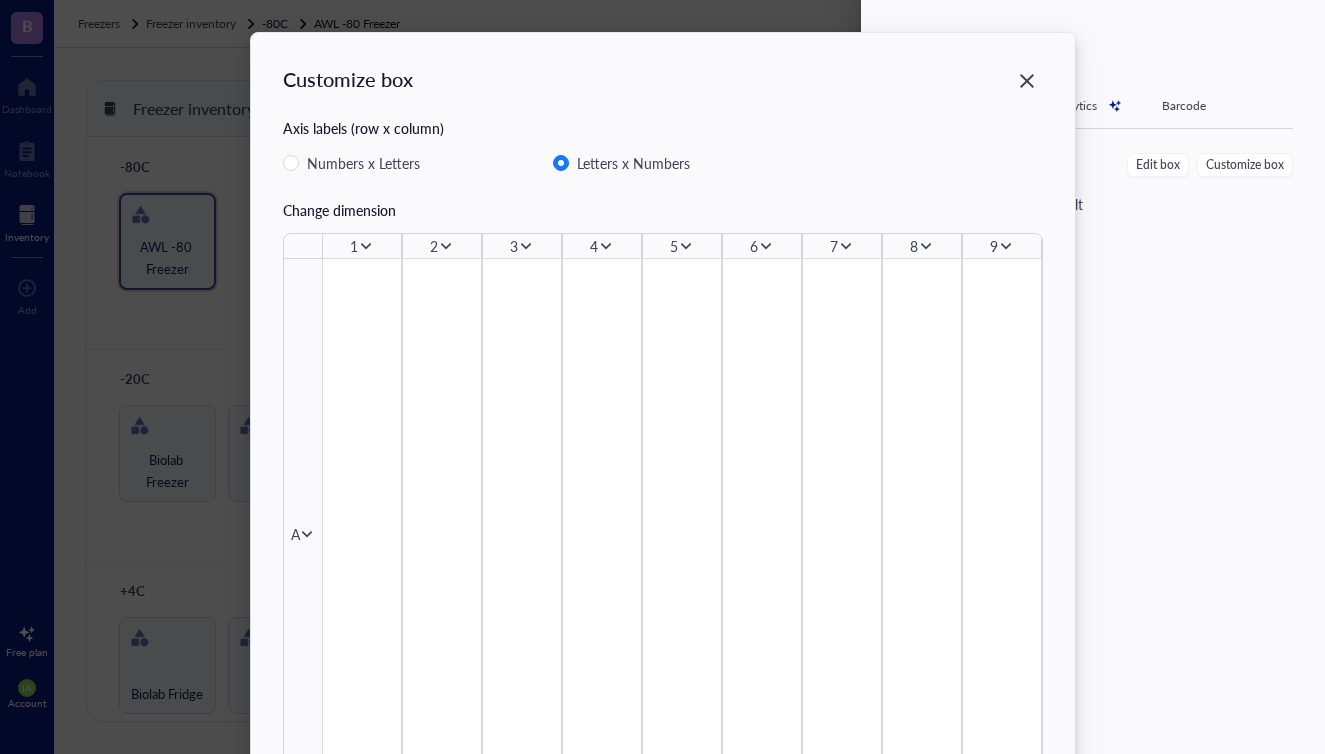 click 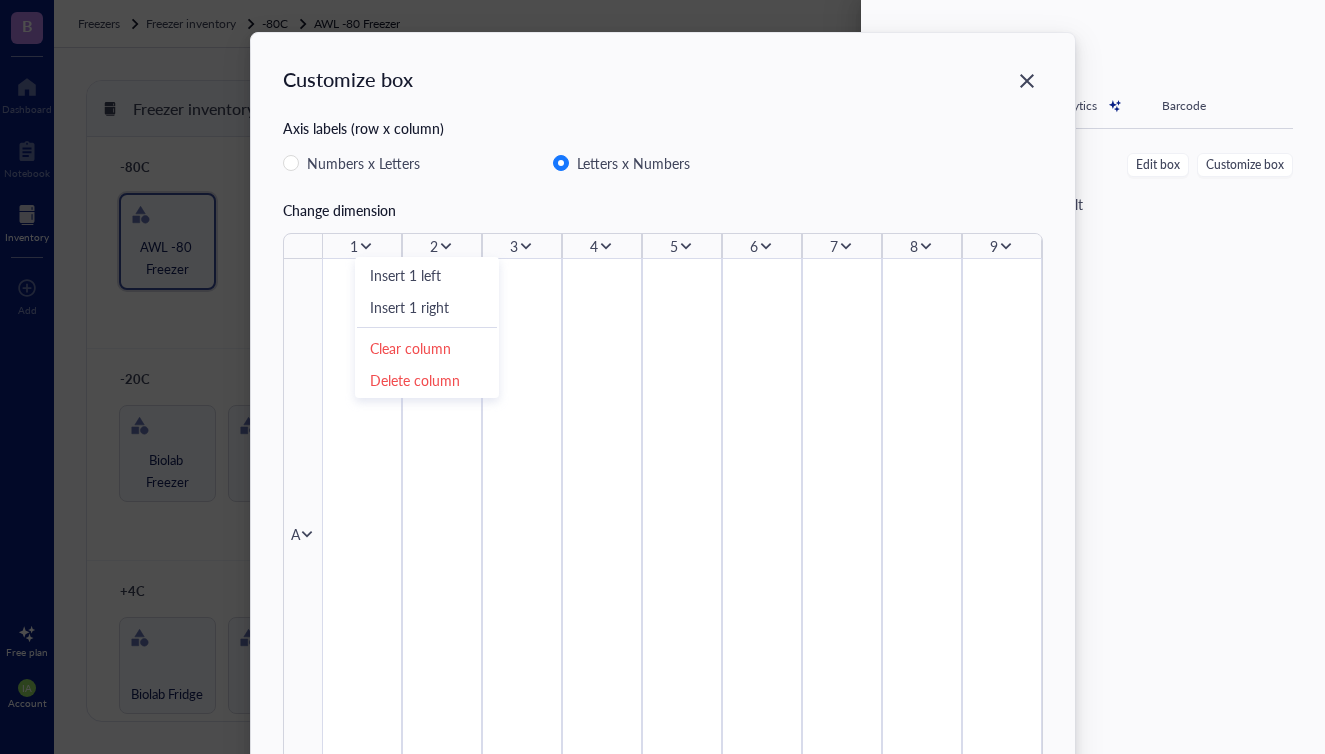 click on "Customize box Axis labels (row x column) Numbers x Letters Letters x Numbers Change dimension   1 2 3 4 5 6 7 8 9 [LETTER]" at bounding box center [663, 437] 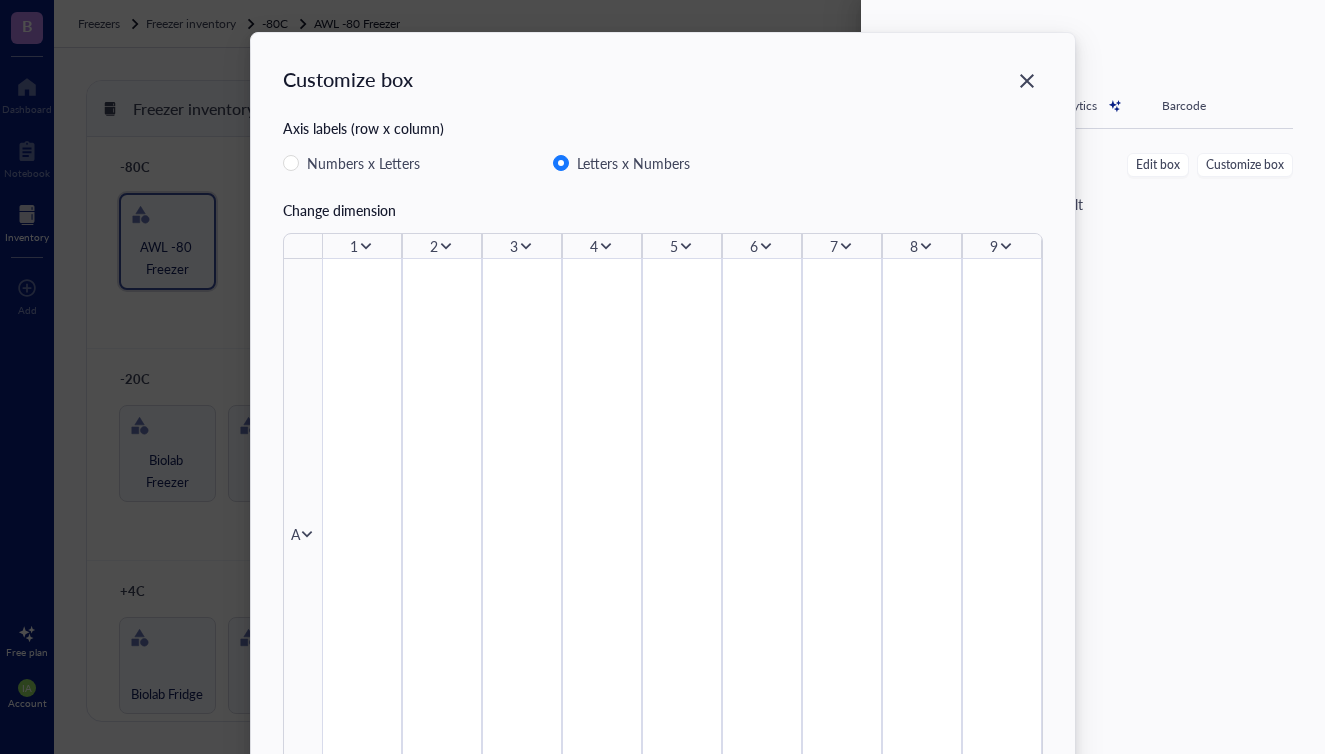 click 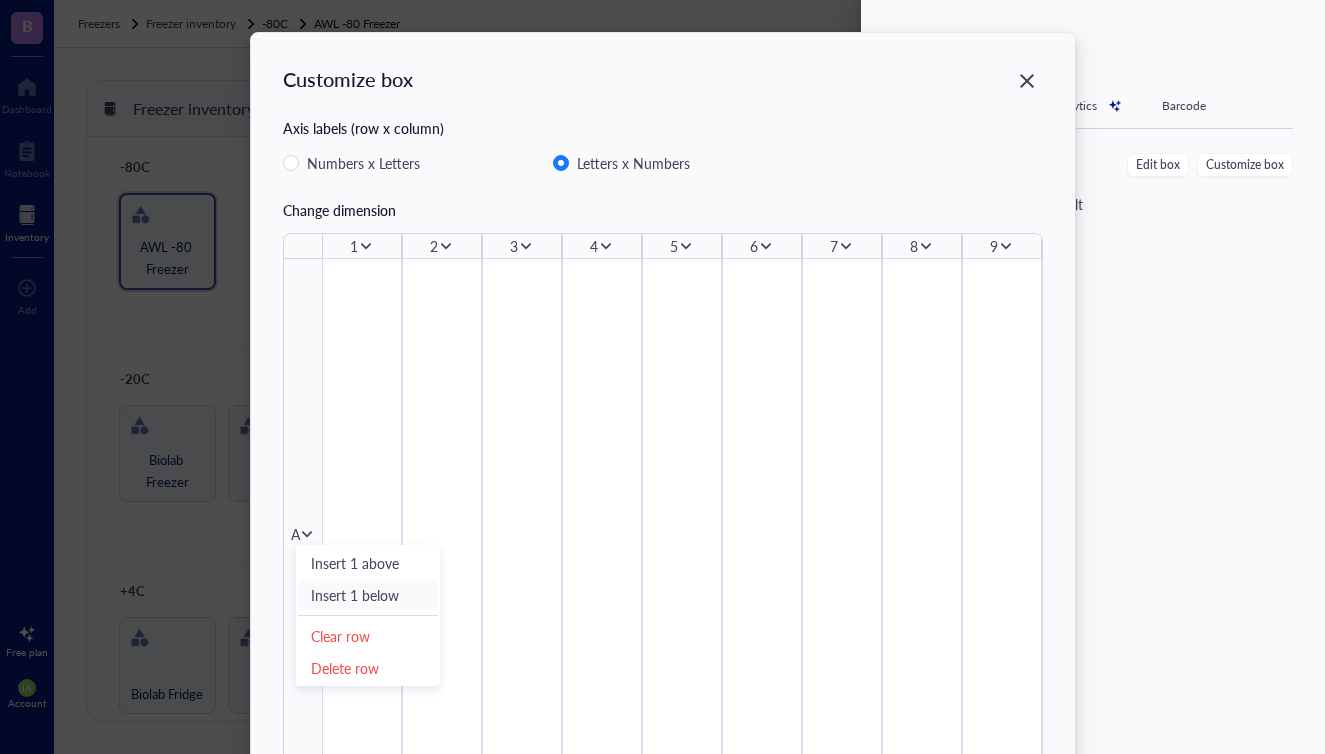 click on "Insert 1 below" at bounding box center (368, 595) 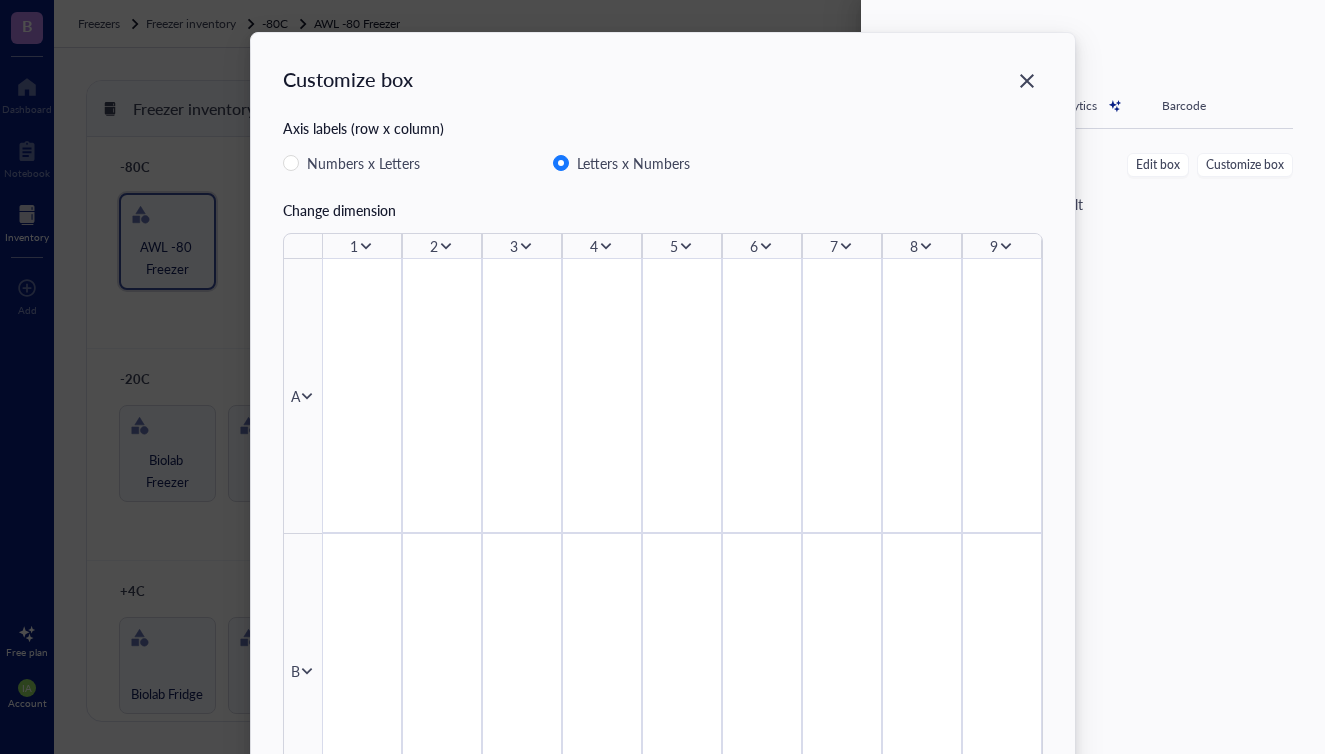 click on "B" at bounding box center (303, 670) 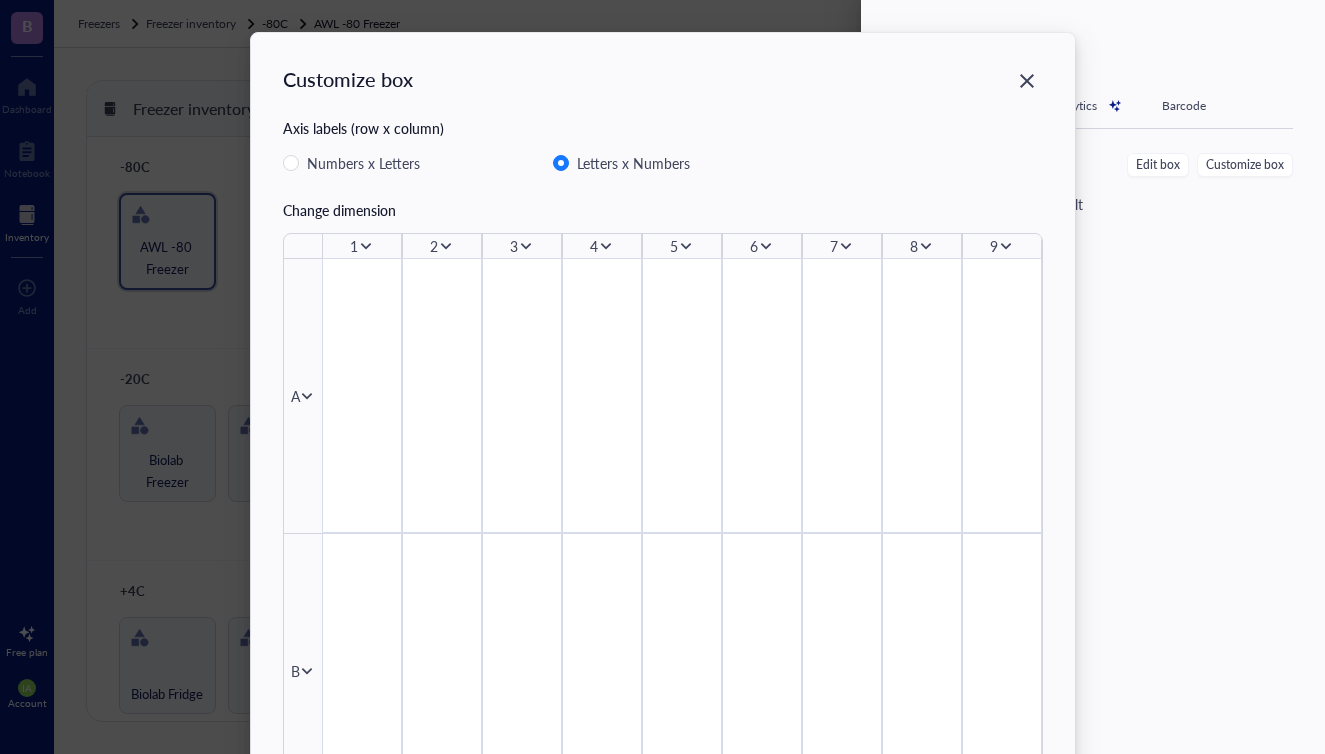 click 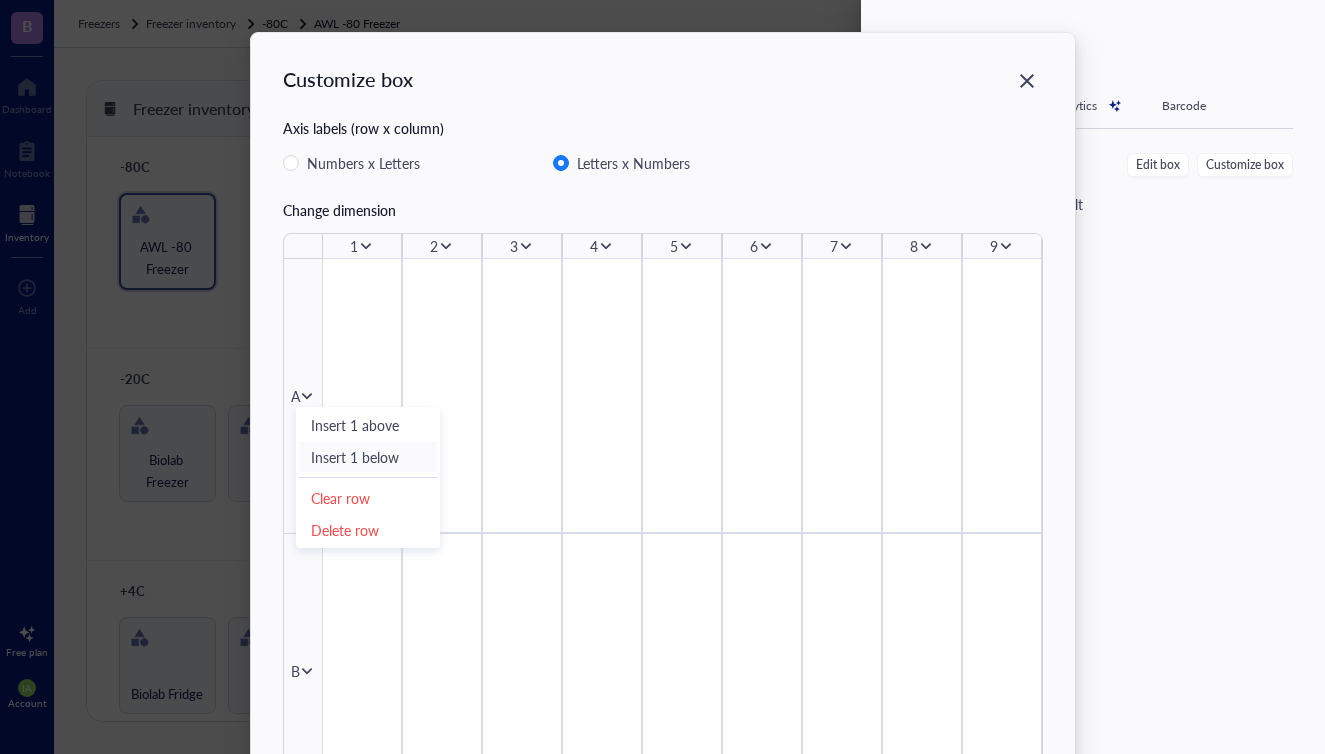 click on "Insert 1 below" at bounding box center [368, 457] 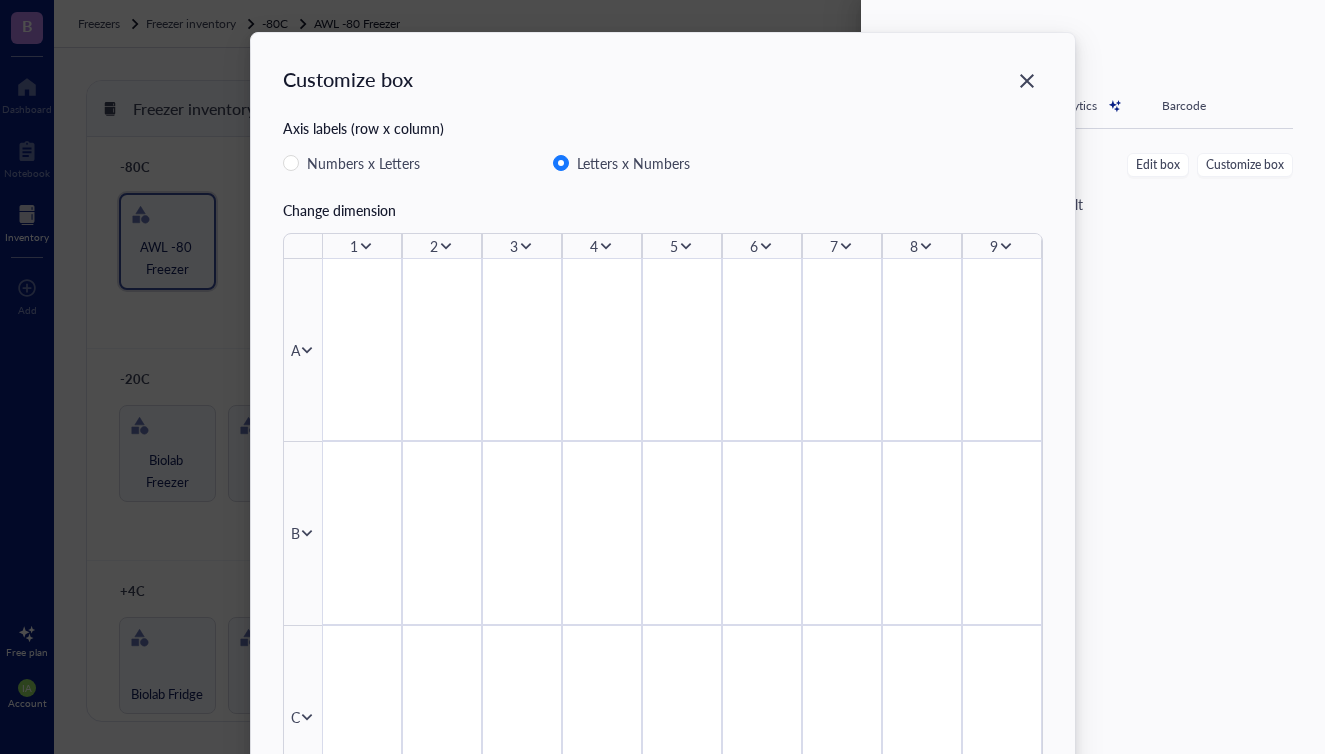 click on "A" at bounding box center (303, 349) 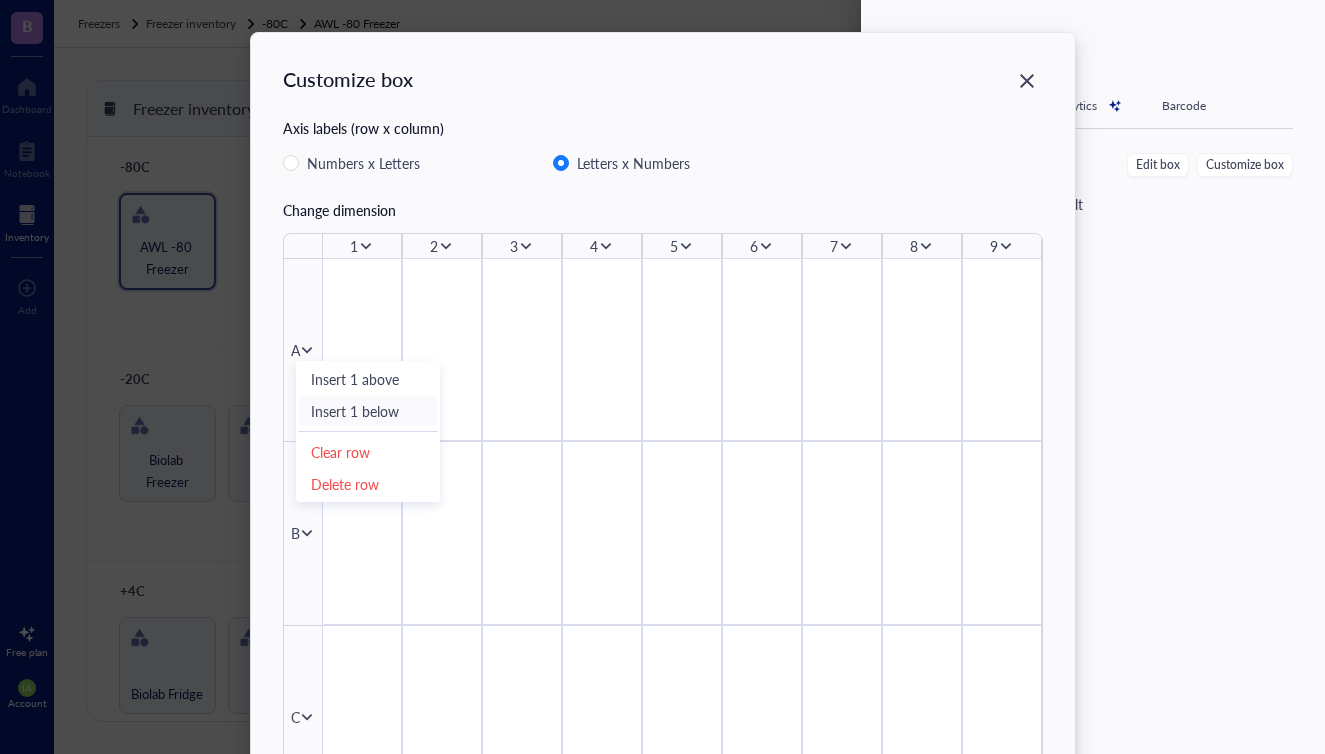 click on "Insert 1 below" at bounding box center [368, 411] 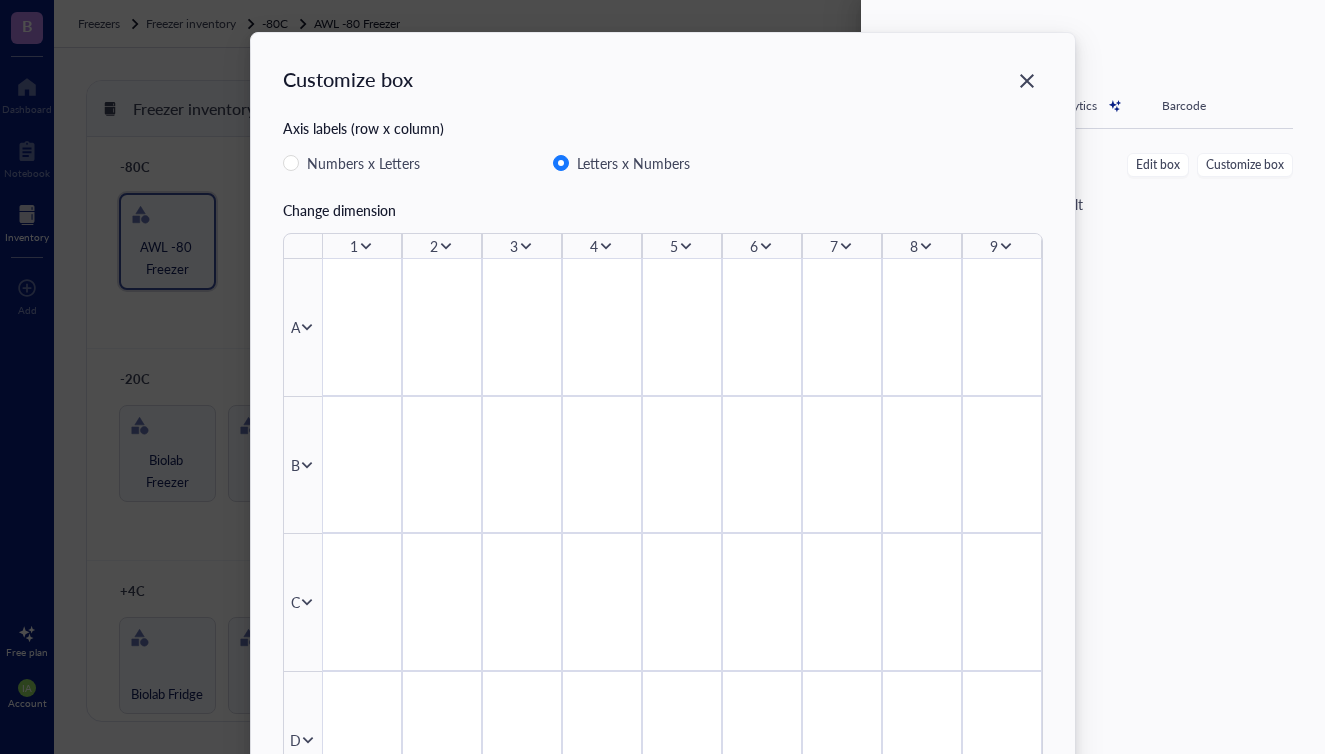 click on "A" at bounding box center (303, 327) 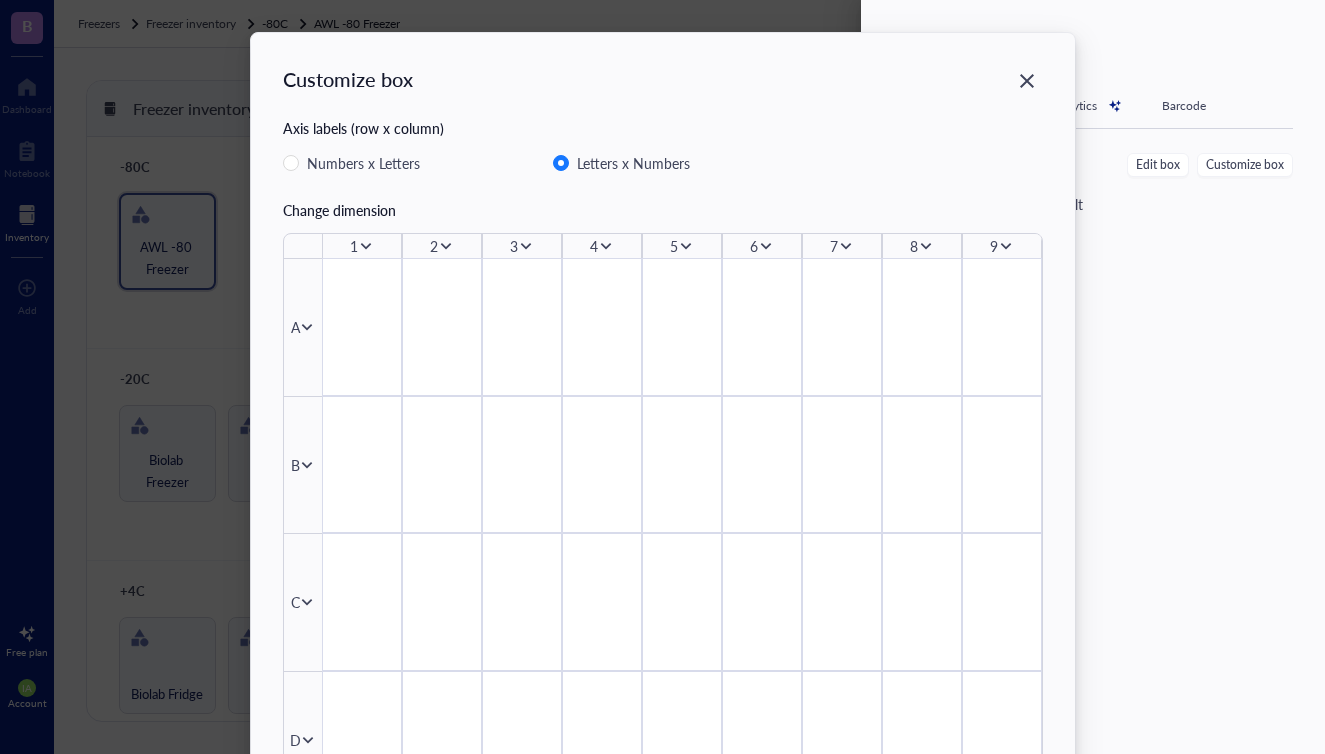 click 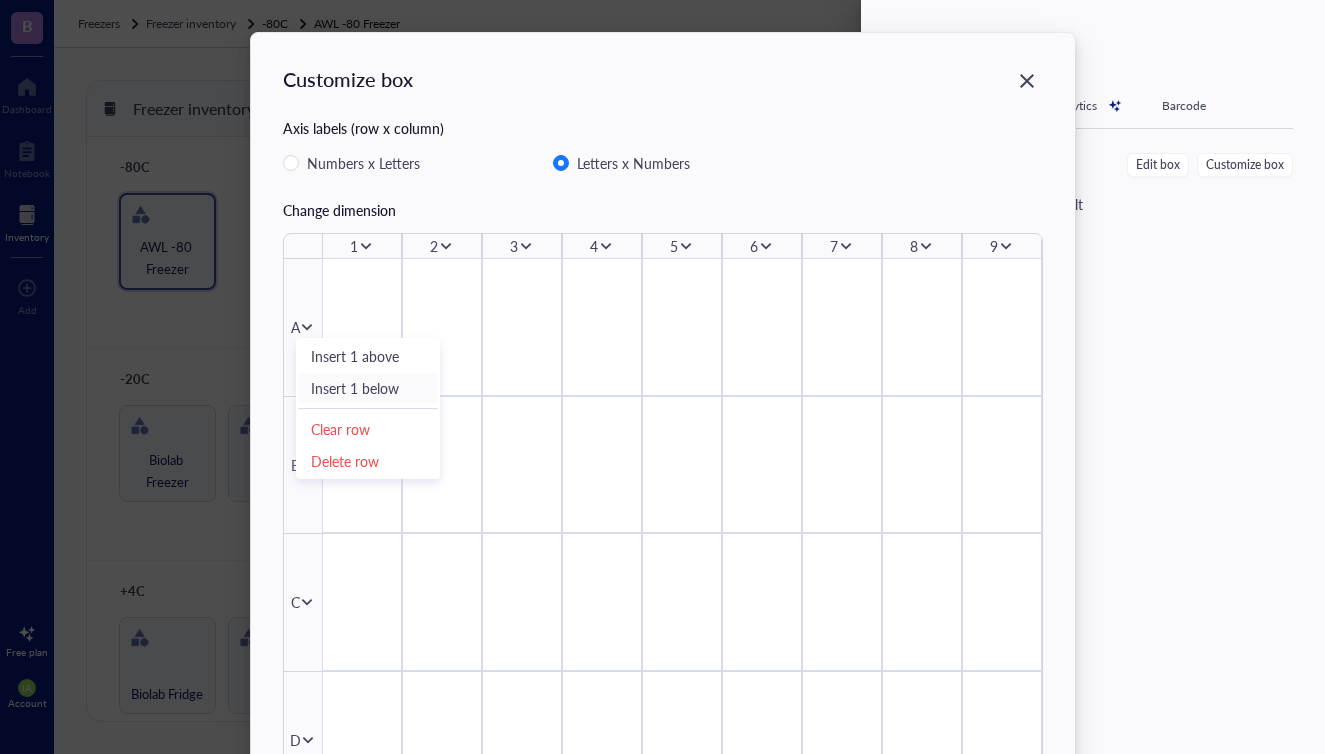click on "Insert 1 below" at bounding box center [368, 388] 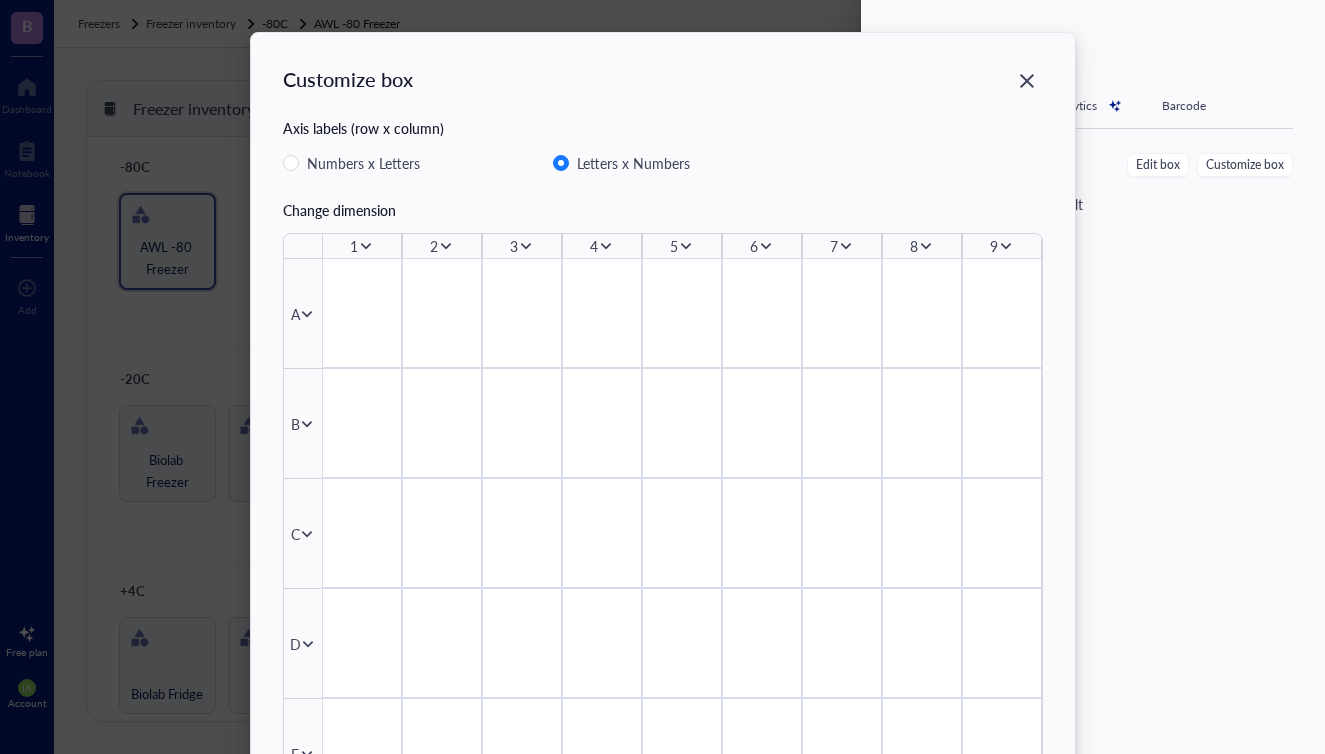 click on "A" at bounding box center [303, 313] 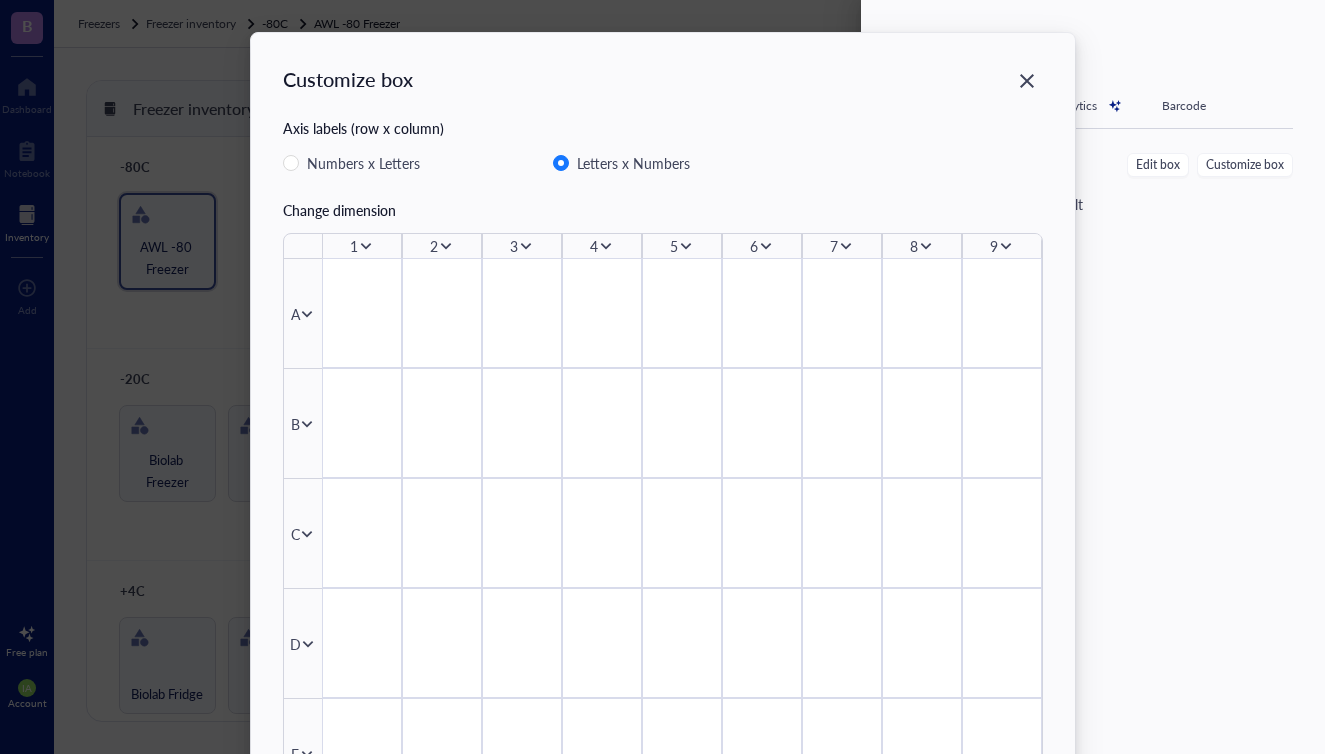 click 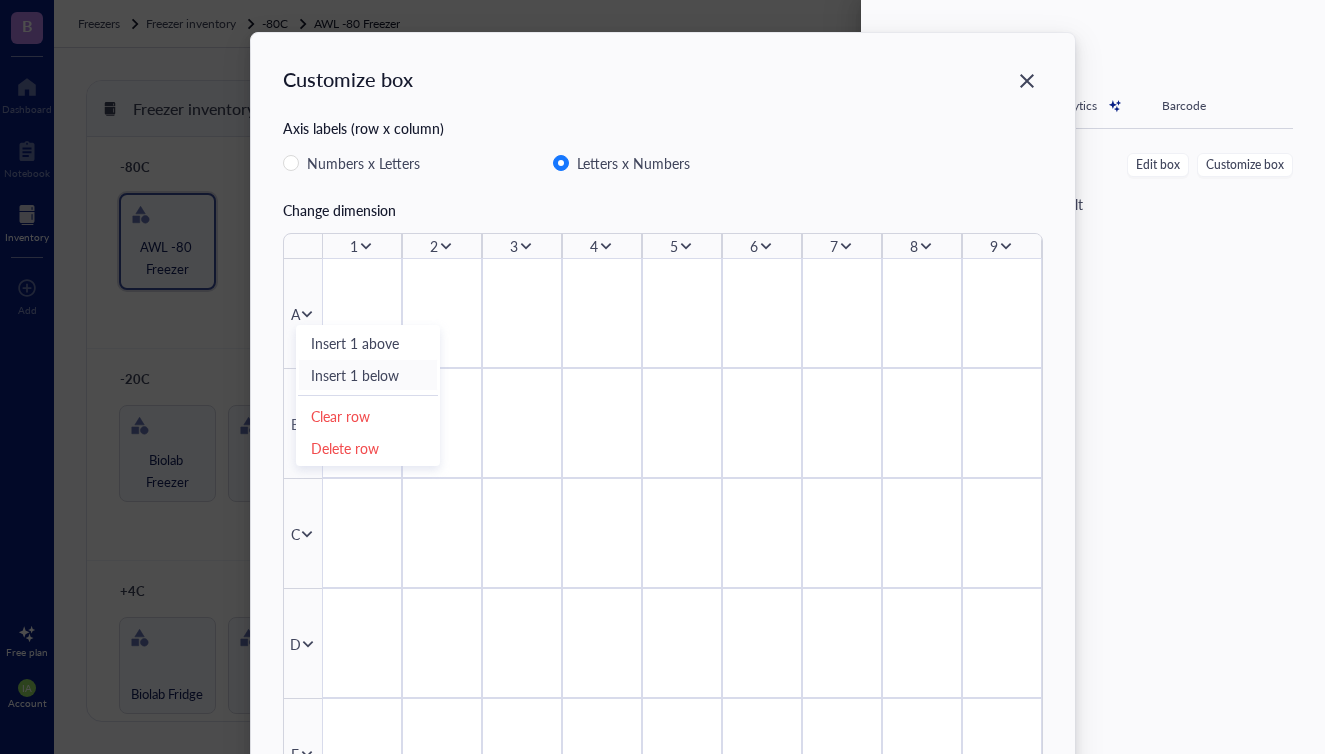 click on "Insert 1 below" at bounding box center [368, 375] 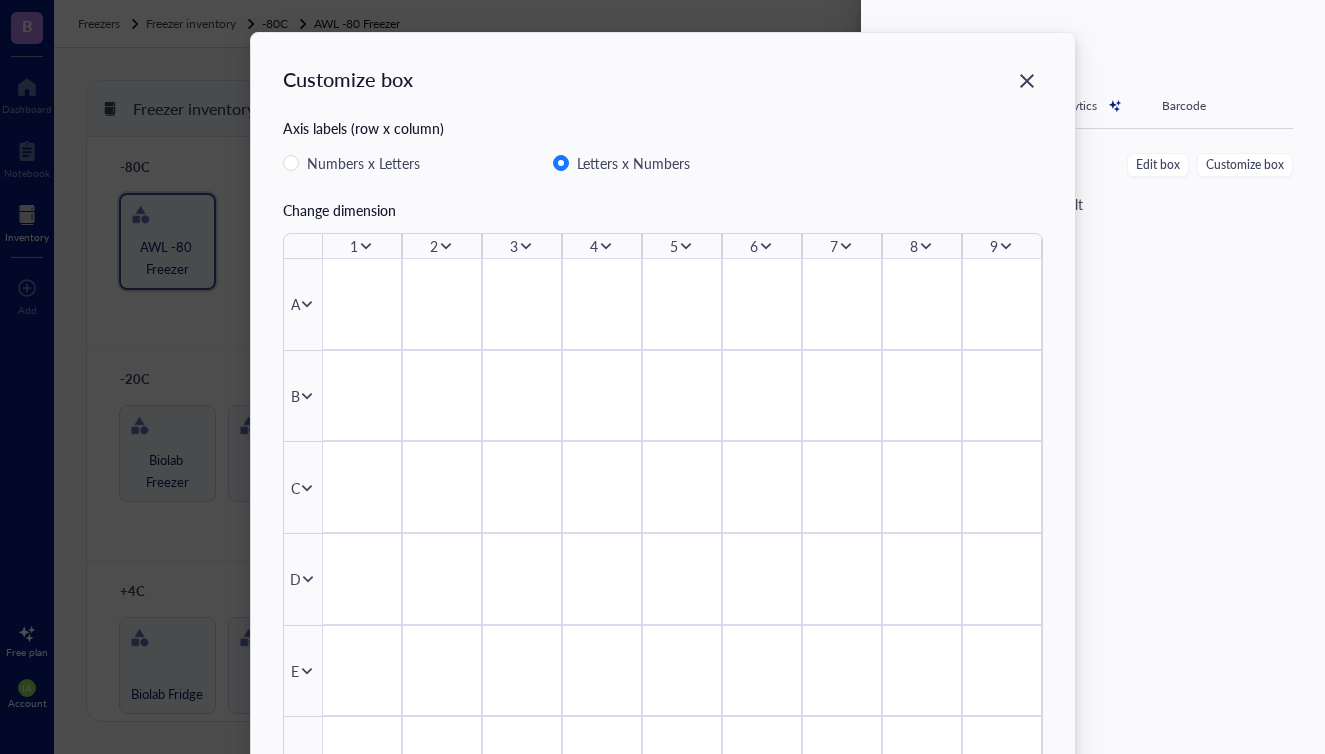 scroll, scrollTop: 0, scrollLeft: 0, axis: both 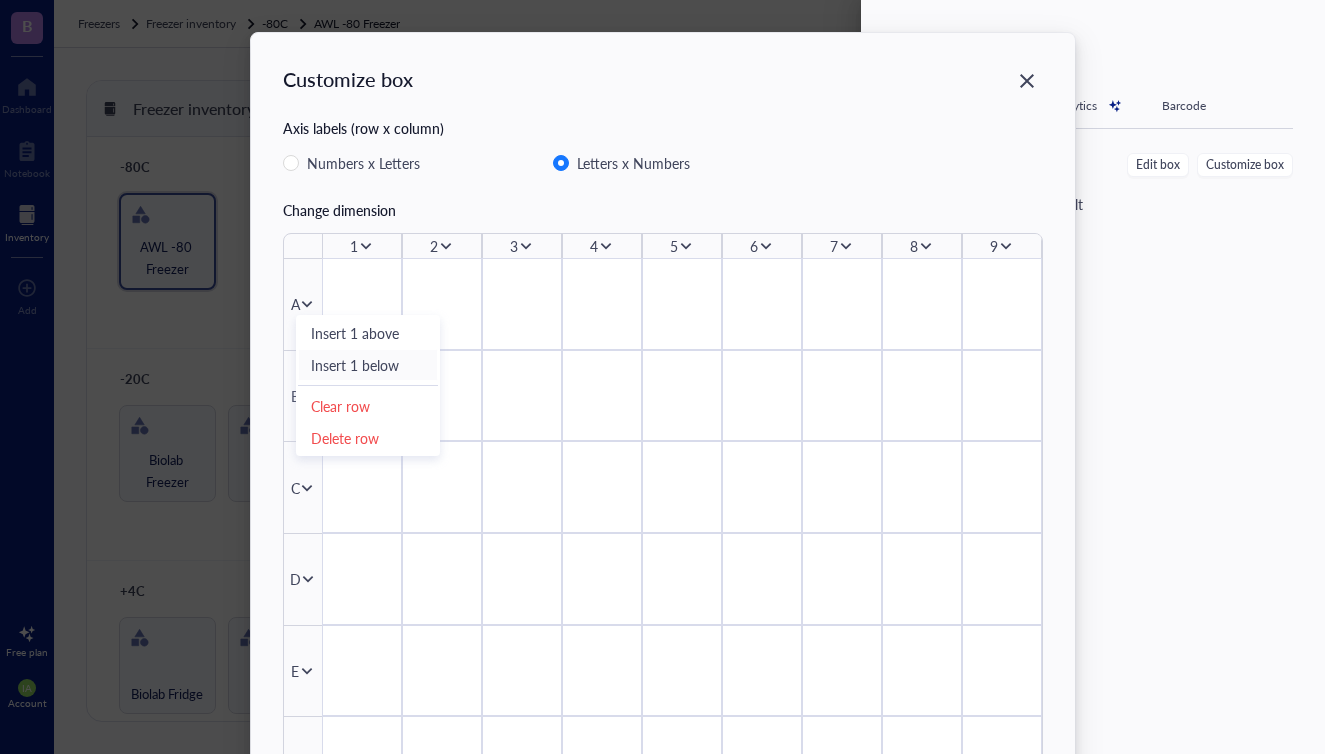 click on "Insert 1 below" at bounding box center [368, 365] 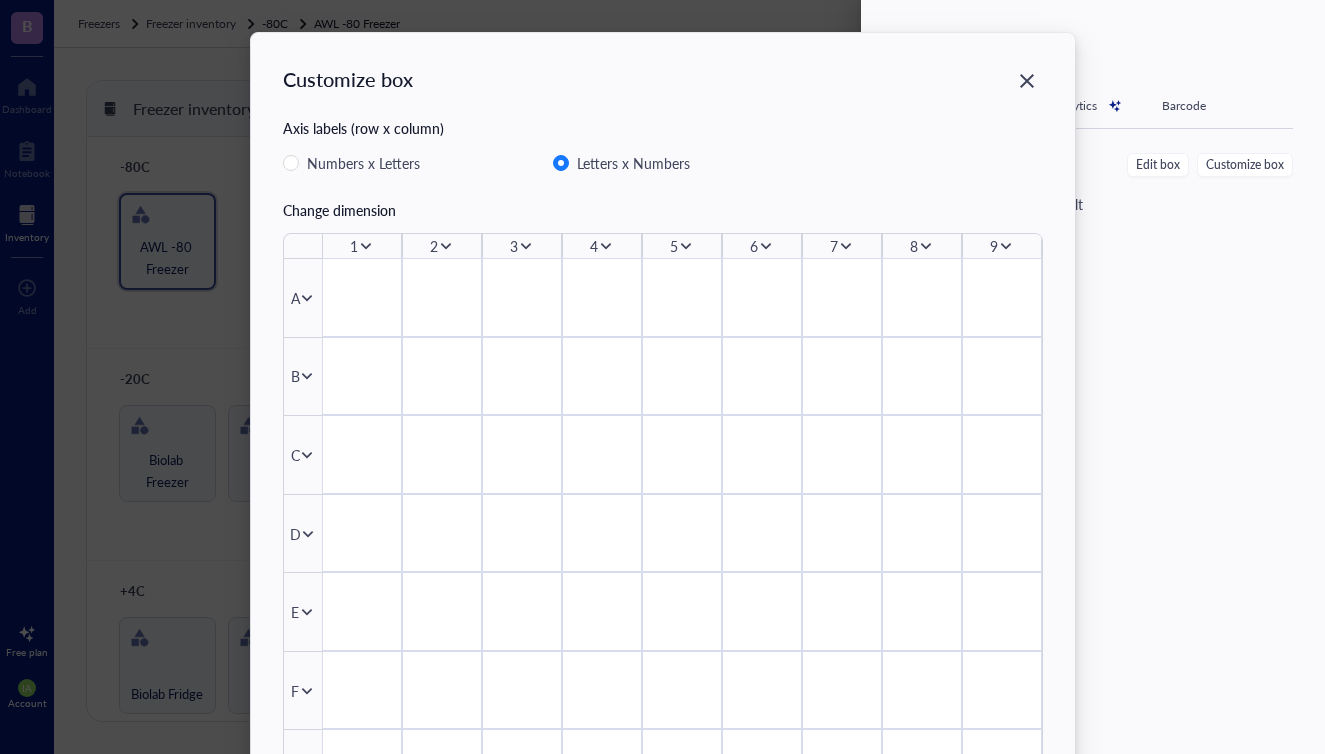click 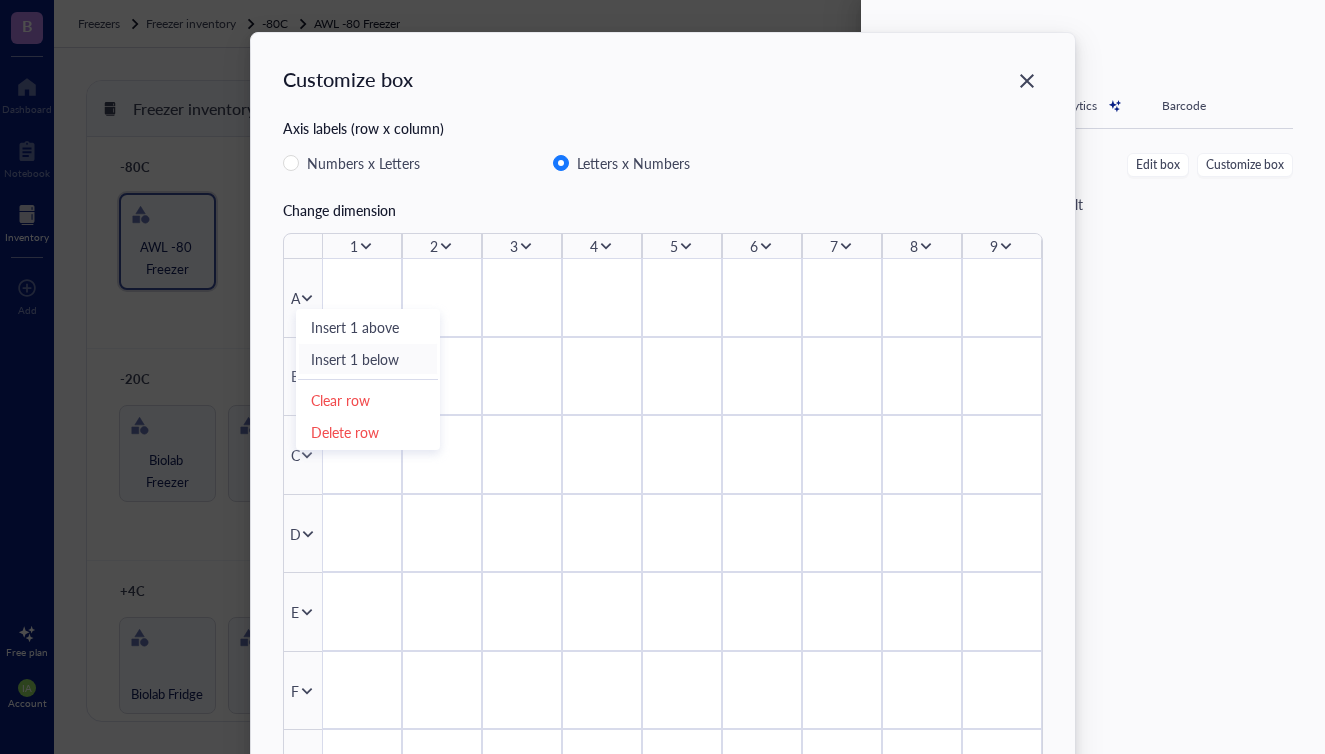 click on "Insert 1 below" at bounding box center [368, 359] 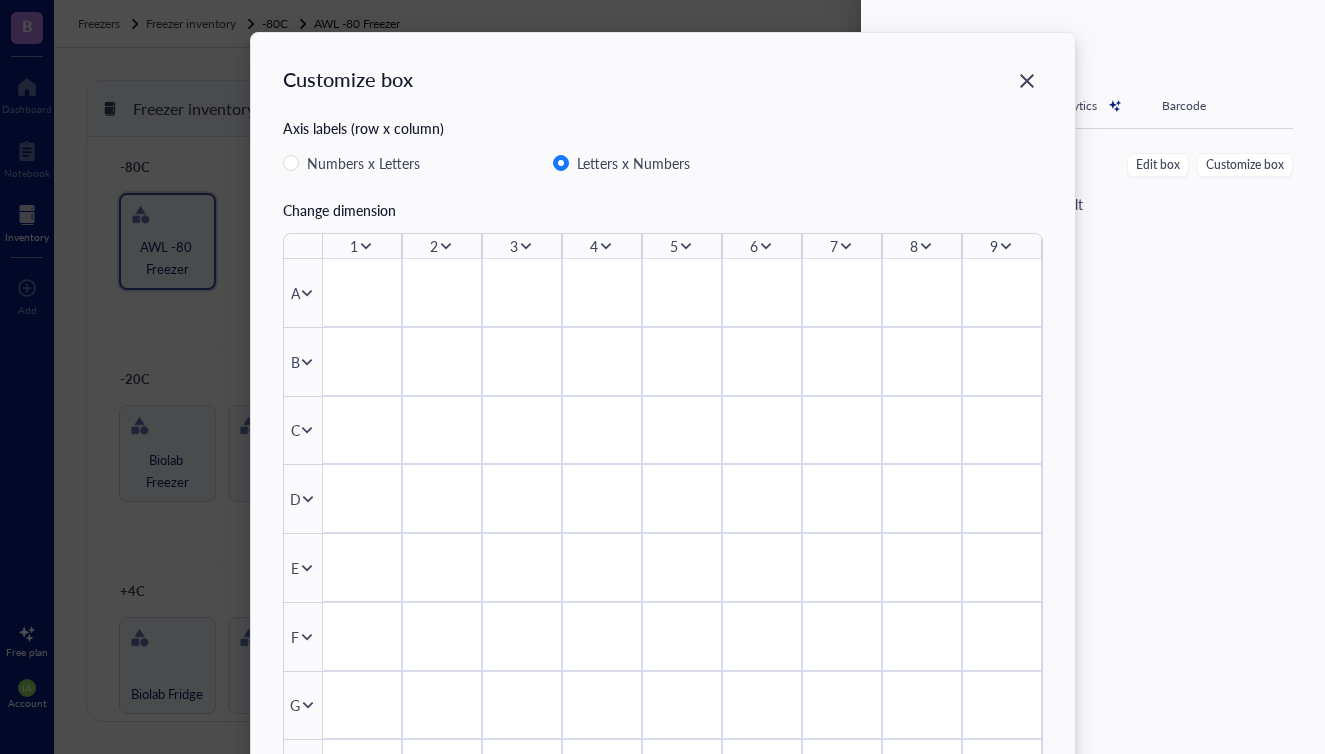 scroll, scrollTop: 0, scrollLeft: 0, axis: both 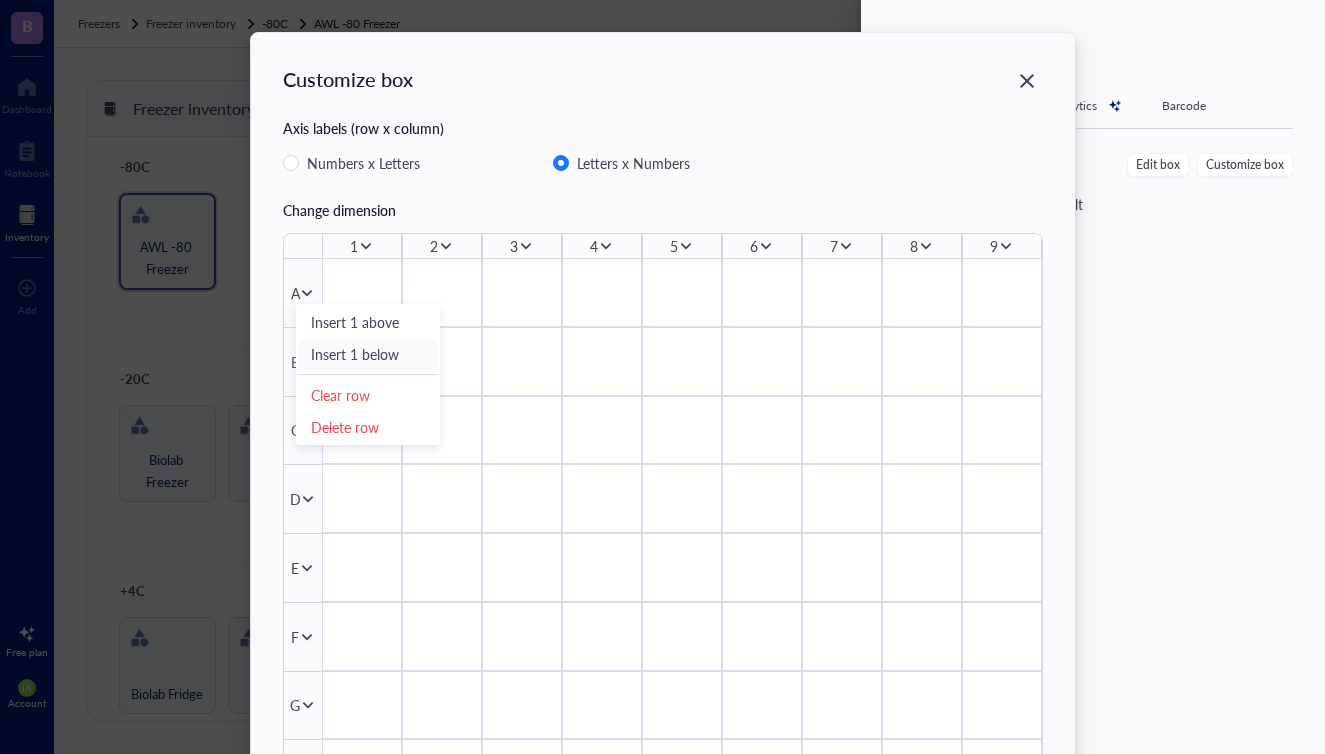 click on "Insert 1 below" at bounding box center (368, 354) 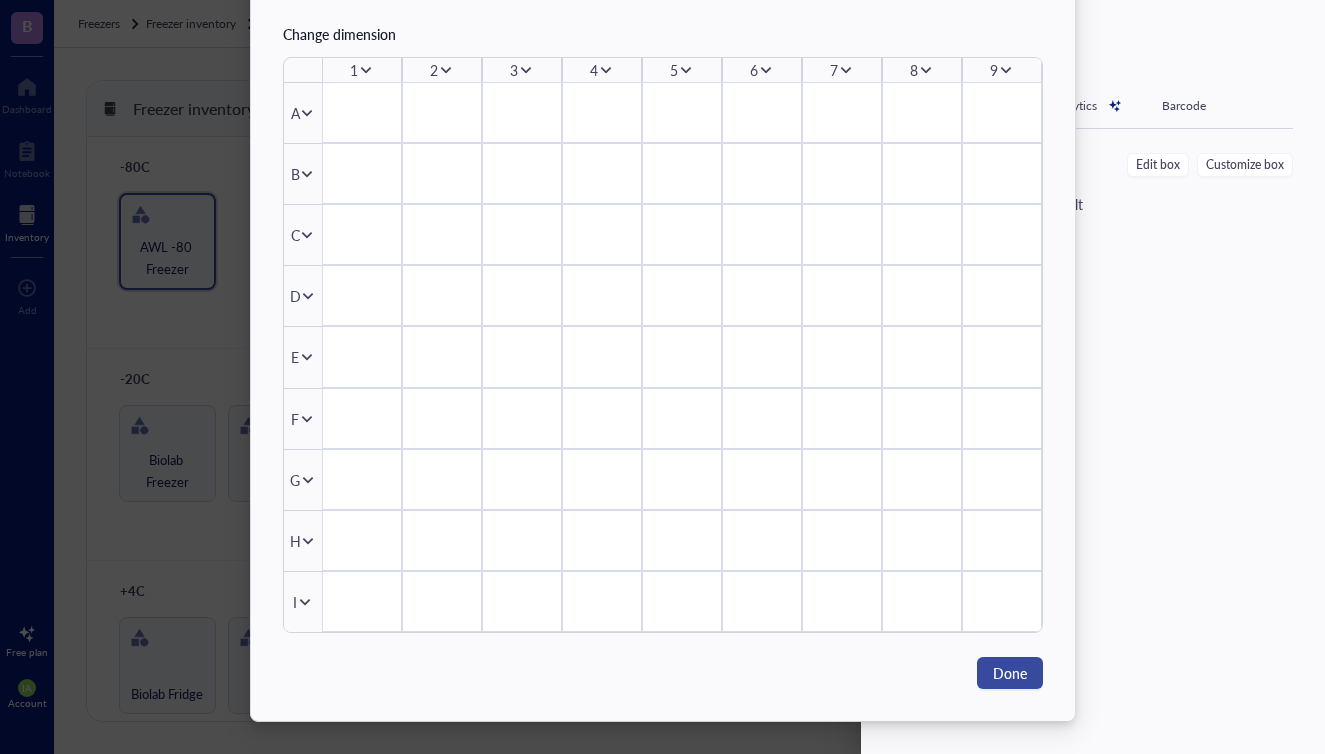 scroll, scrollTop: 176, scrollLeft: 0, axis: vertical 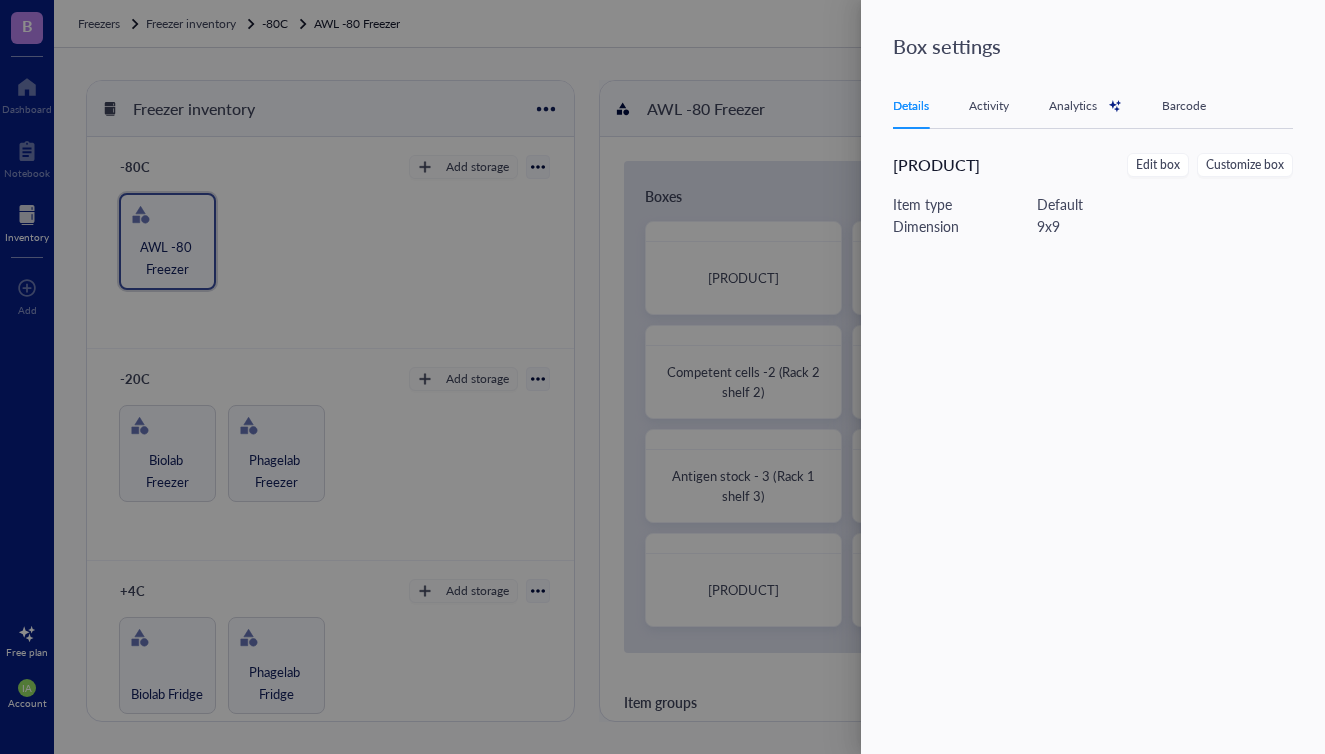 click on "[PRODUCT] Edit box Customize box Item type Default Dimension 9  x  9" at bounding box center (1105, 420) 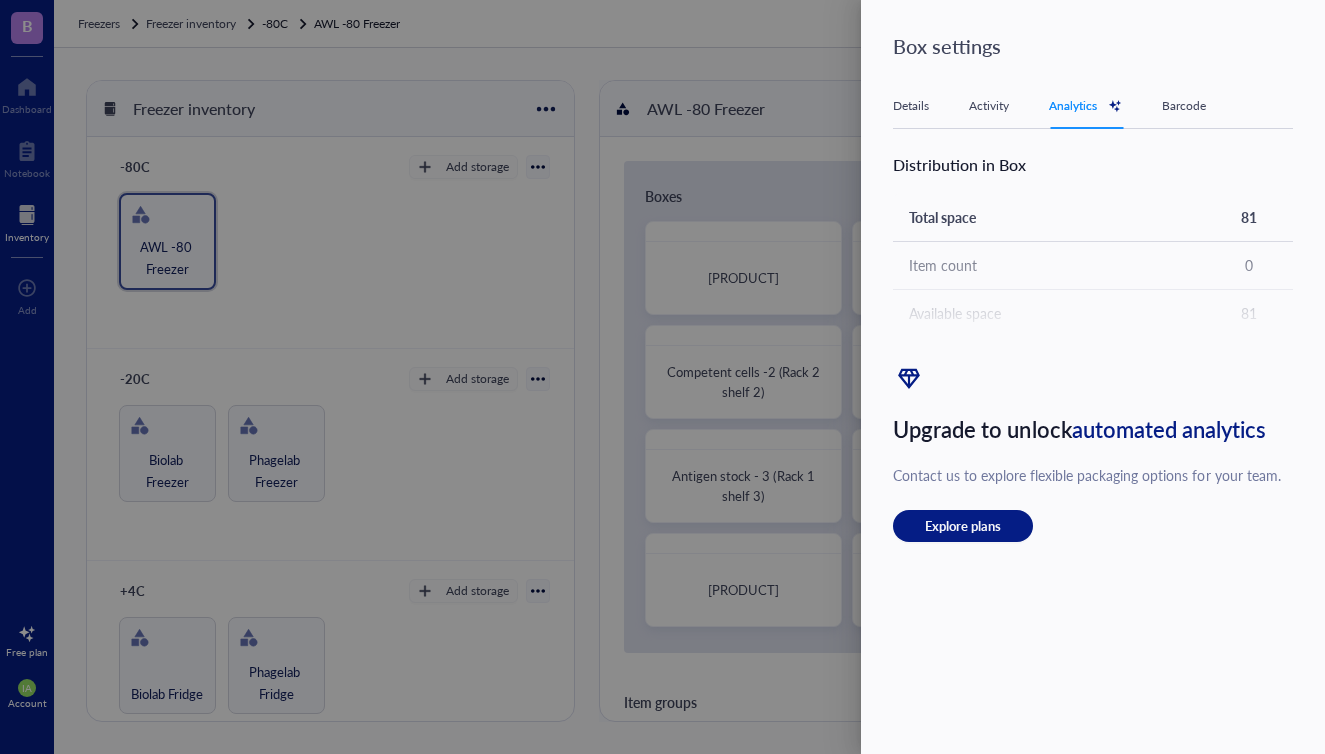 click at bounding box center [662, 377] 